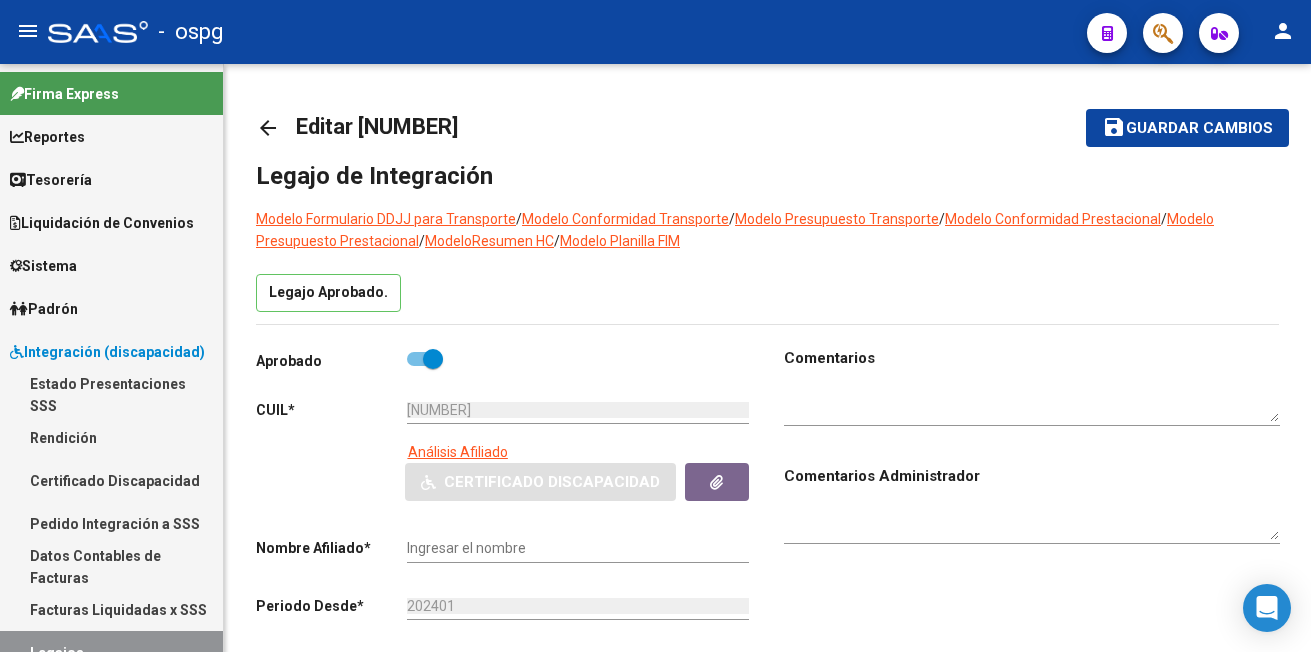 scroll, scrollTop: 0, scrollLeft: 0, axis: both 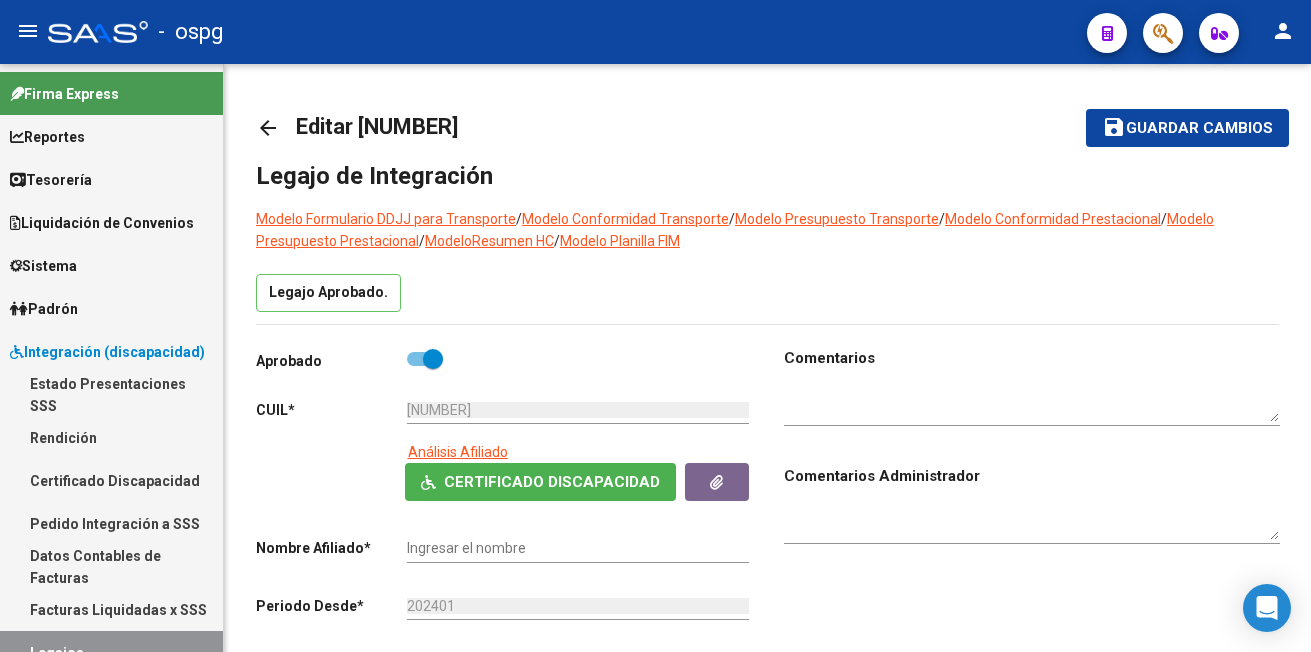 type on "[NAME]" 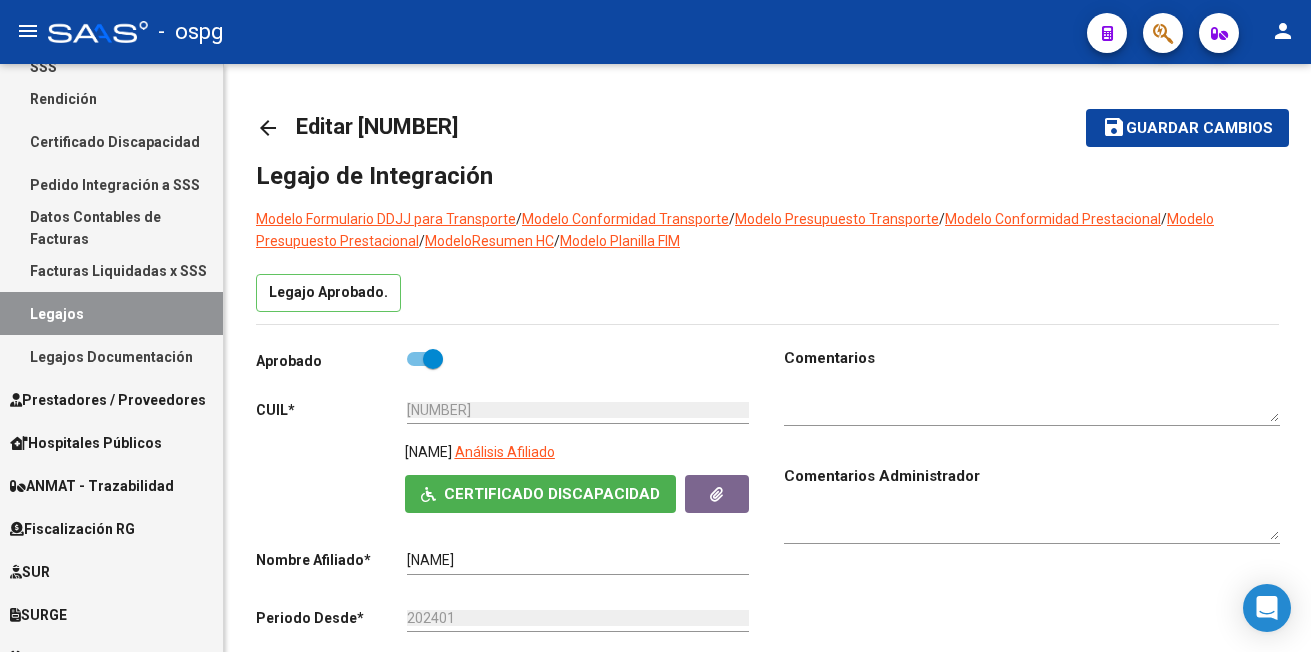 scroll, scrollTop: 400, scrollLeft: 0, axis: vertical 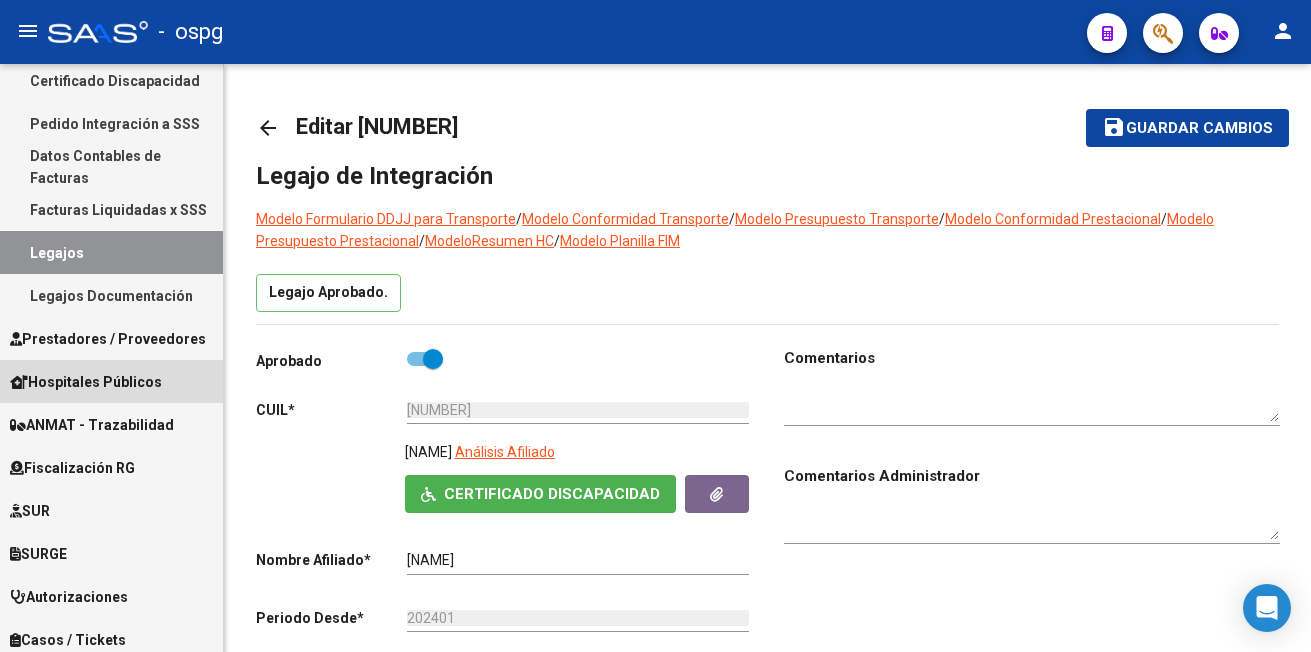 click on "Hospitales Públicos" at bounding box center (86, 382) 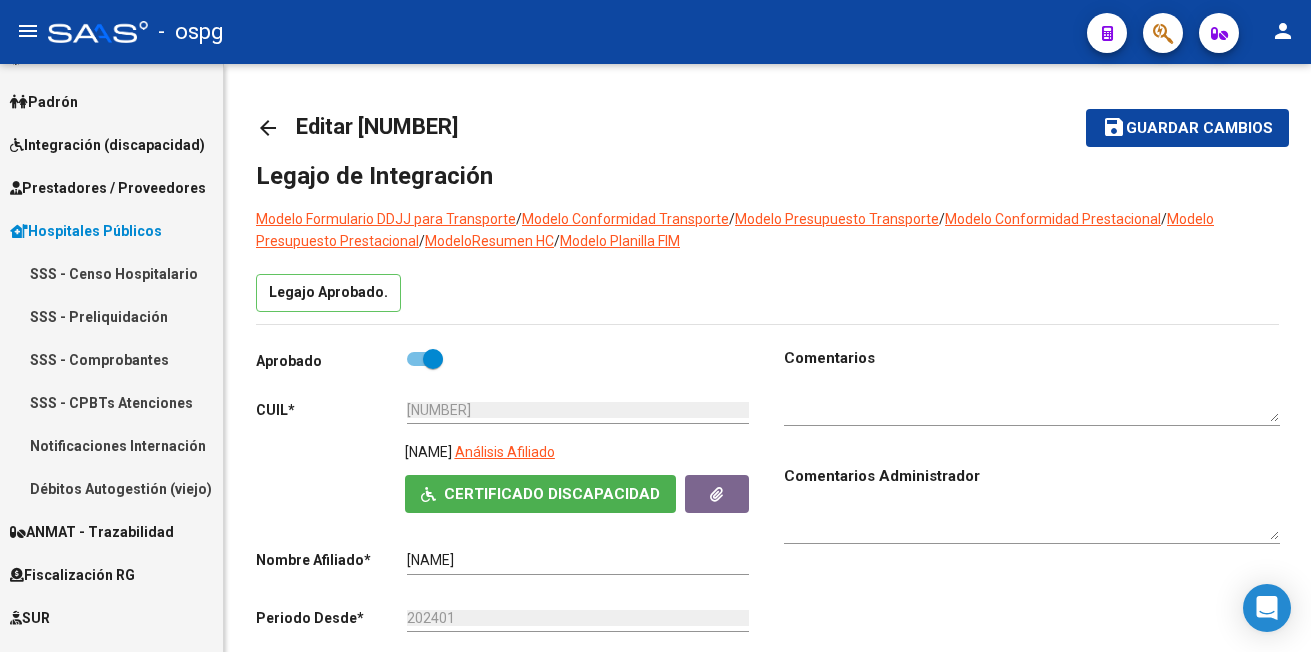scroll, scrollTop: 200, scrollLeft: 0, axis: vertical 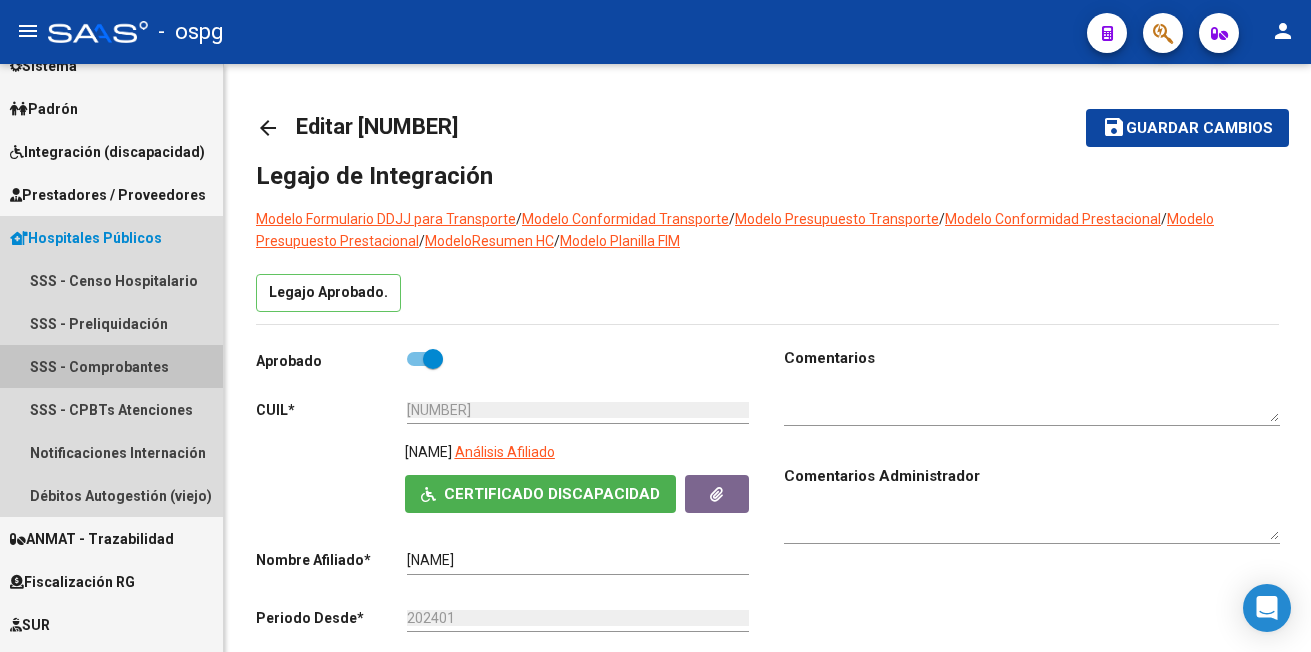click on "SSS - Comprobantes" at bounding box center [111, 366] 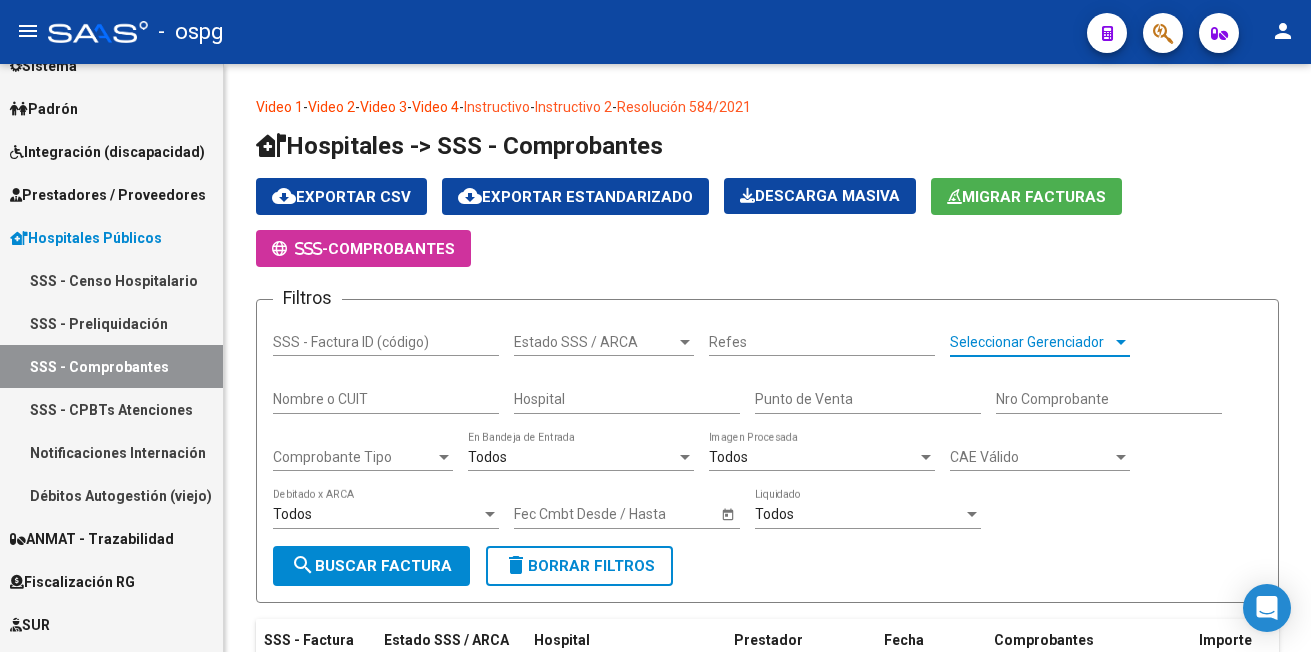click at bounding box center (1121, 342) 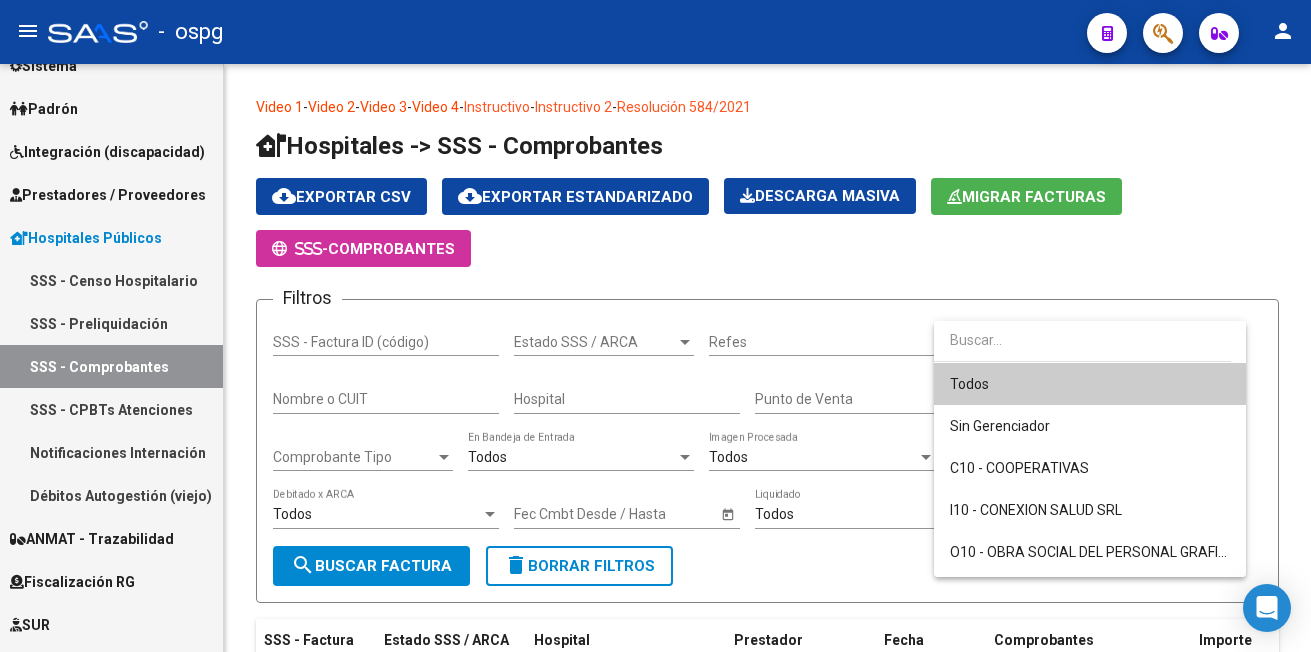 click at bounding box center [1082, 340] 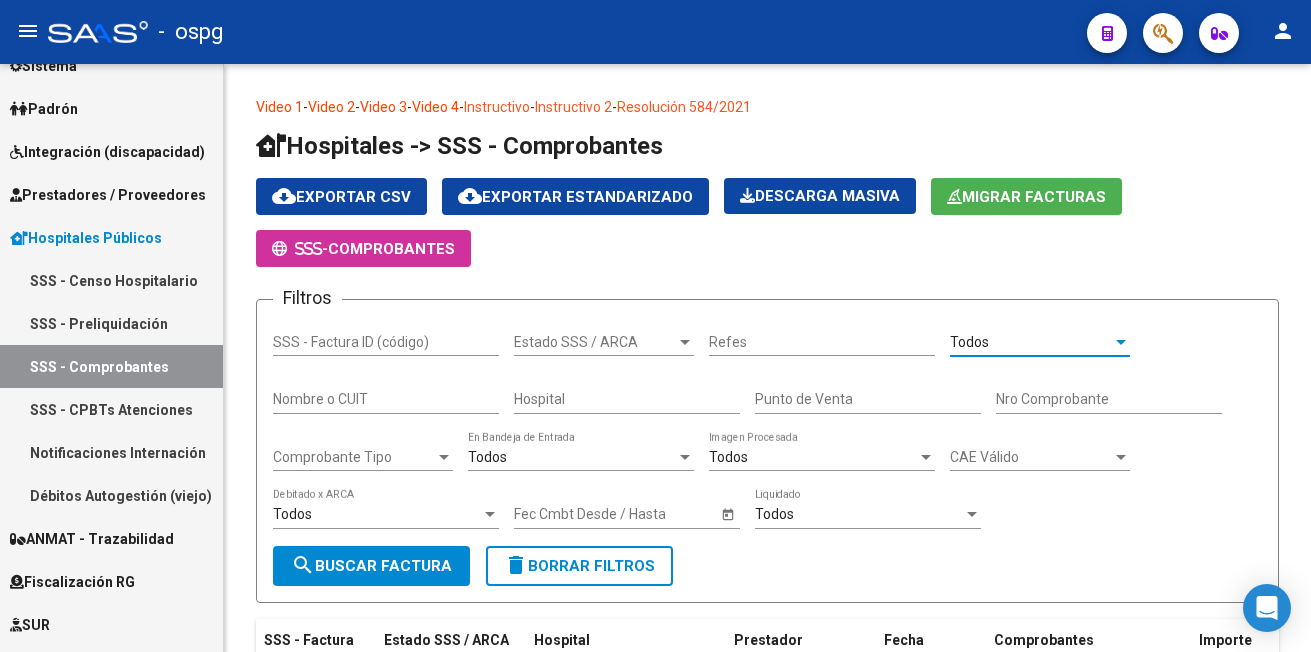 click on "Hospital" at bounding box center (627, 399) 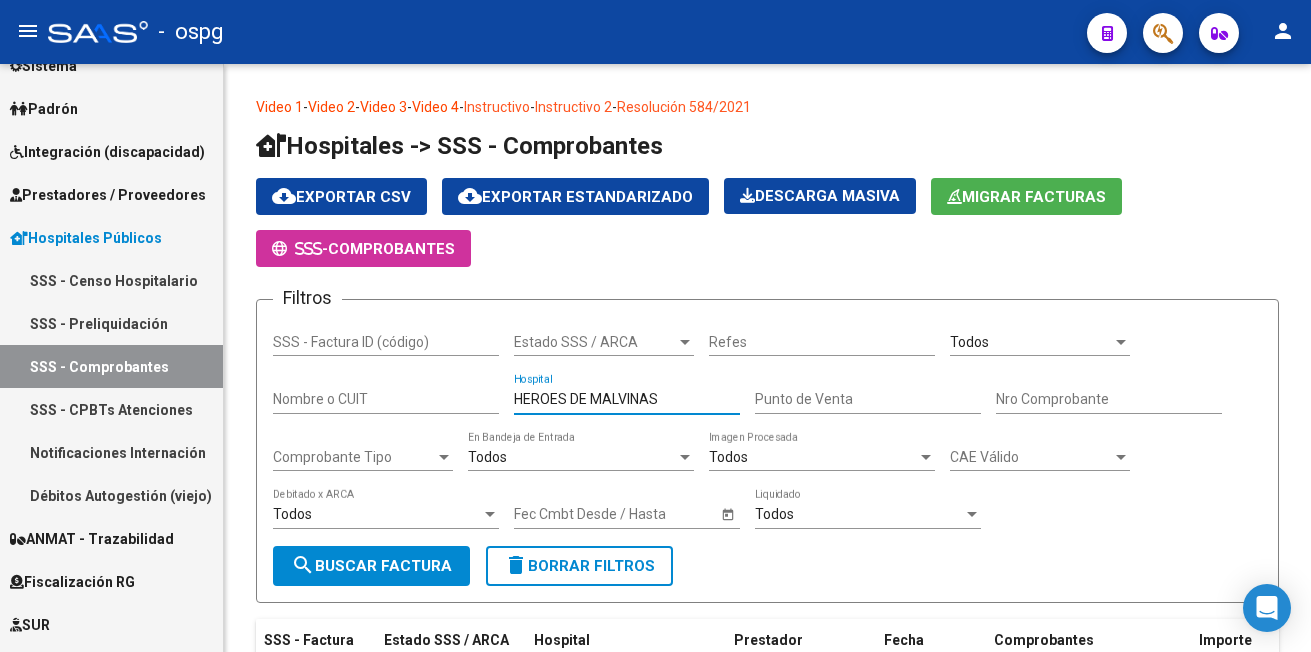 click on "search" 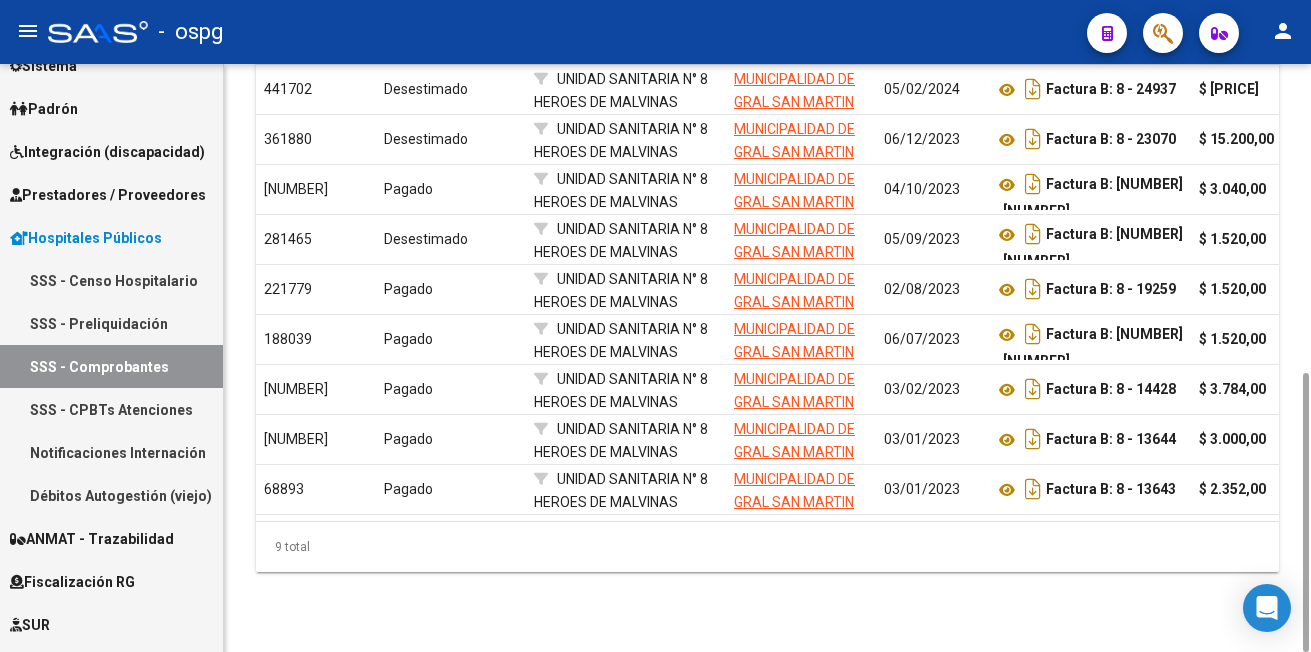 scroll, scrollTop: 450, scrollLeft: 0, axis: vertical 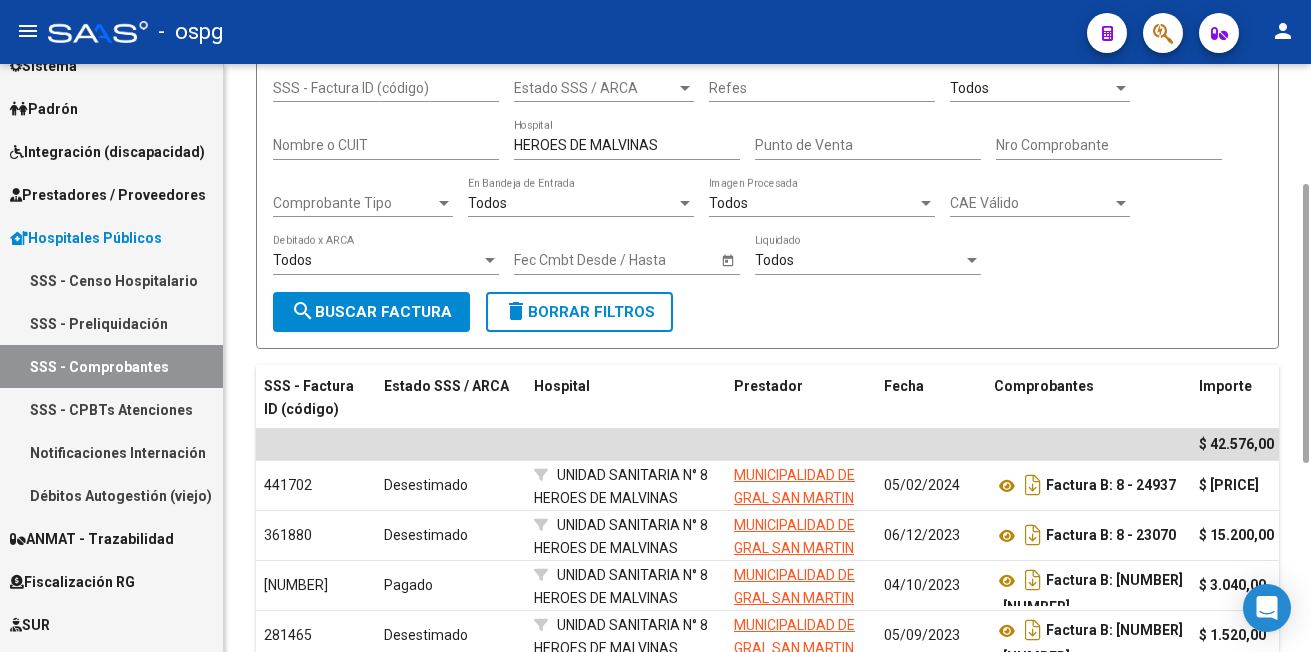drag, startPoint x: 1302, startPoint y: 311, endPoint x: 1292, endPoint y: 218, distance: 93.53609 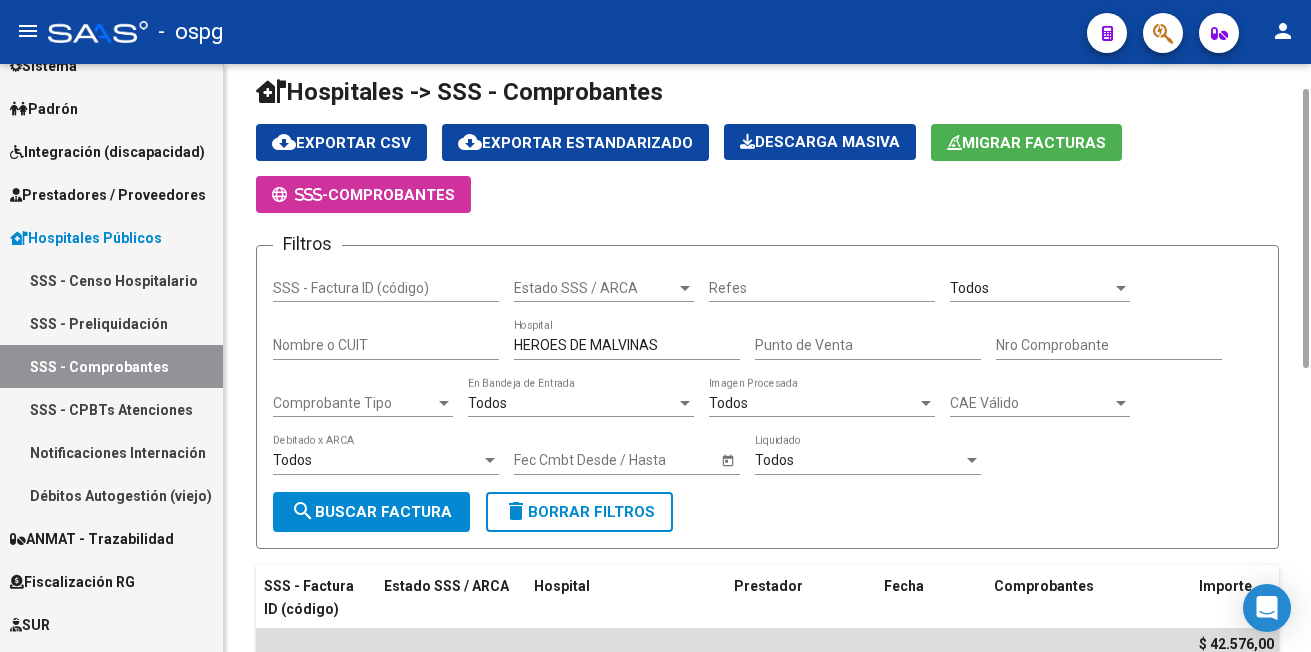 scroll, scrollTop: 0, scrollLeft: 0, axis: both 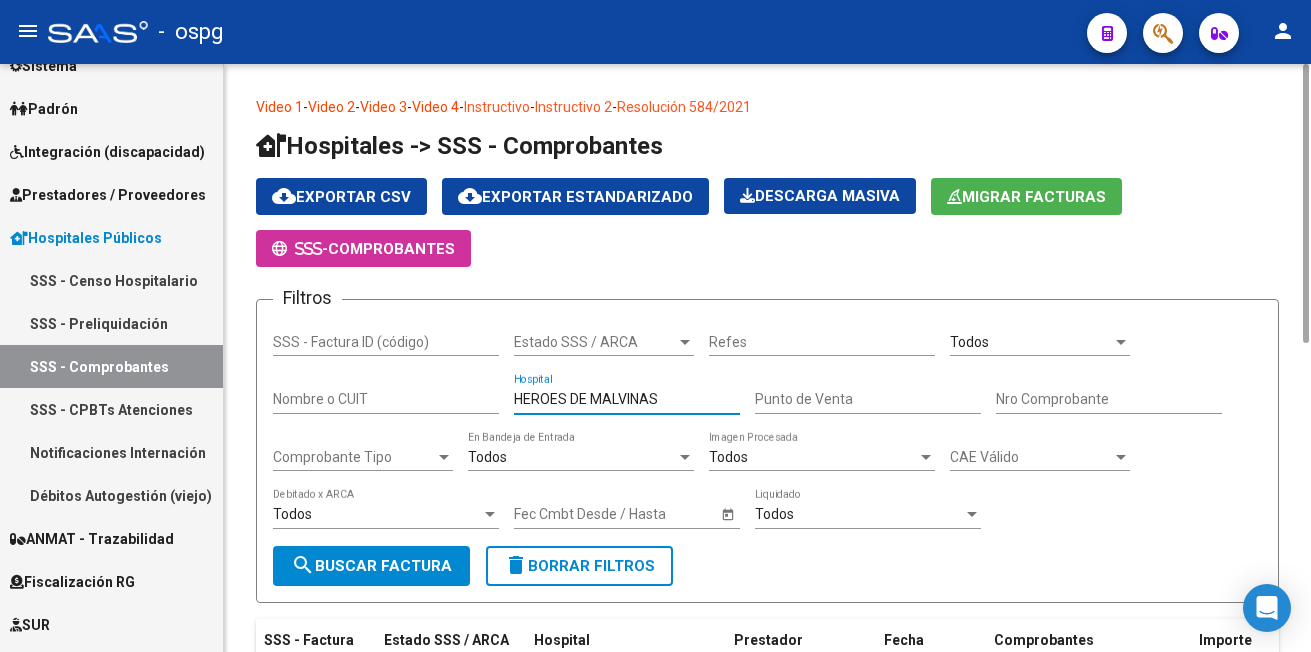 click on "HEROES DE MALVINAS" at bounding box center [627, 399] 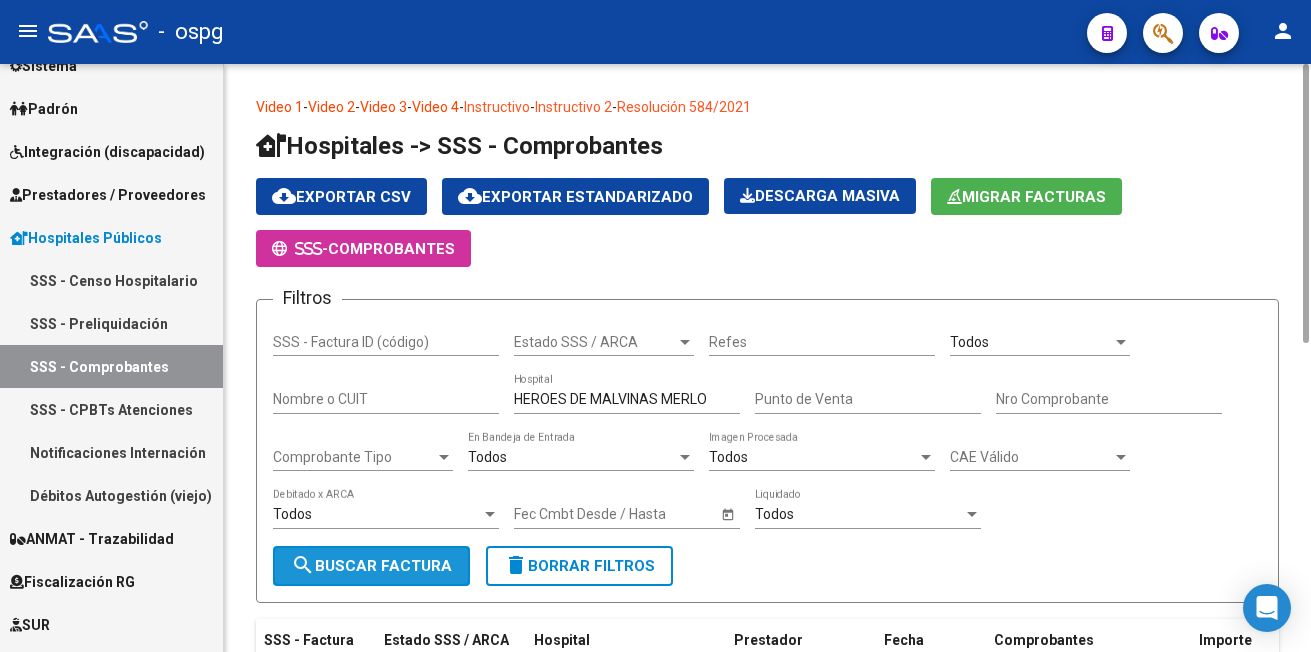 click on "search  Buscar Factura" 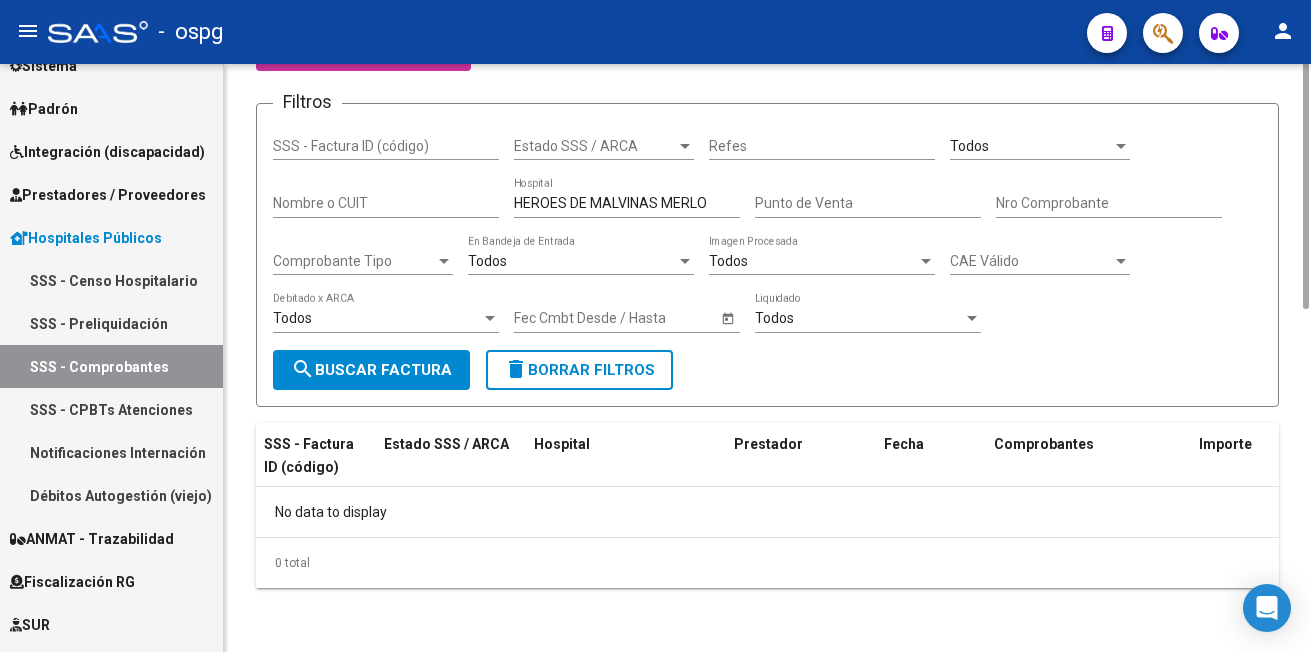 scroll, scrollTop: 0, scrollLeft: 0, axis: both 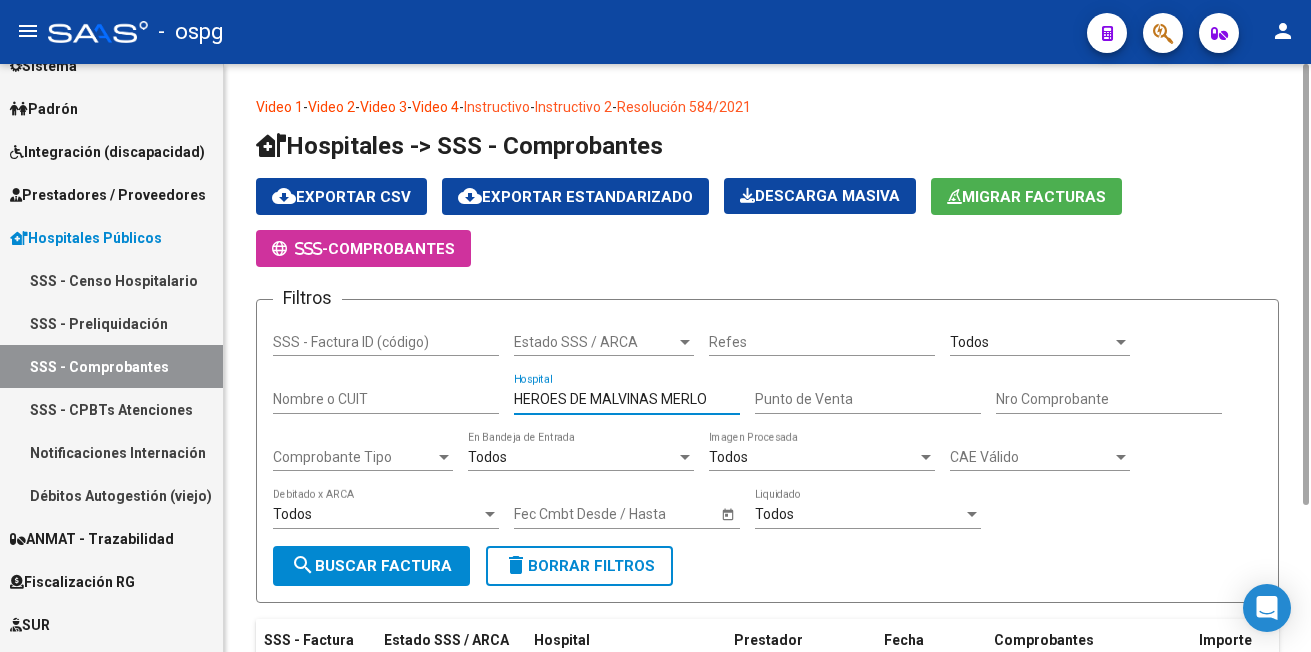 drag, startPoint x: 723, startPoint y: 397, endPoint x: 514, endPoint y: 394, distance: 209.02153 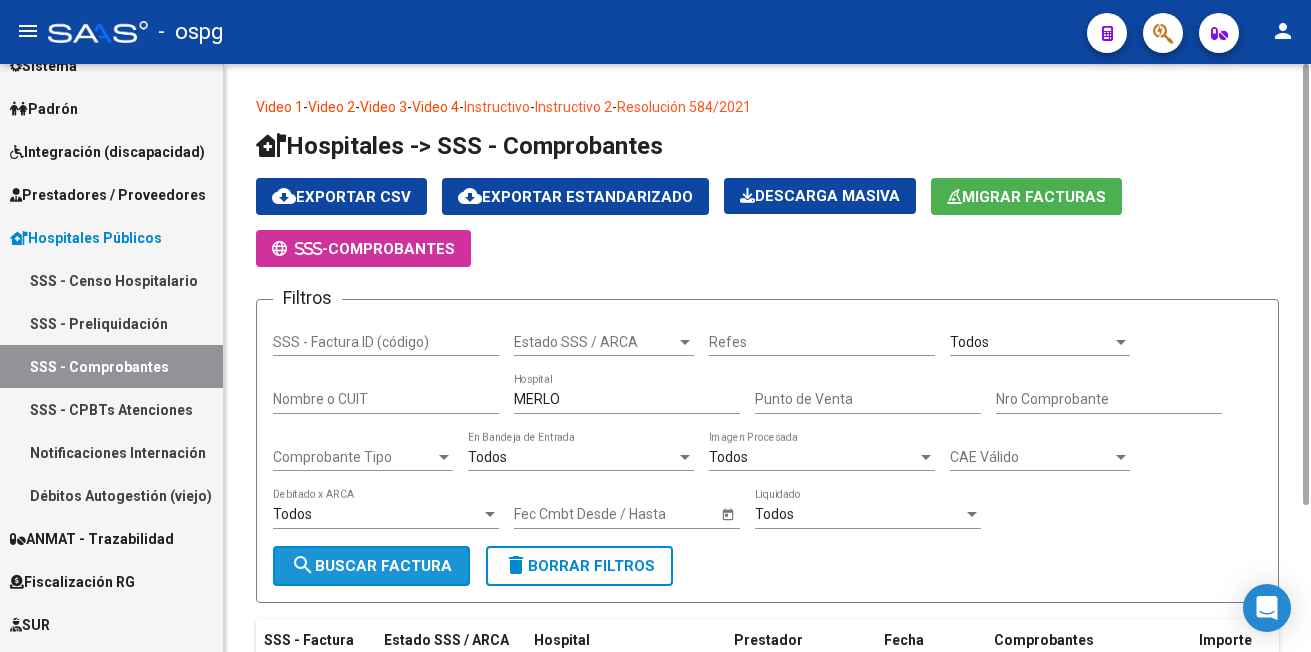 click on "search  Buscar Factura" 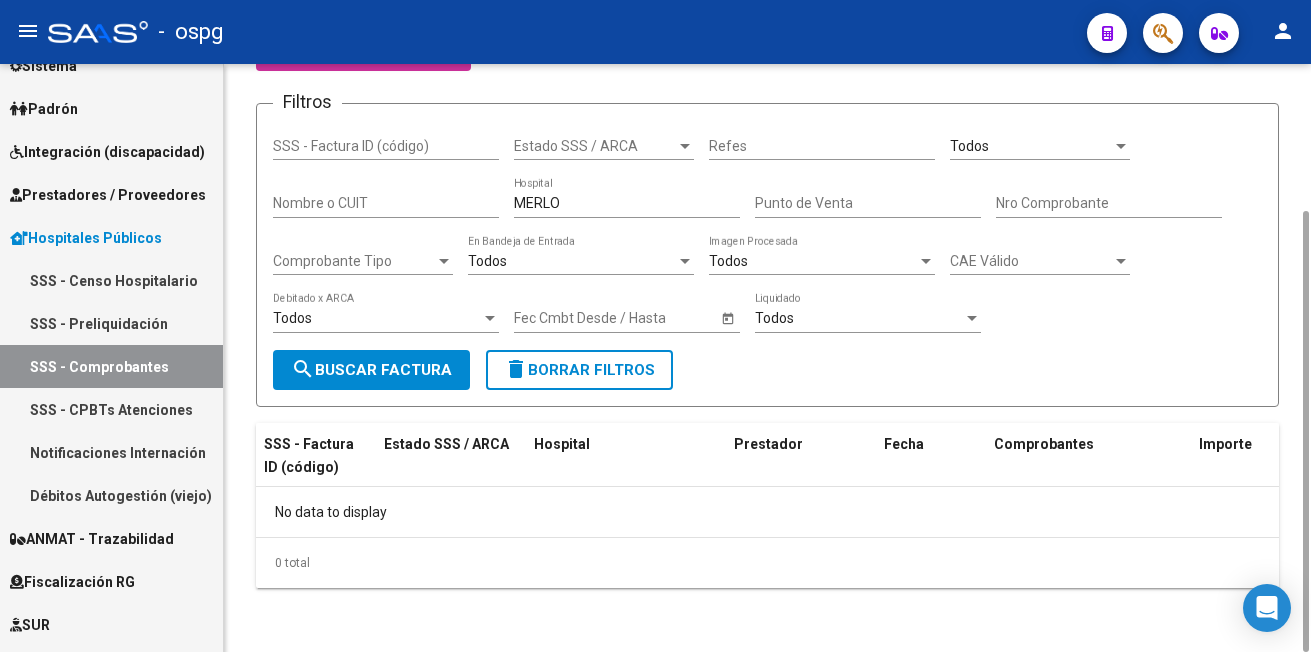 scroll, scrollTop: 0, scrollLeft: 0, axis: both 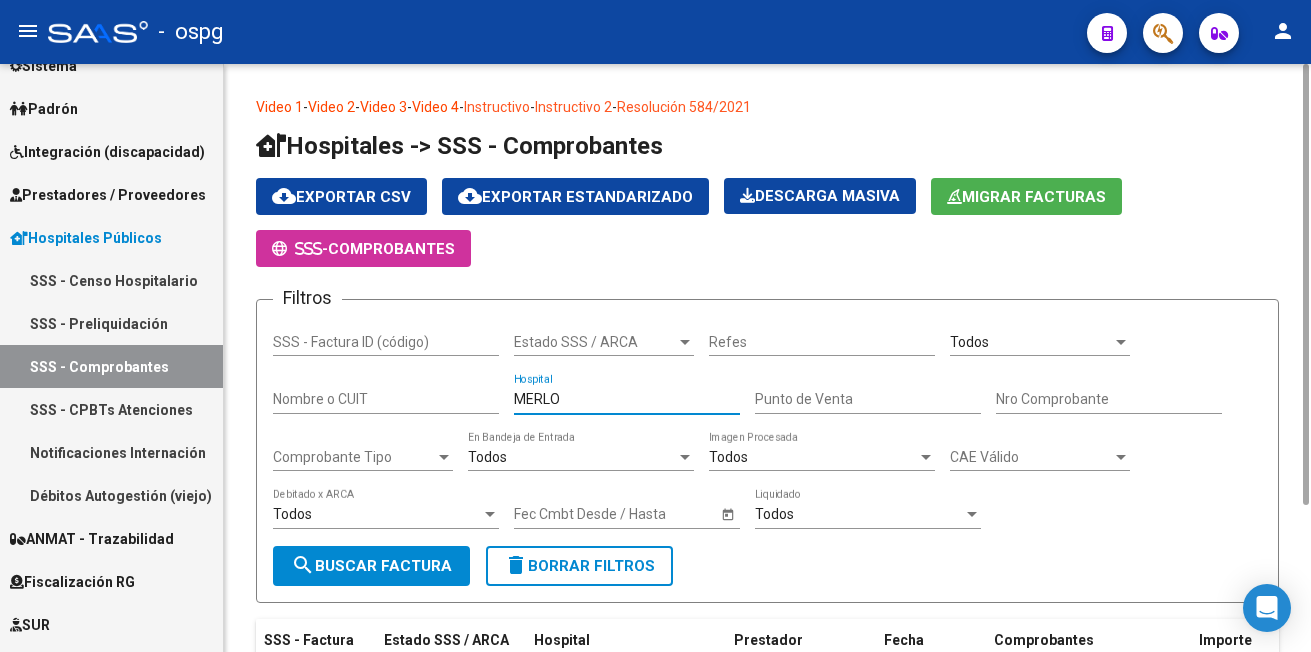 drag, startPoint x: 572, startPoint y: 393, endPoint x: 462, endPoint y: 389, distance: 110.0727 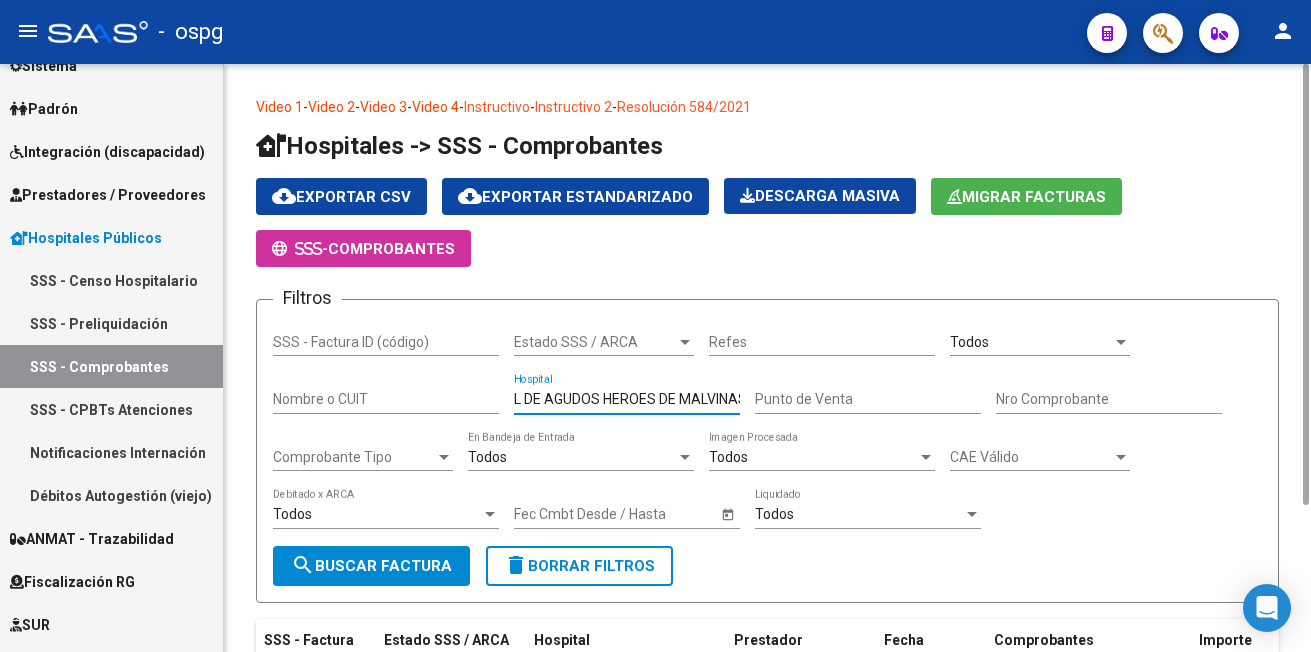 scroll, scrollTop: 0, scrollLeft: 83, axis: horizontal 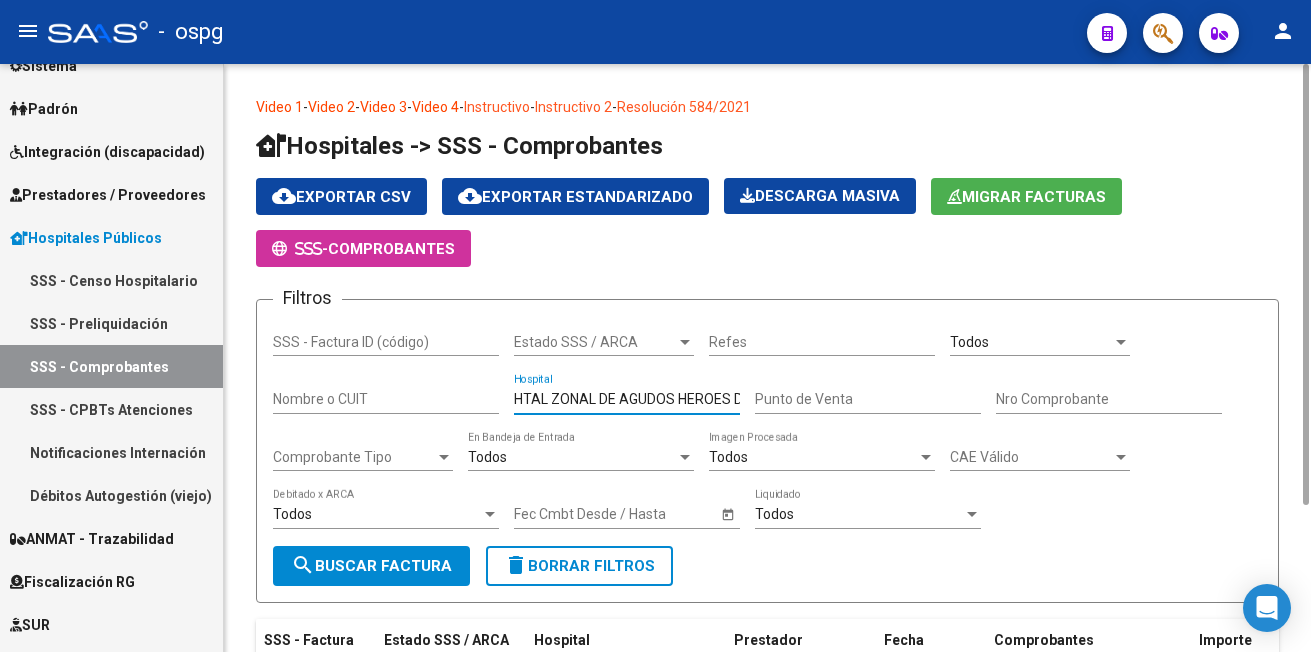 click on "search  Buscar Factura" 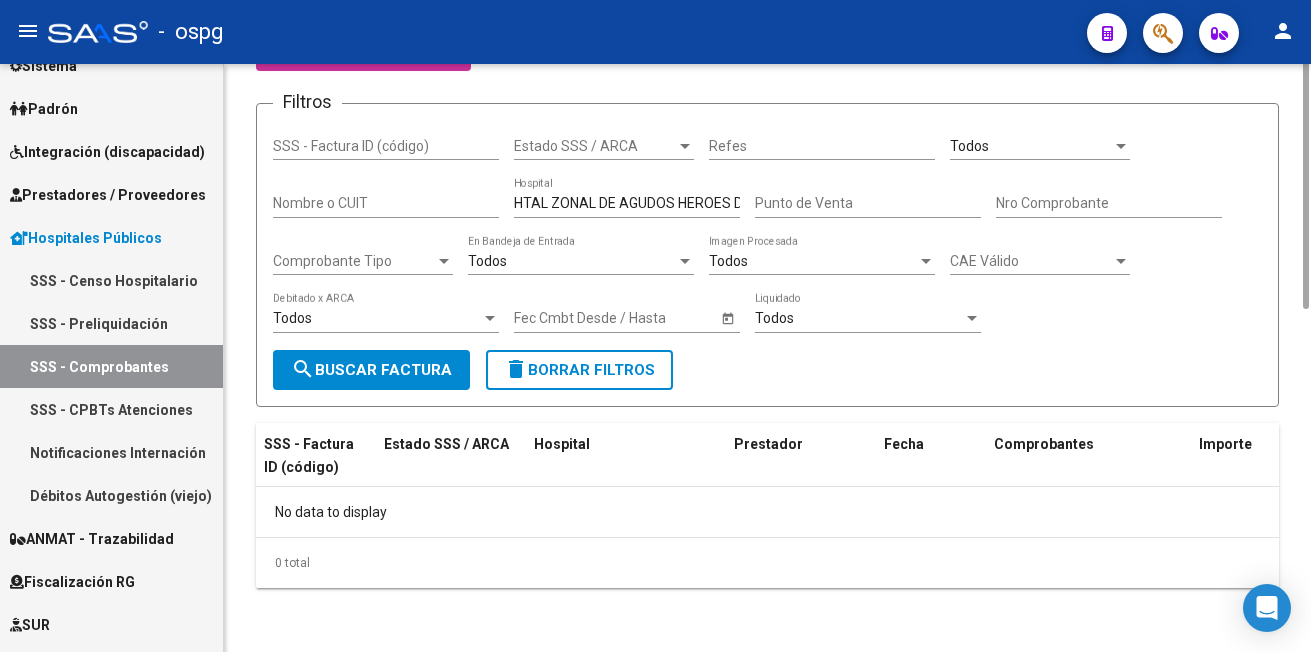 scroll, scrollTop: 0, scrollLeft: 0, axis: both 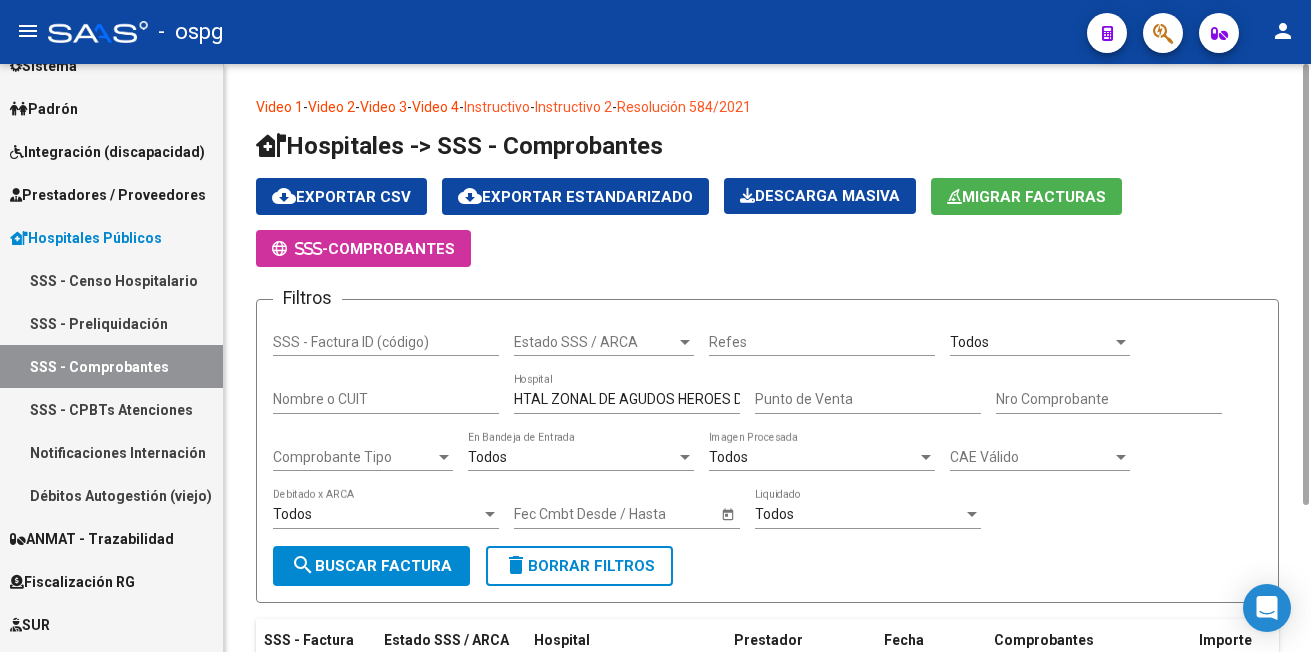 click on "HTAL ZONAL DE AGUDOS HEROES DE MALVINAS" at bounding box center (627, 399) 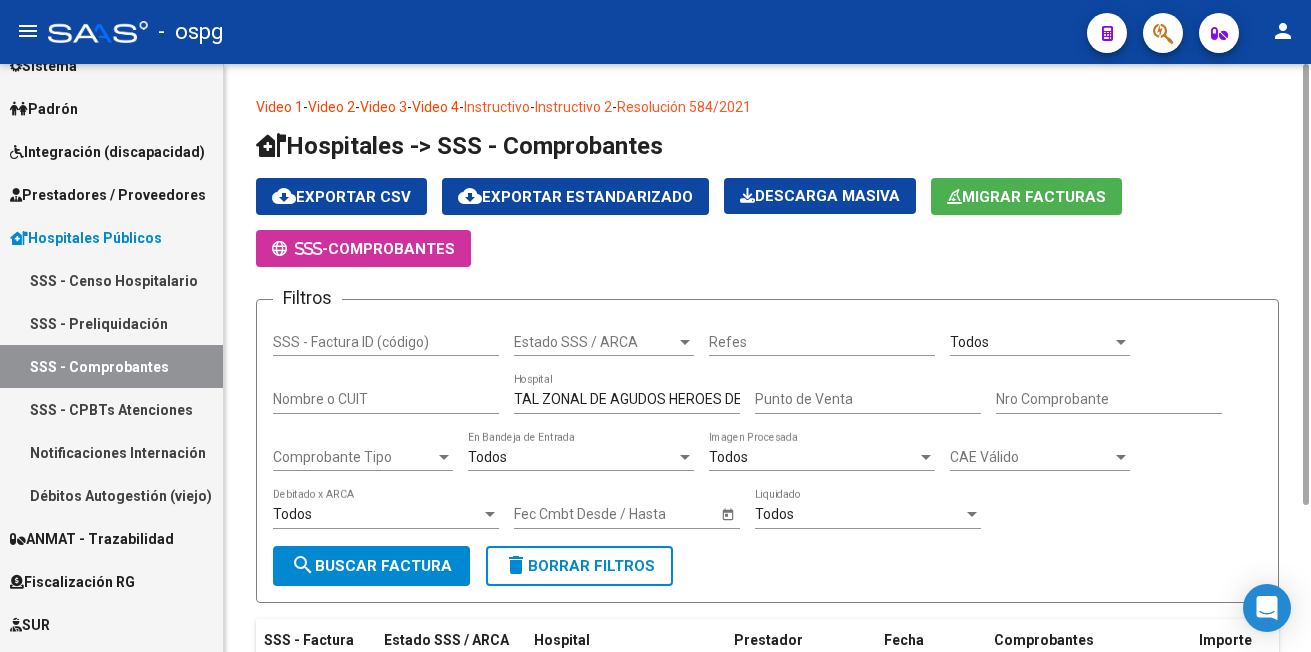 drag, startPoint x: 504, startPoint y: 394, endPoint x: 671, endPoint y: 400, distance: 167.10774 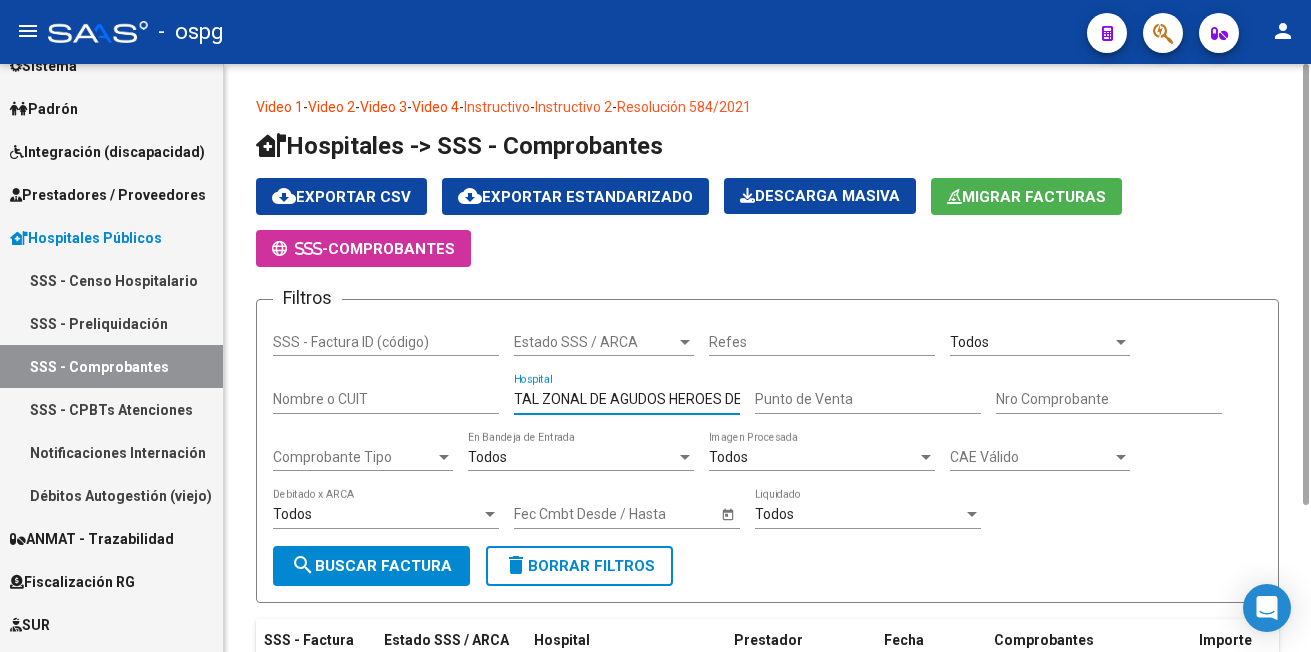 click on "TAL ZONAL DE AGUDOS HEROES DE MALVINAS" at bounding box center (627, 399) 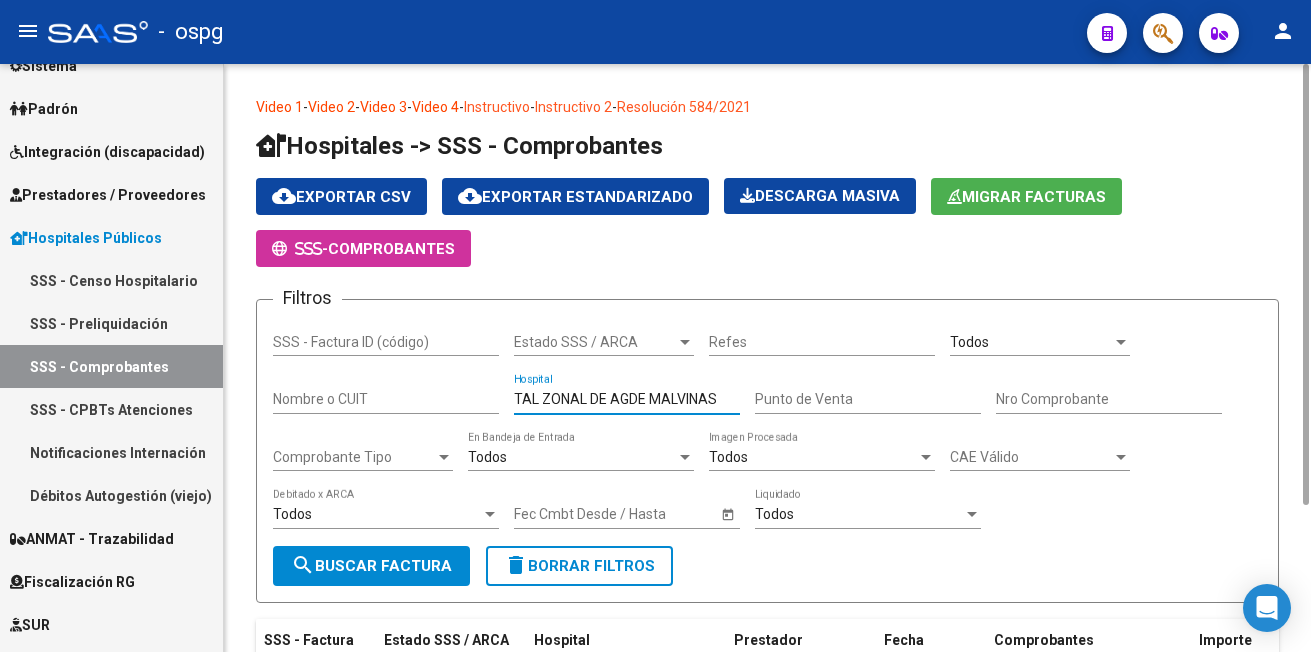 click on "TAL ZONAL DE AGDE MALVINAS" at bounding box center (627, 399) 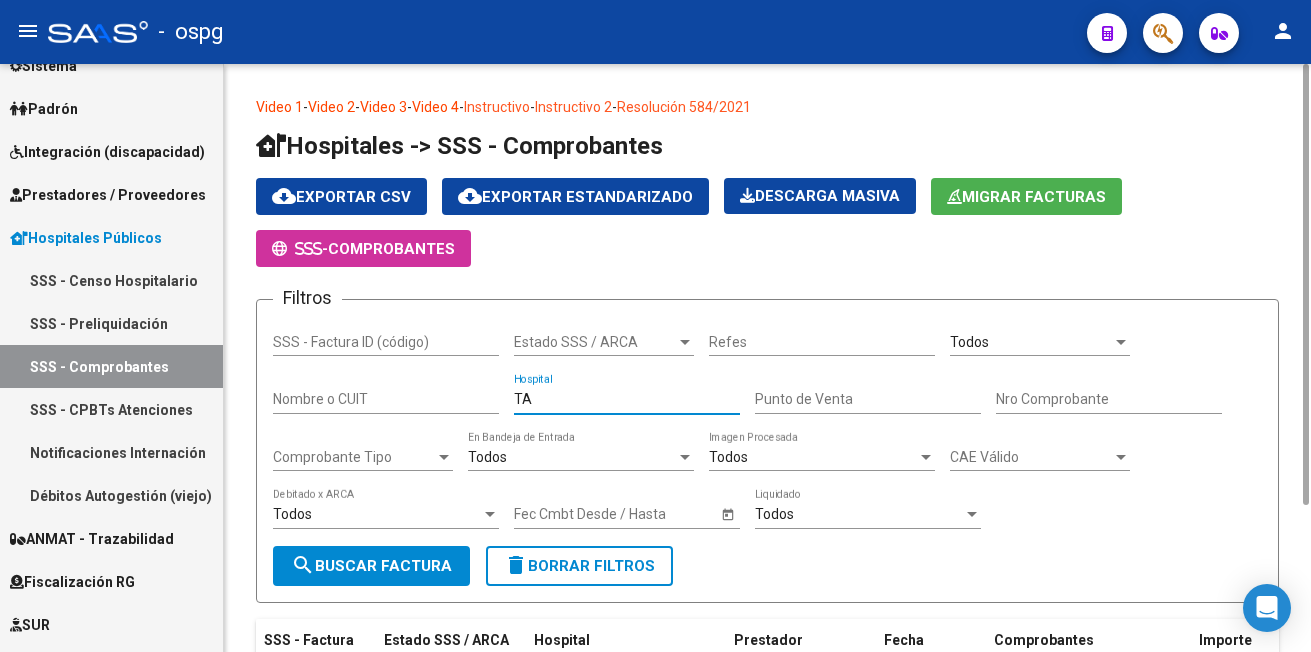type on "T" 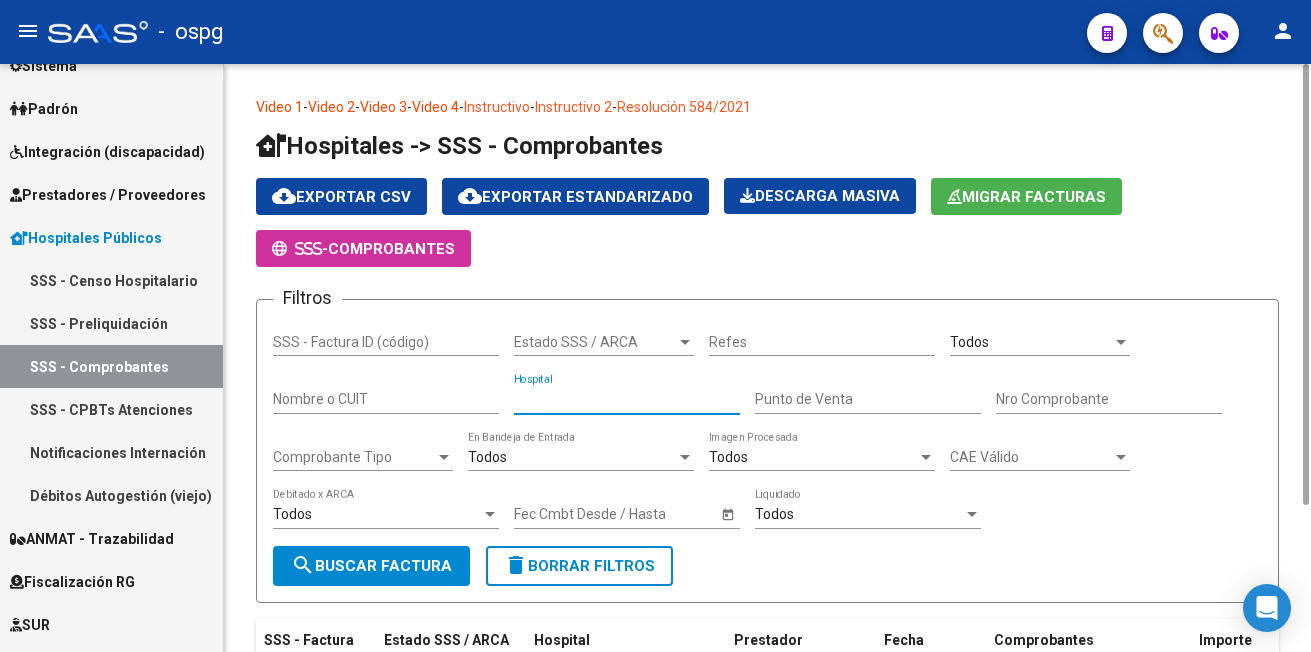 type 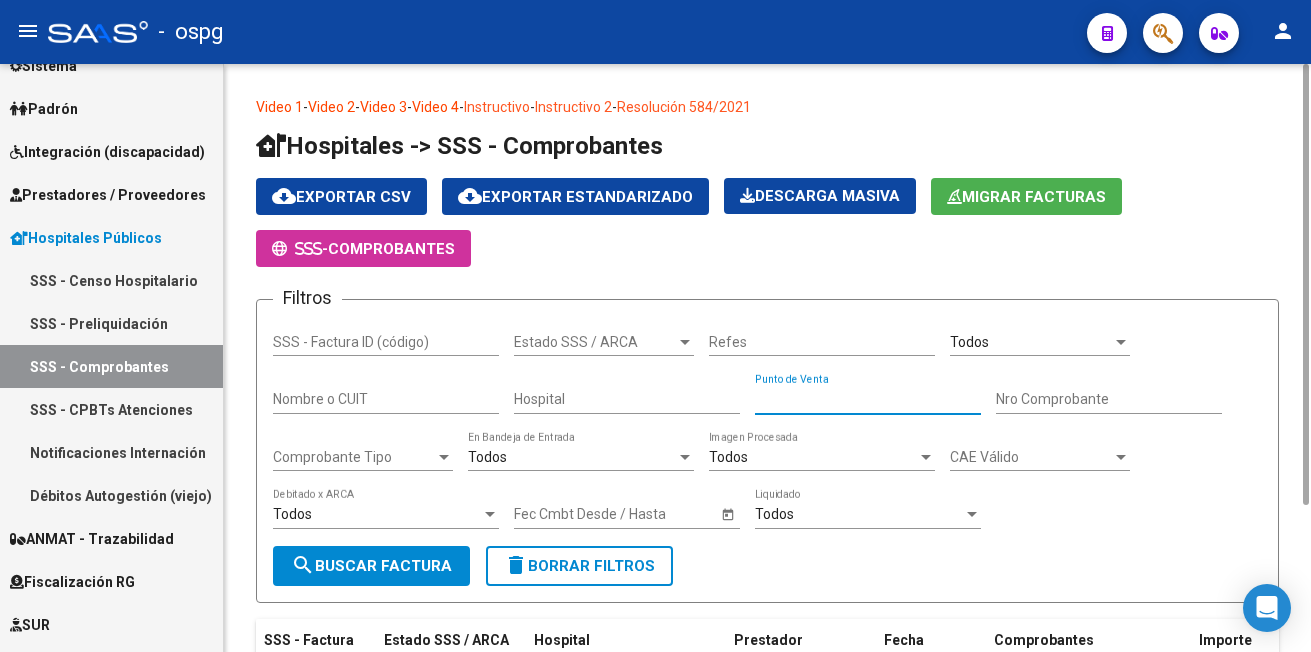click on "Punto de Venta" at bounding box center (868, 399) 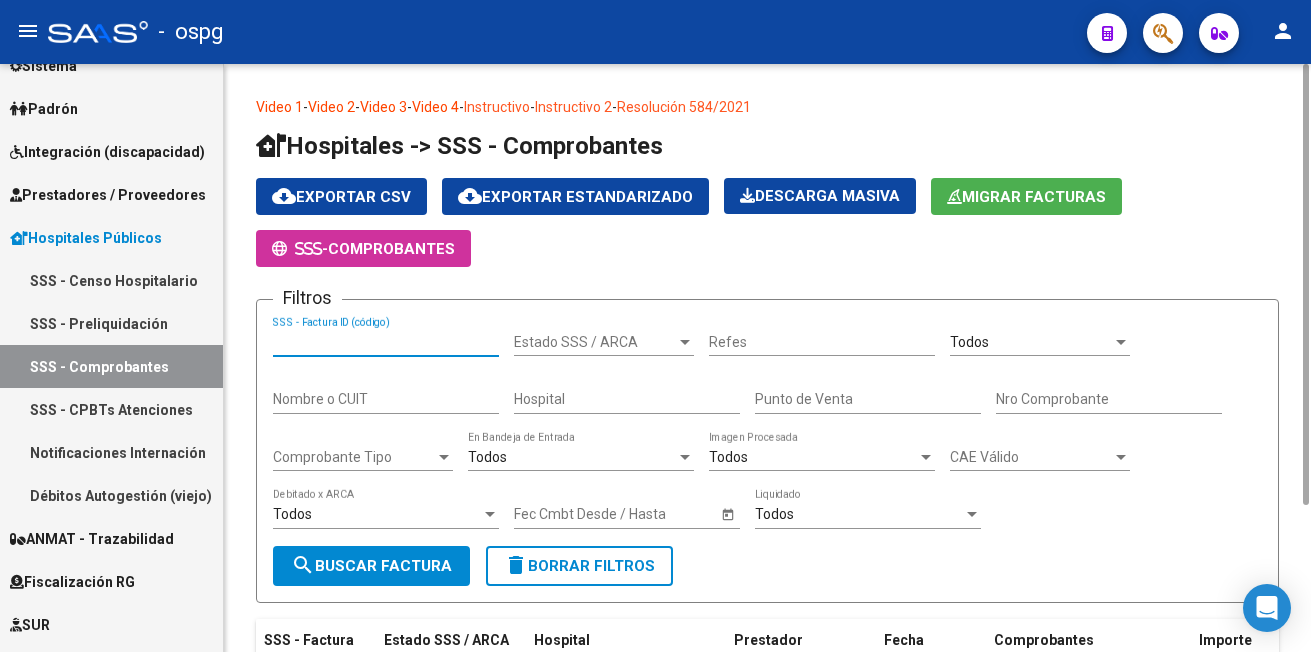 click on "SSS - Factura ID (código)" at bounding box center [386, 342] 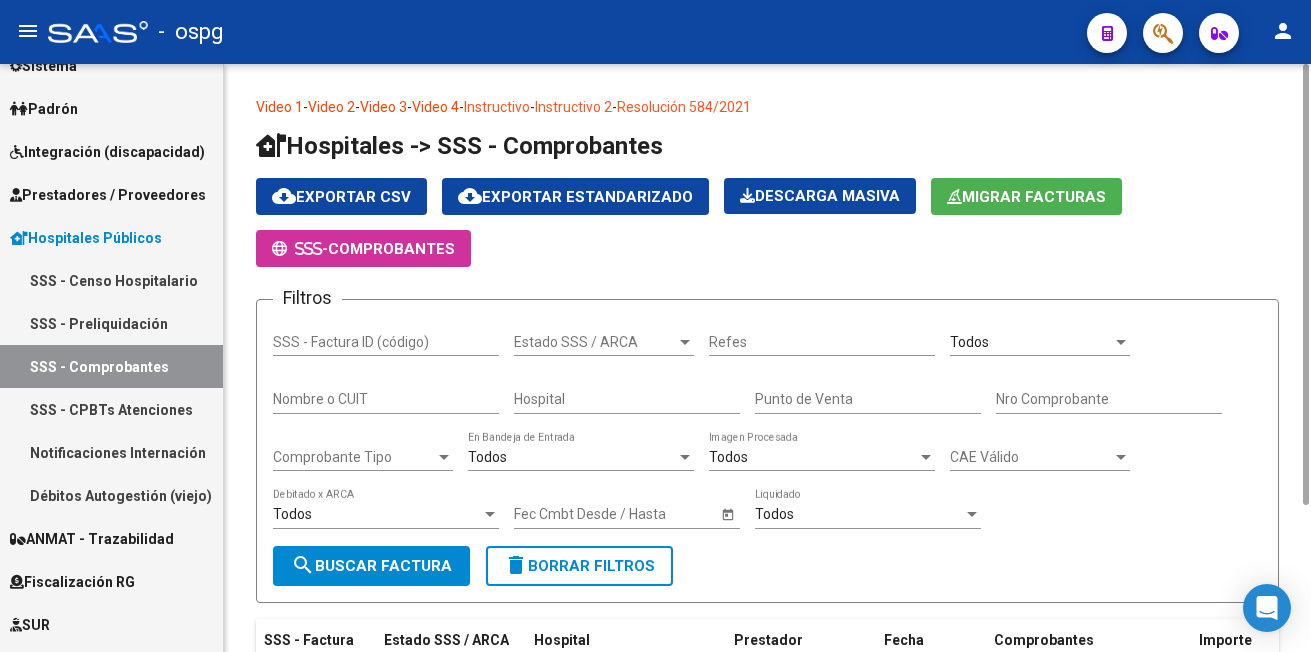 click on "Punto de Venta" 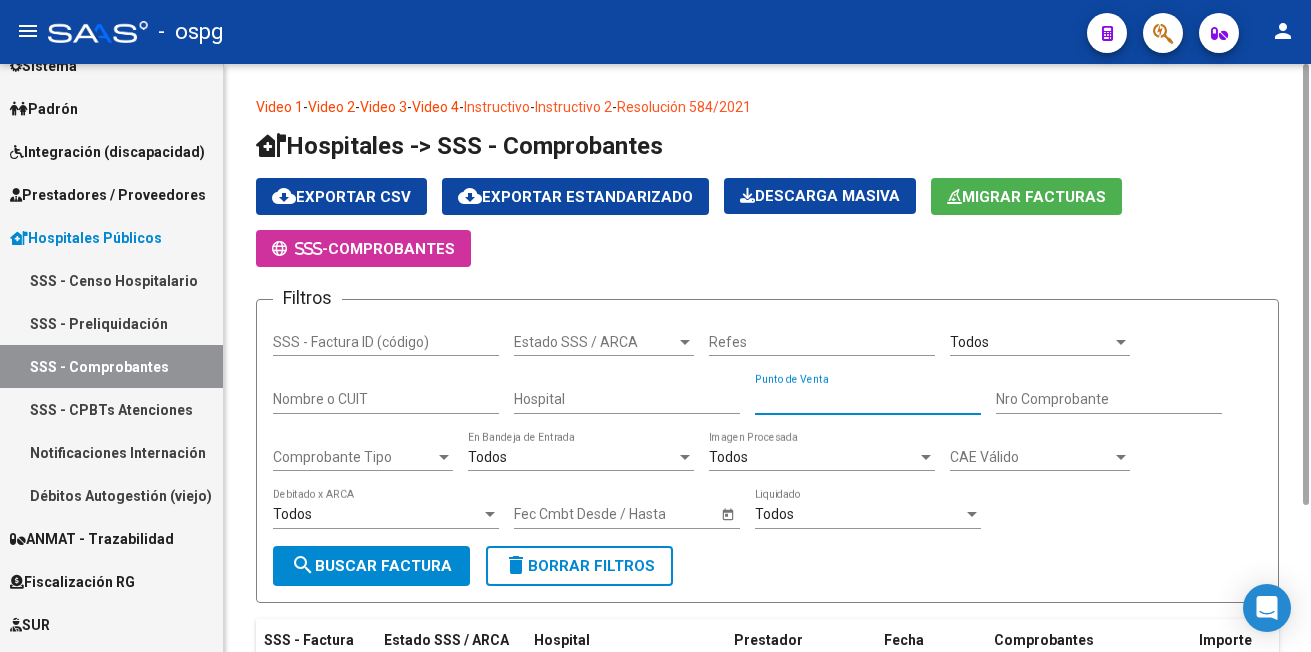 click on "Nro Comprobante" 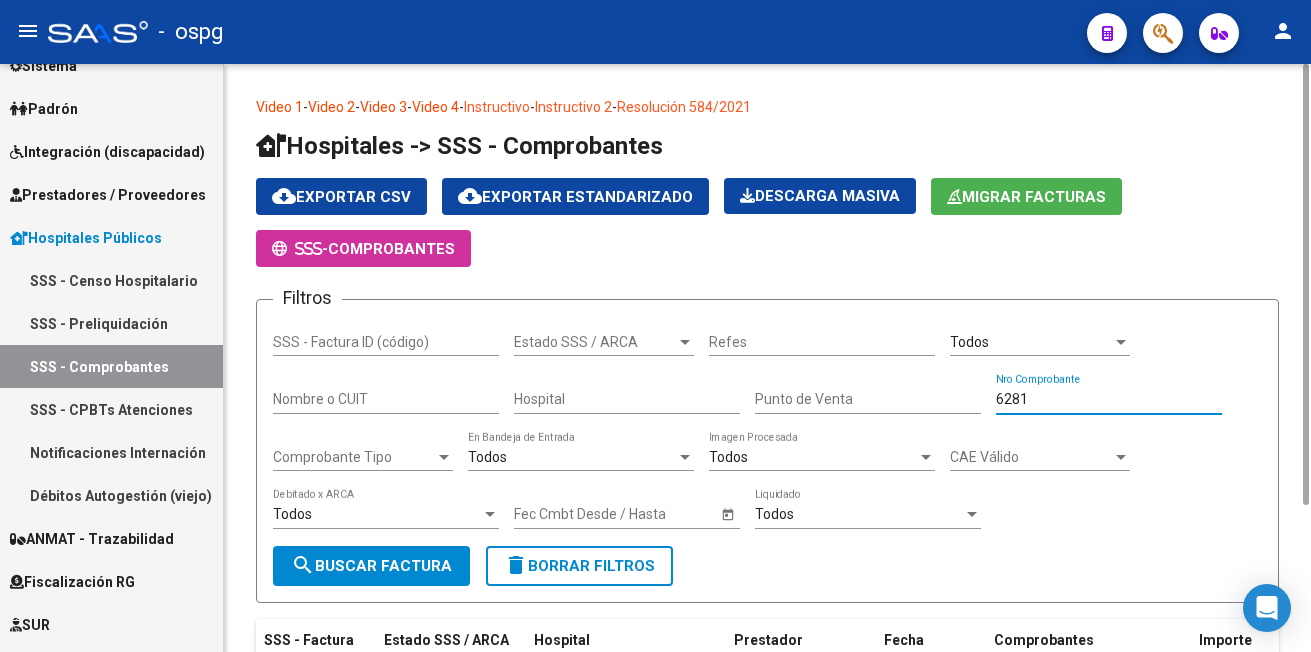 type on "6281" 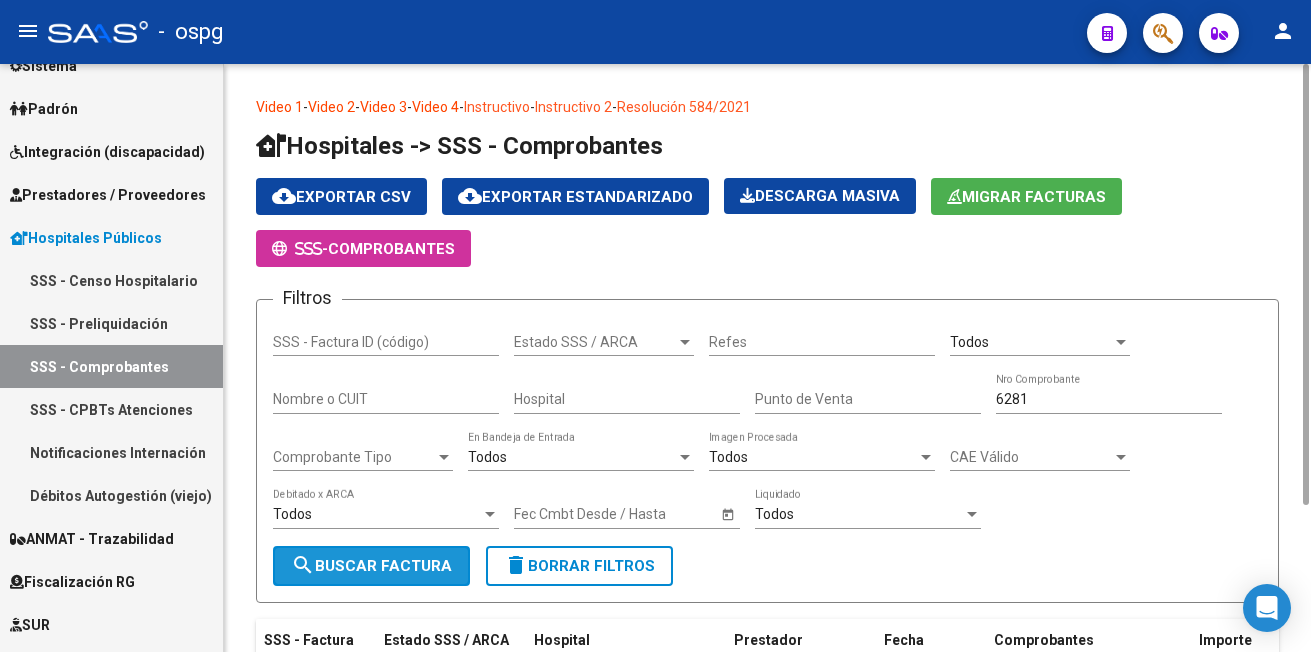 click on "search  Buscar Factura" 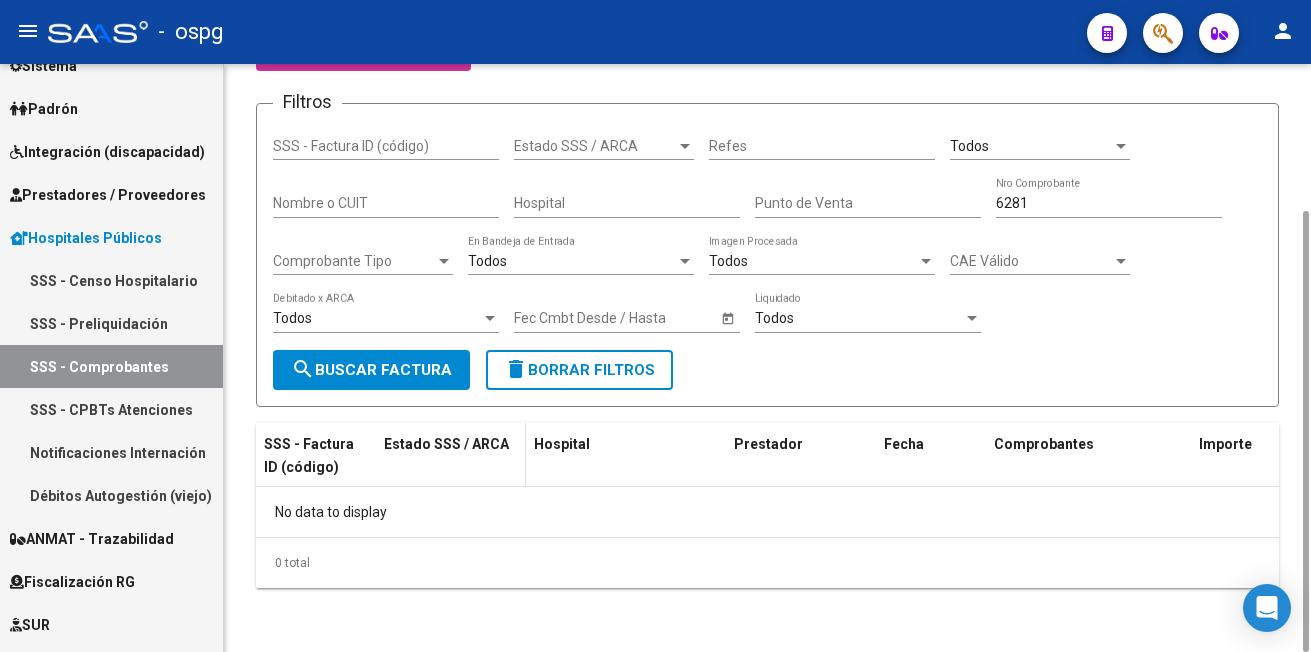 scroll, scrollTop: 0, scrollLeft: 0, axis: both 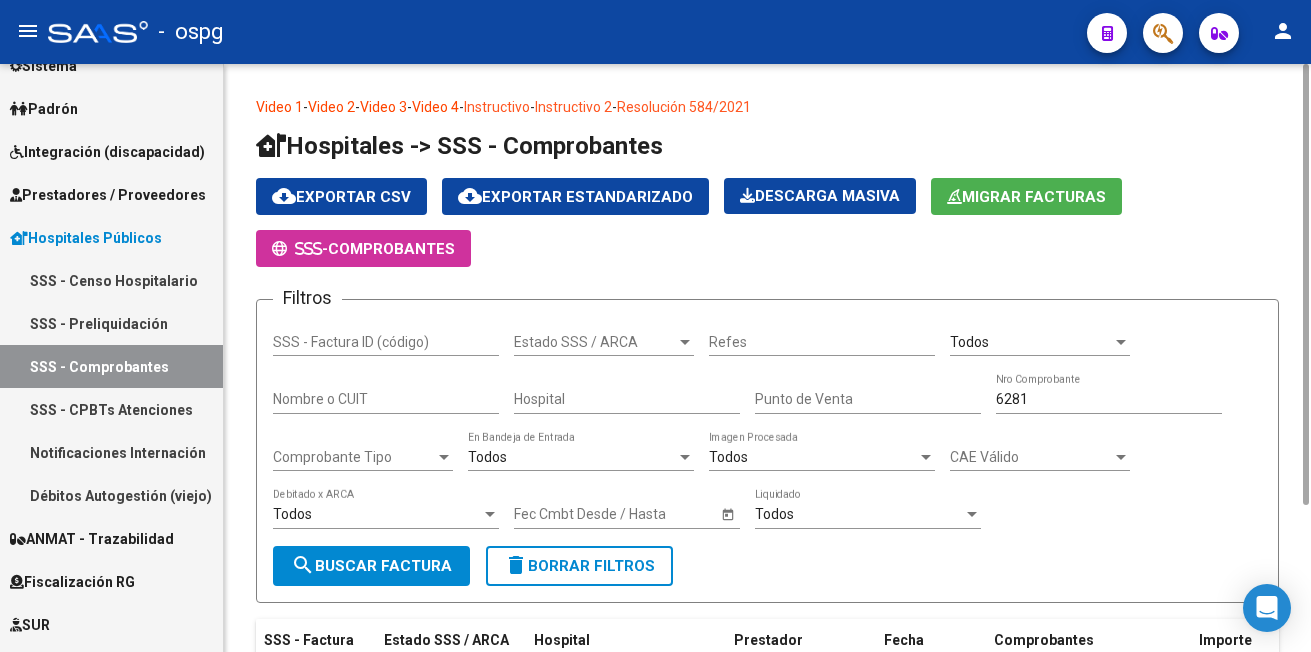click on "Punto de Venta" at bounding box center [868, 399] 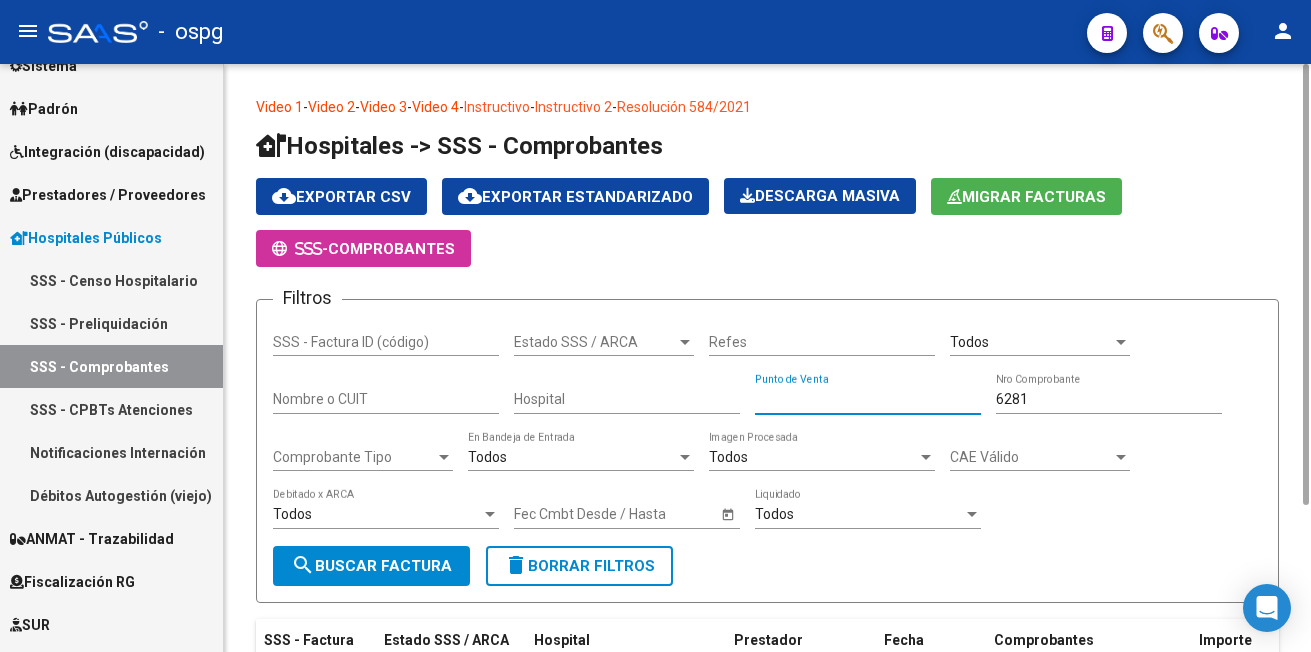 type on "[NUMBER]" 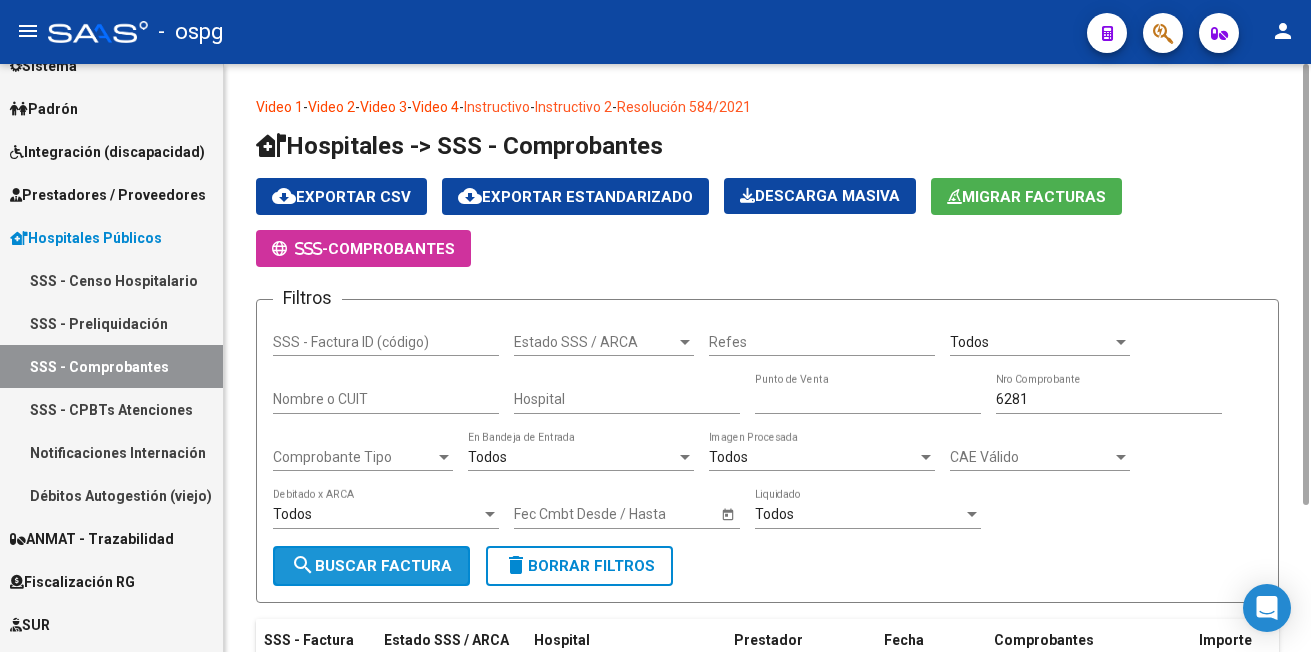 click on "search  Buscar Factura" 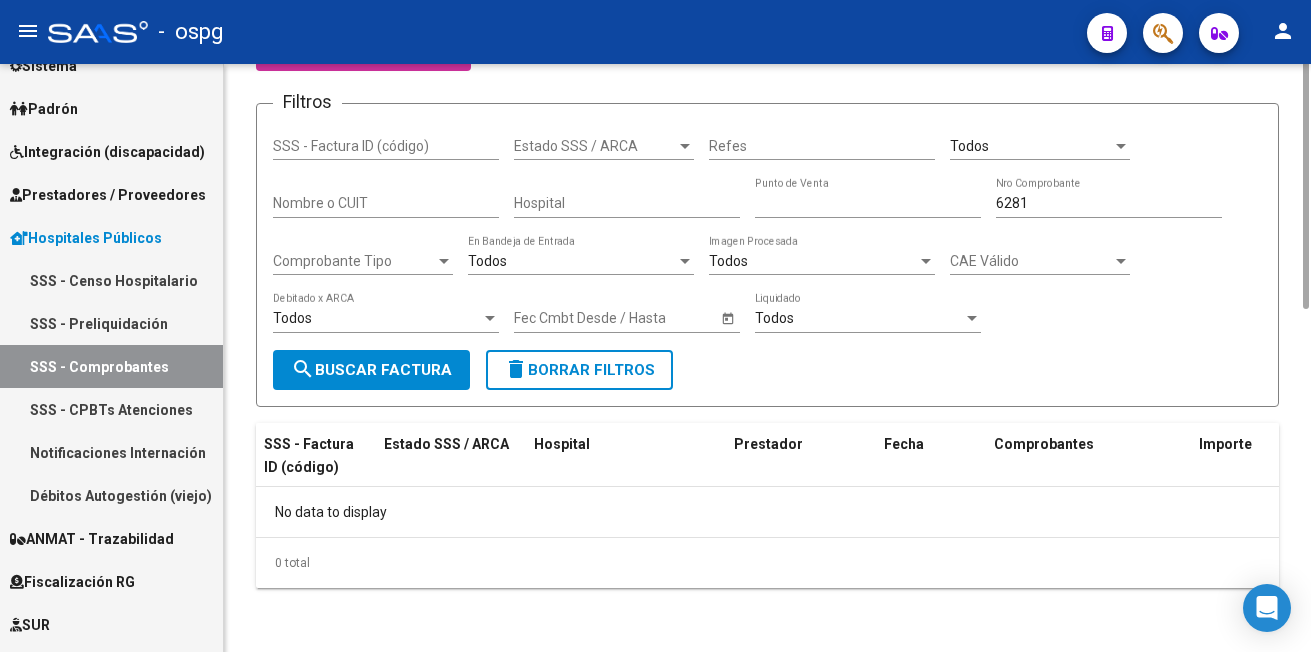 scroll, scrollTop: 0, scrollLeft: 0, axis: both 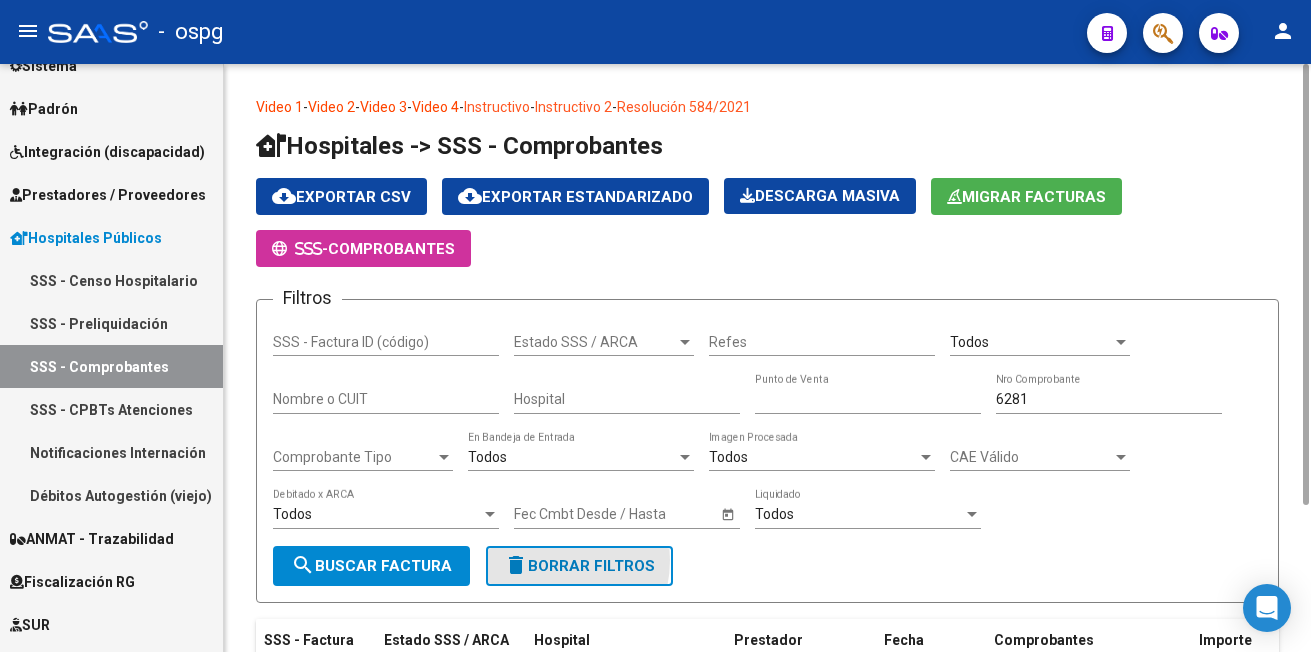 click on "delete  Borrar Filtros" 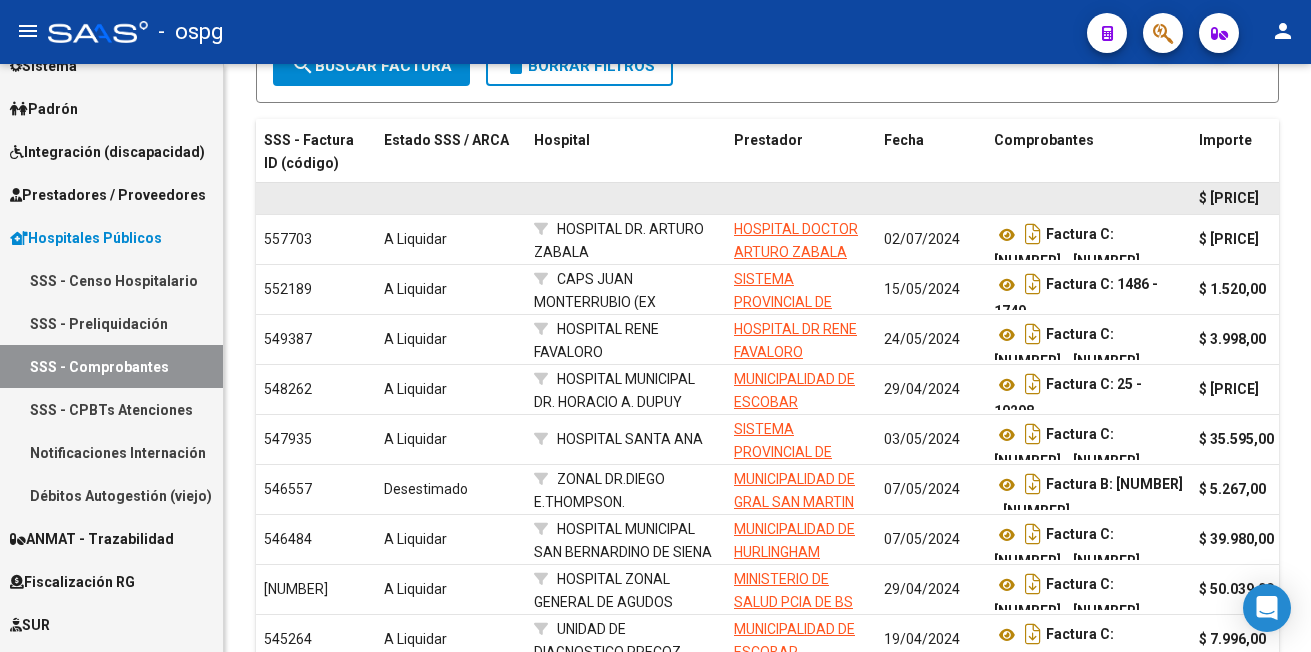 scroll, scrollTop: 0, scrollLeft: 0, axis: both 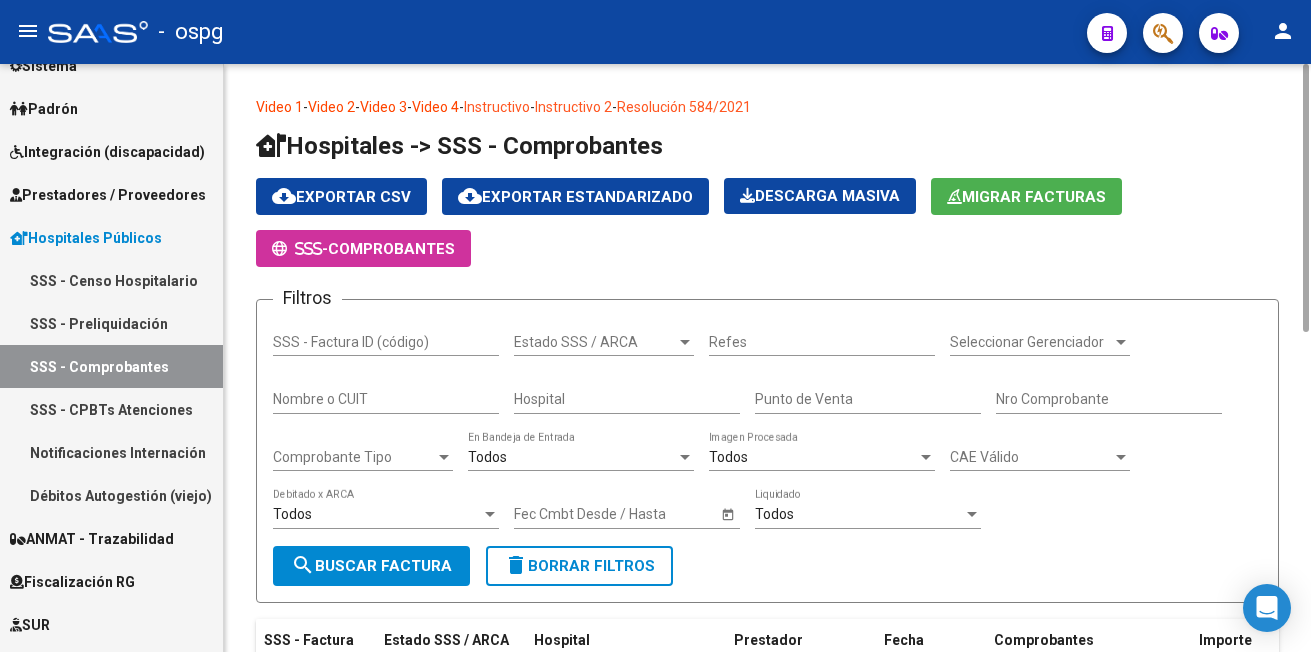 click on "Punto de Venta" 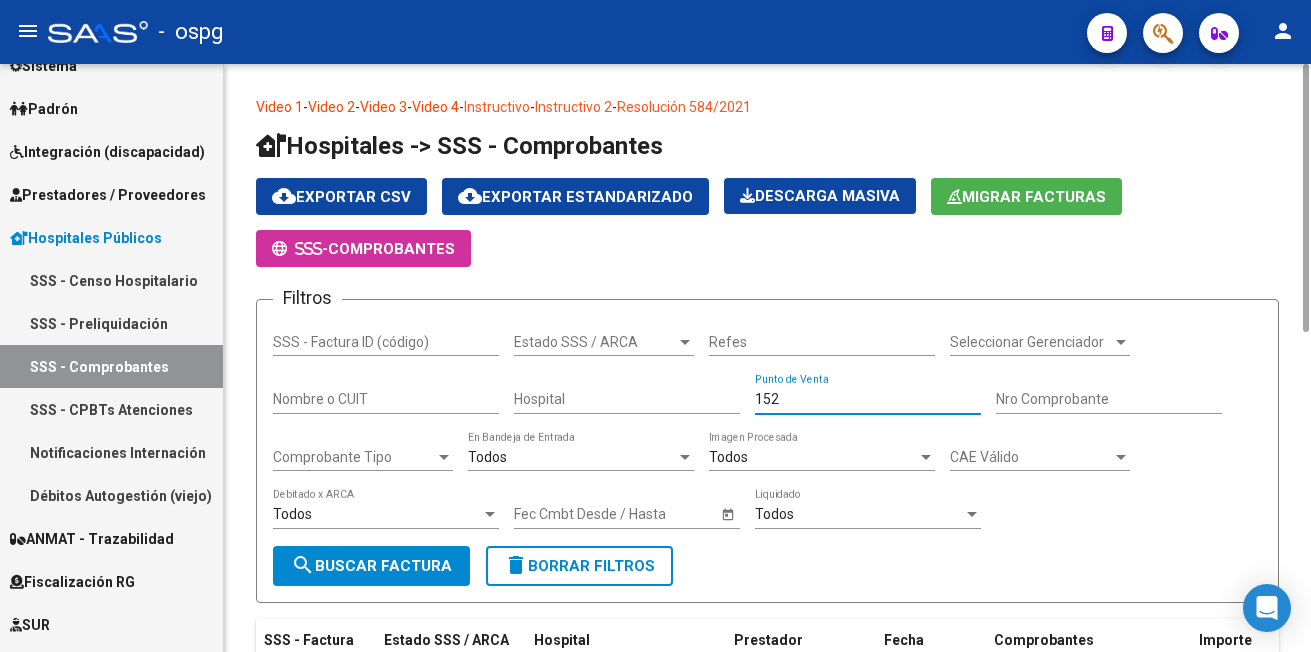type on "152" 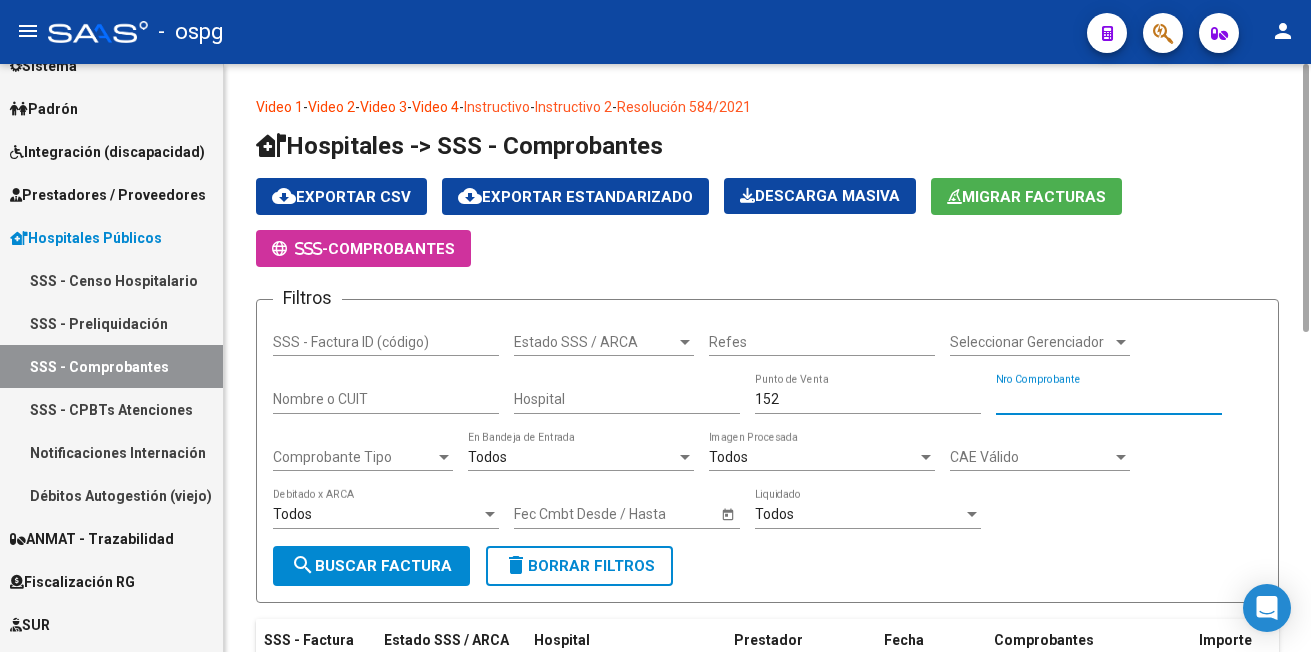 click on "Nro Comprobante" at bounding box center (1109, 399) 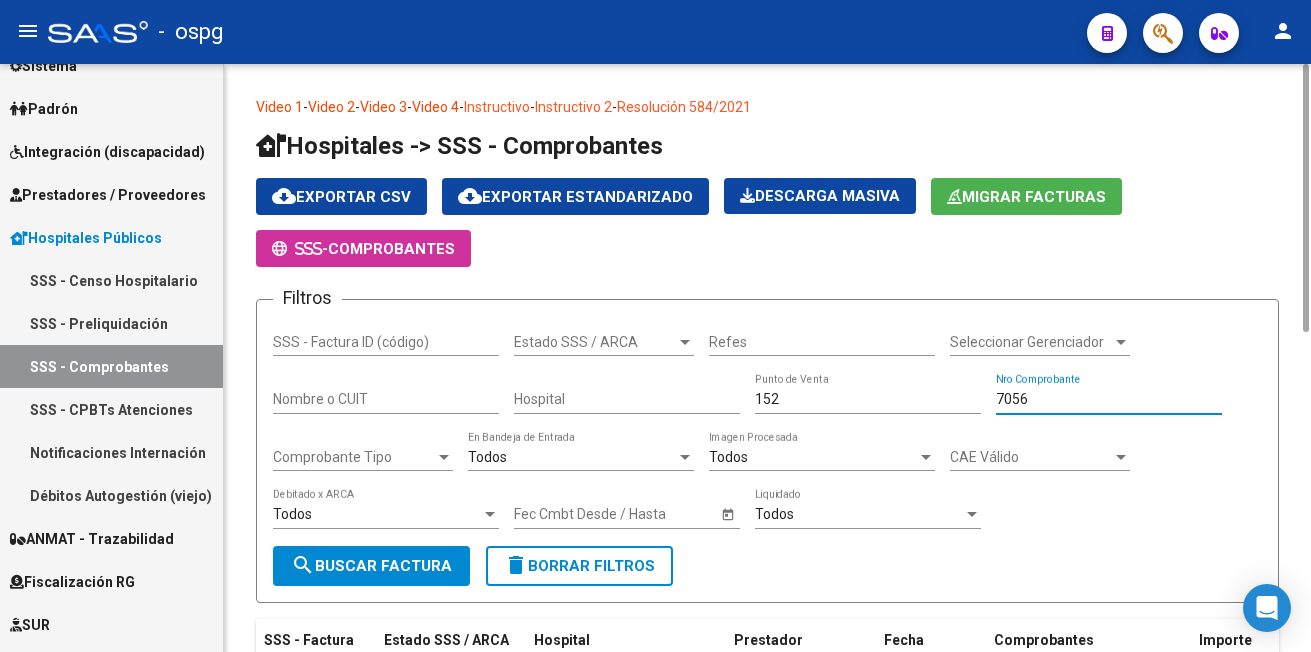click on "search  Buscar Factura" 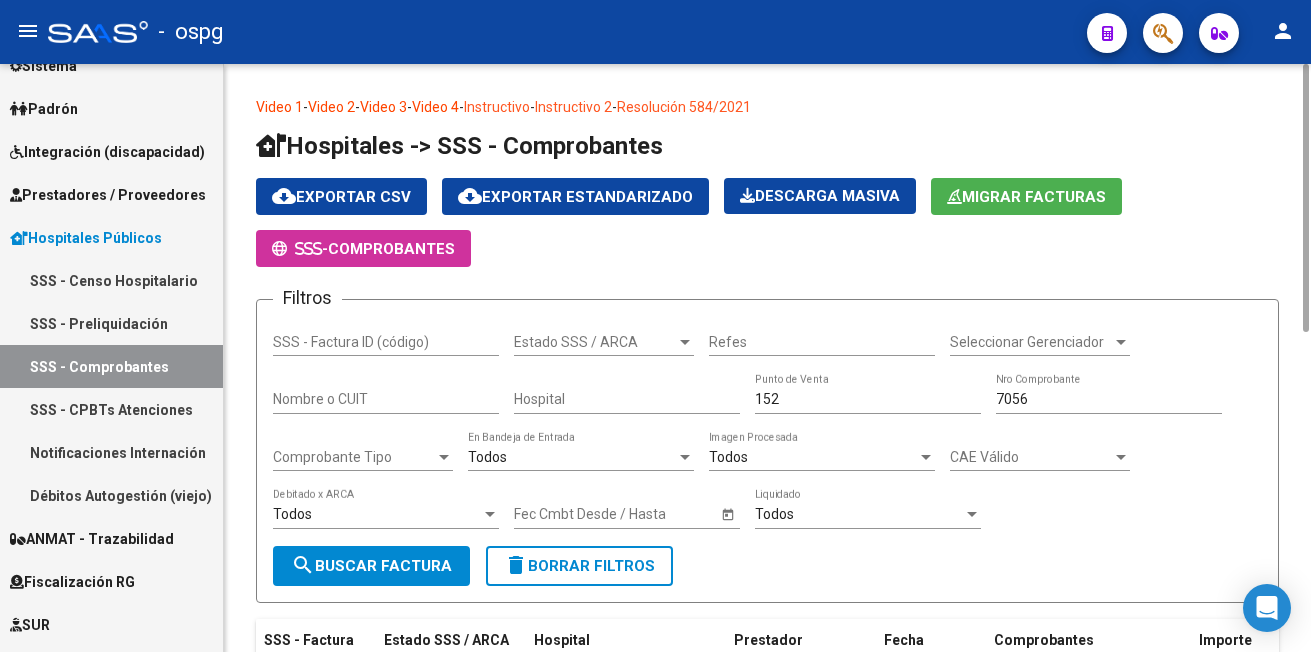 scroll, scrollTop: 196, scrollLeft: 0, axis: vertical 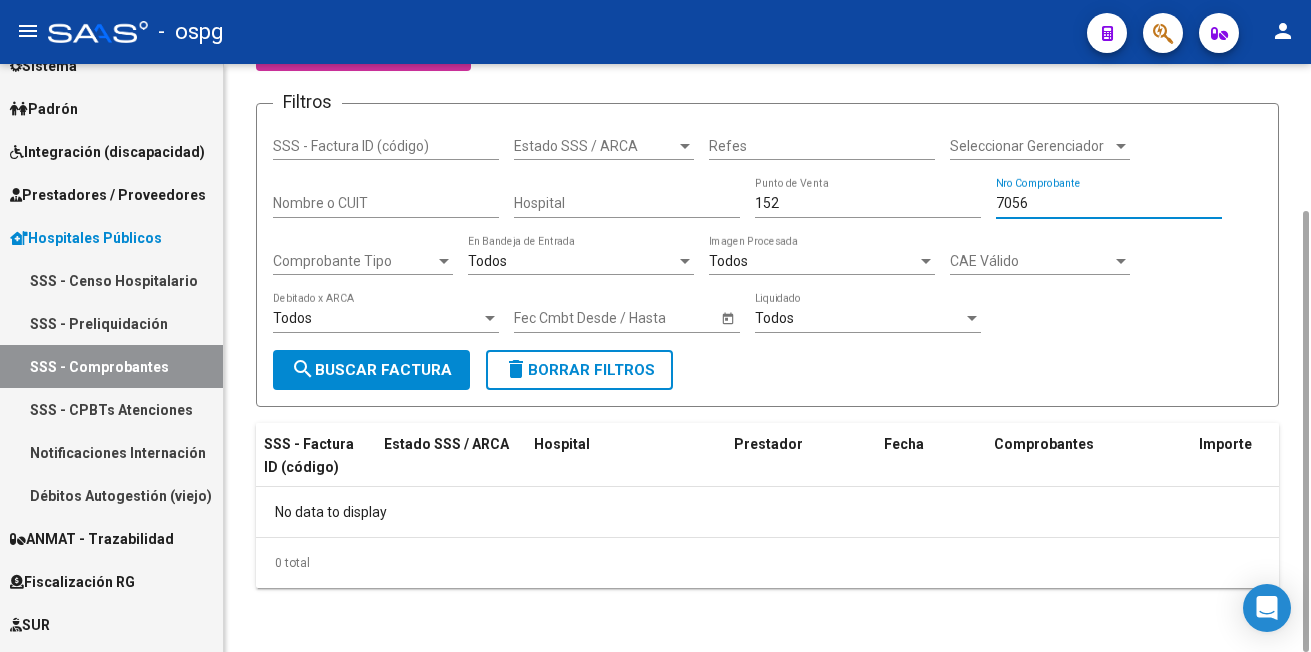 click on "7056" at bounding box center [1109, 203] 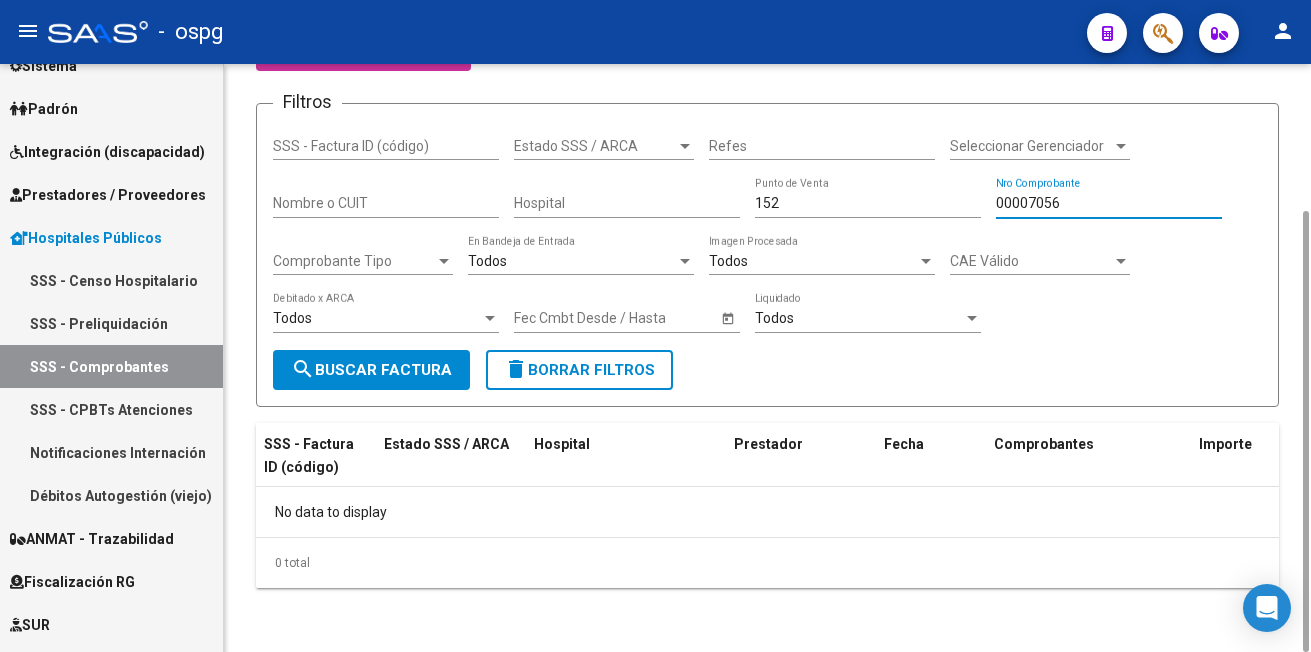 type on "00007056" 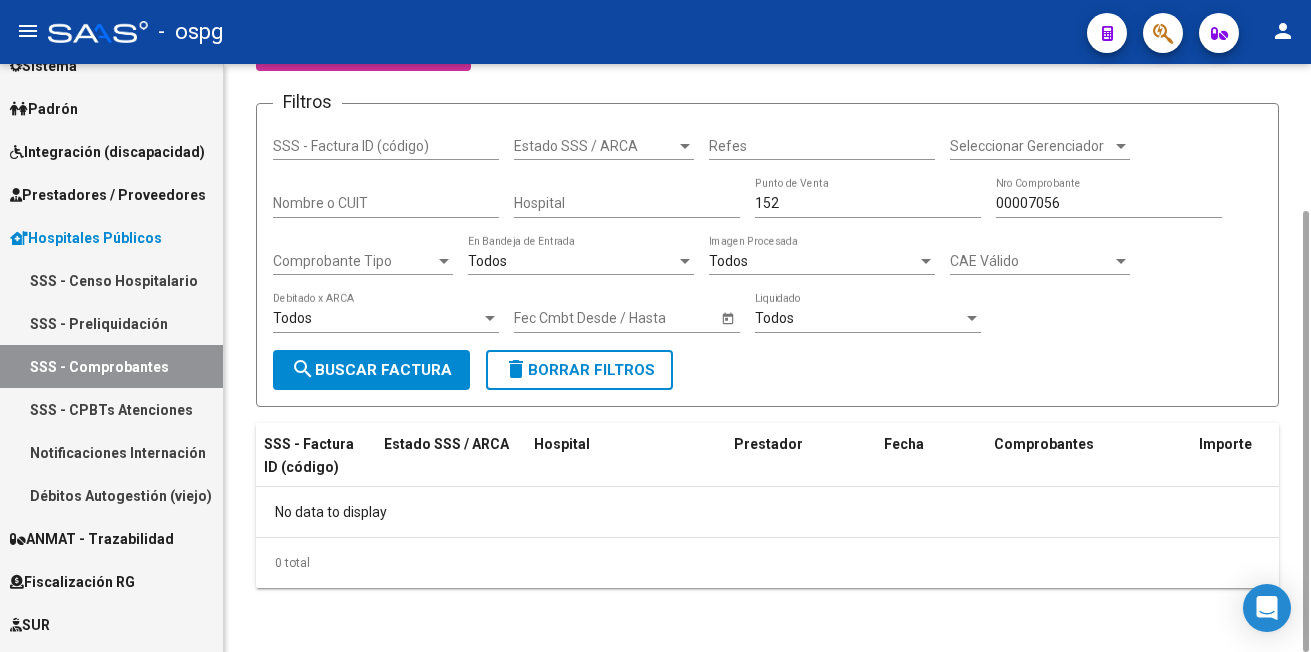 click on "Filtros SSS - Factura ID (código) Estado SSS / ARCA Estado SSS / ARCA Refes Seleccionar Gerenciador Seleccionar Gerenciador Nombre o CUIT Hospital [NUMBER] Punto de Venta [NUMBER] Nro Comprobante Comprobante Tipo Comprobante Tipo Todos En Bandeja de Entrada Todos Imagen Procesada CAE Válido CAE Válido Todos Debitado x ARCA Start date – Fec Cmbt Desde / Hasta Todos Liquidado" 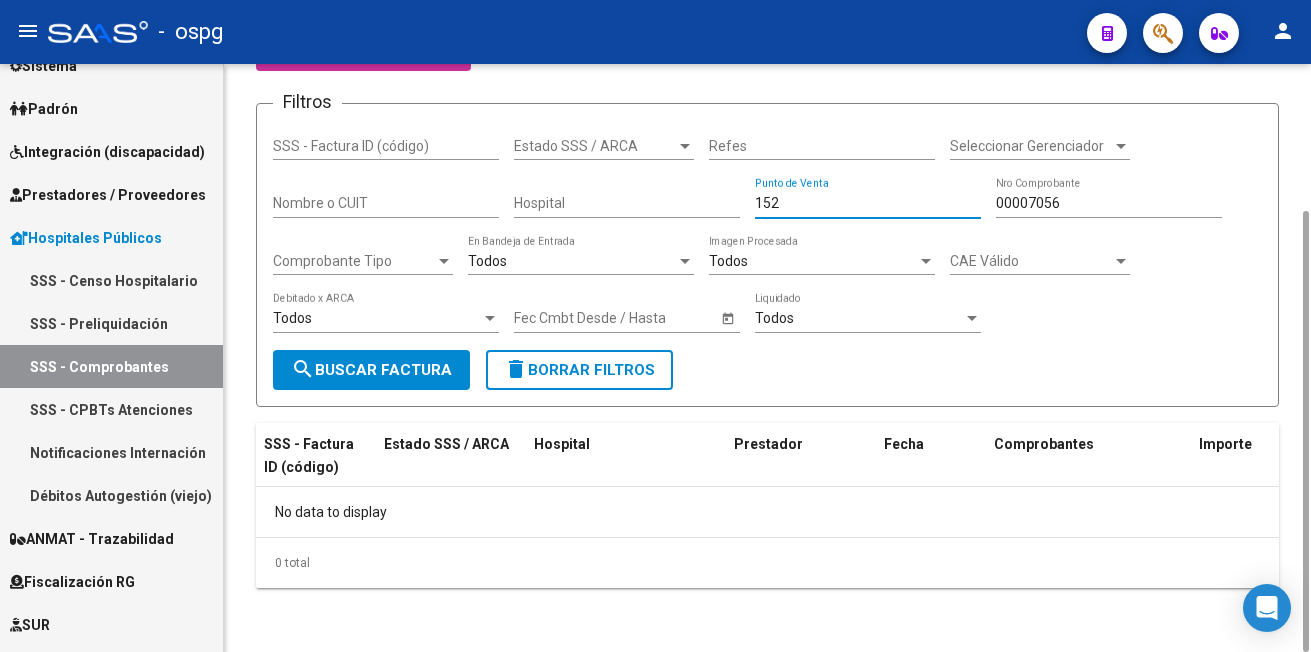 click on "152" at bounding box center [868, 203] 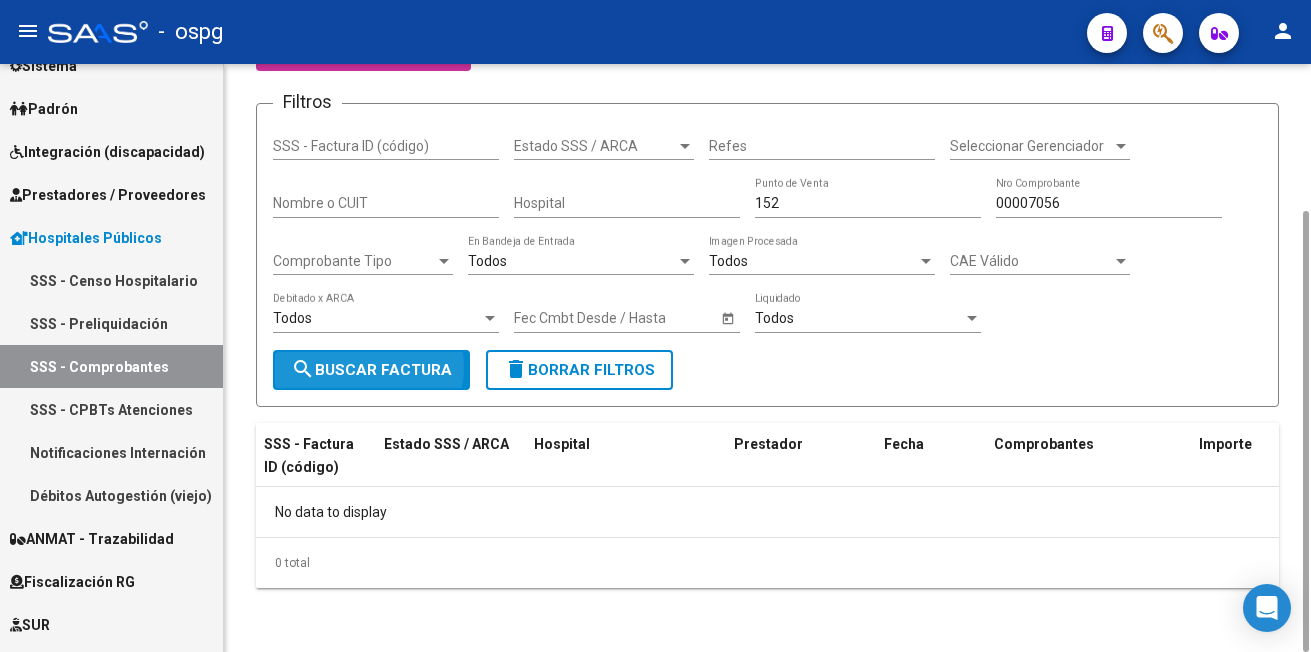 click on "search  Buscar Factura" 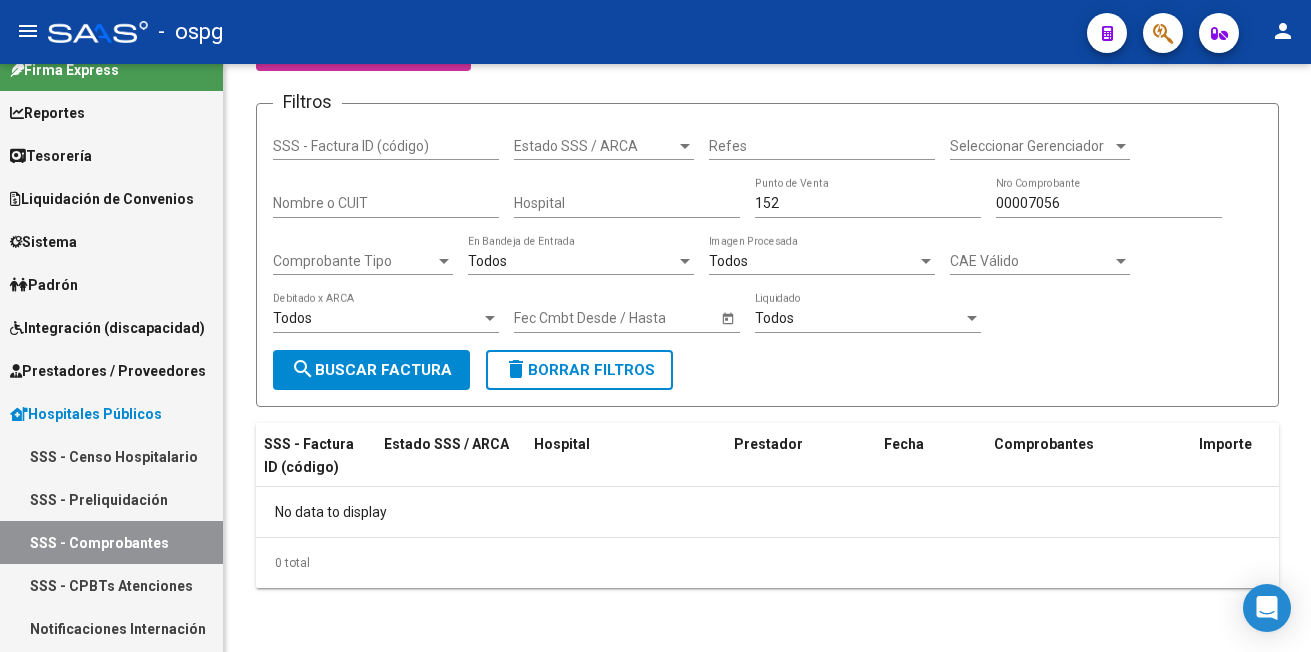 scroll, scrollTop: 0, scrollLeft: 0, axis: both 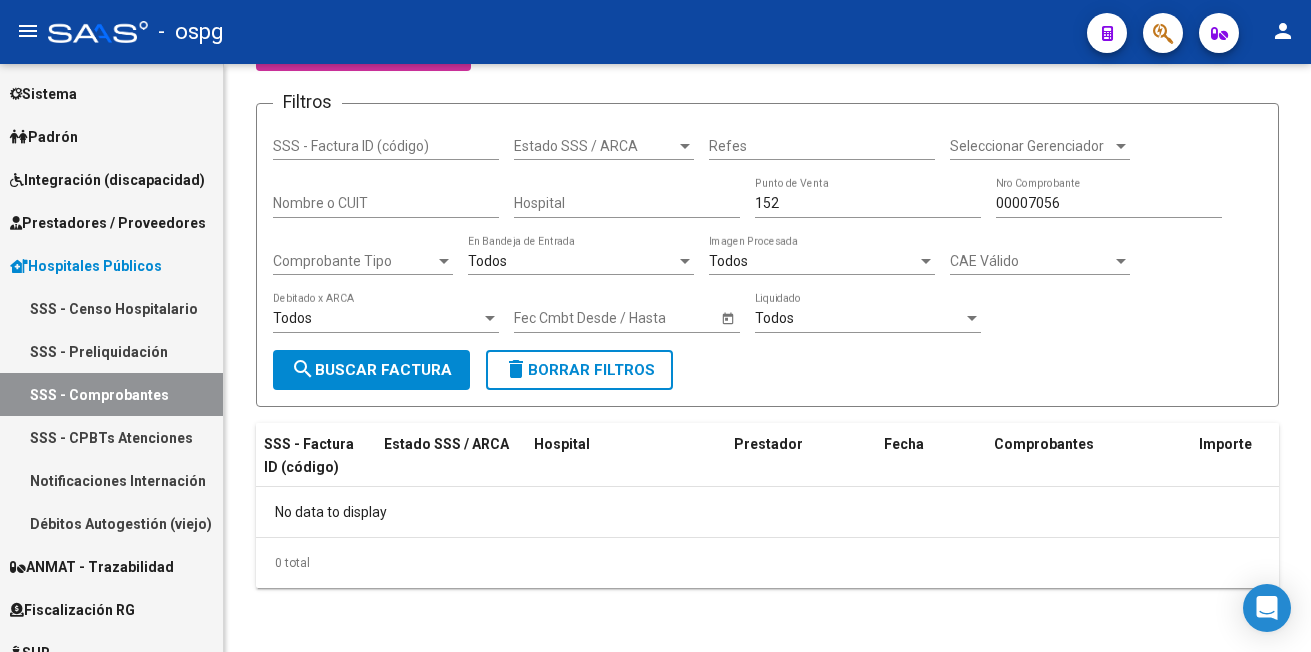 click on "Prestadores / Proveedores" at bounding box center (108, 223) 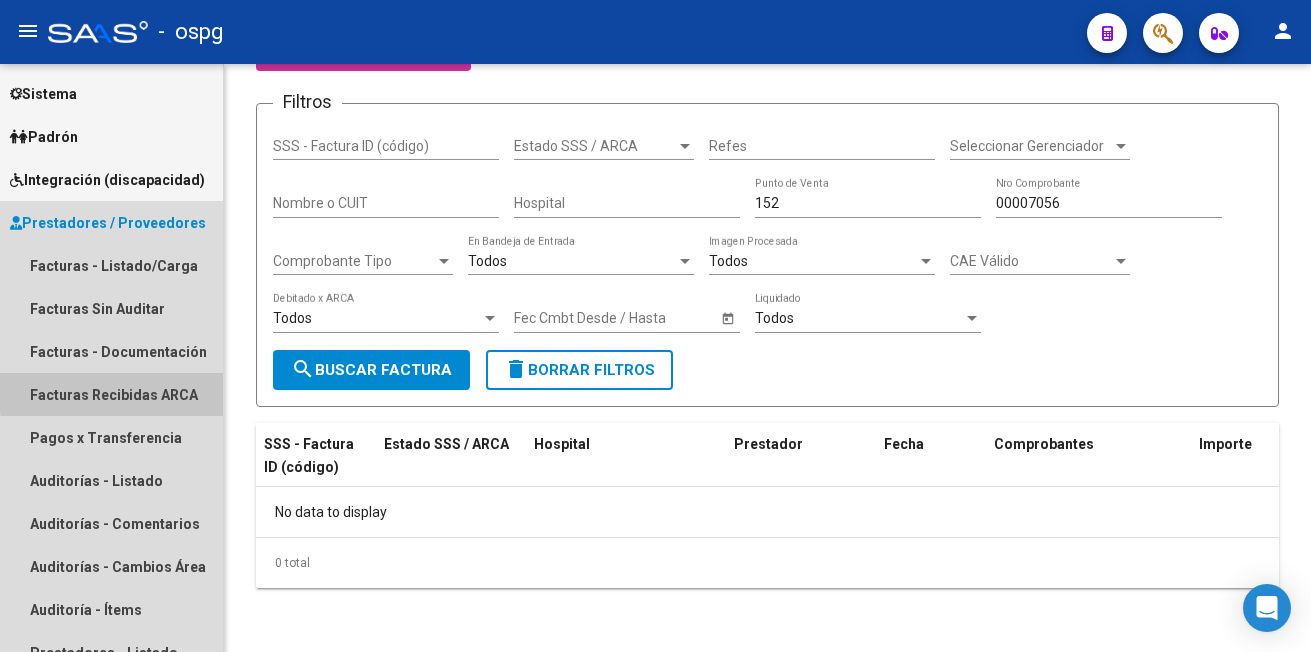 click on "Facturas Recibidas ARCA" at bounding box center [111, 394] 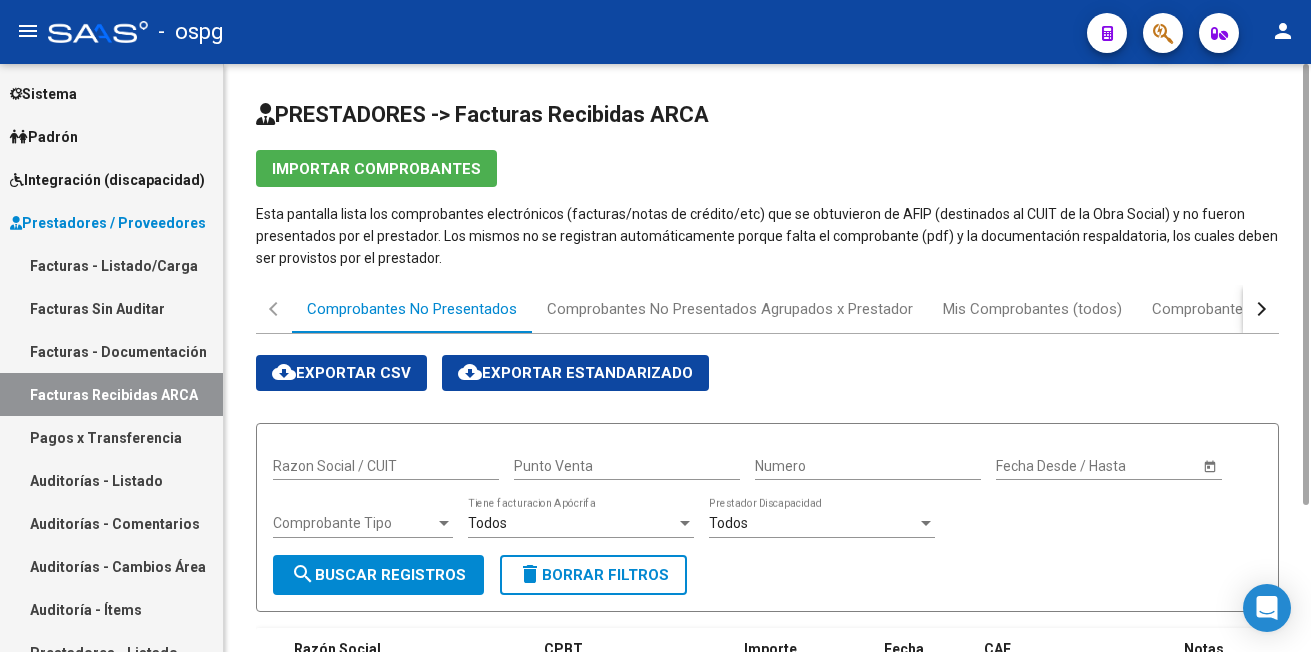 scroll, scrollTop: 200, scrollLeft: 0, axis: vertical 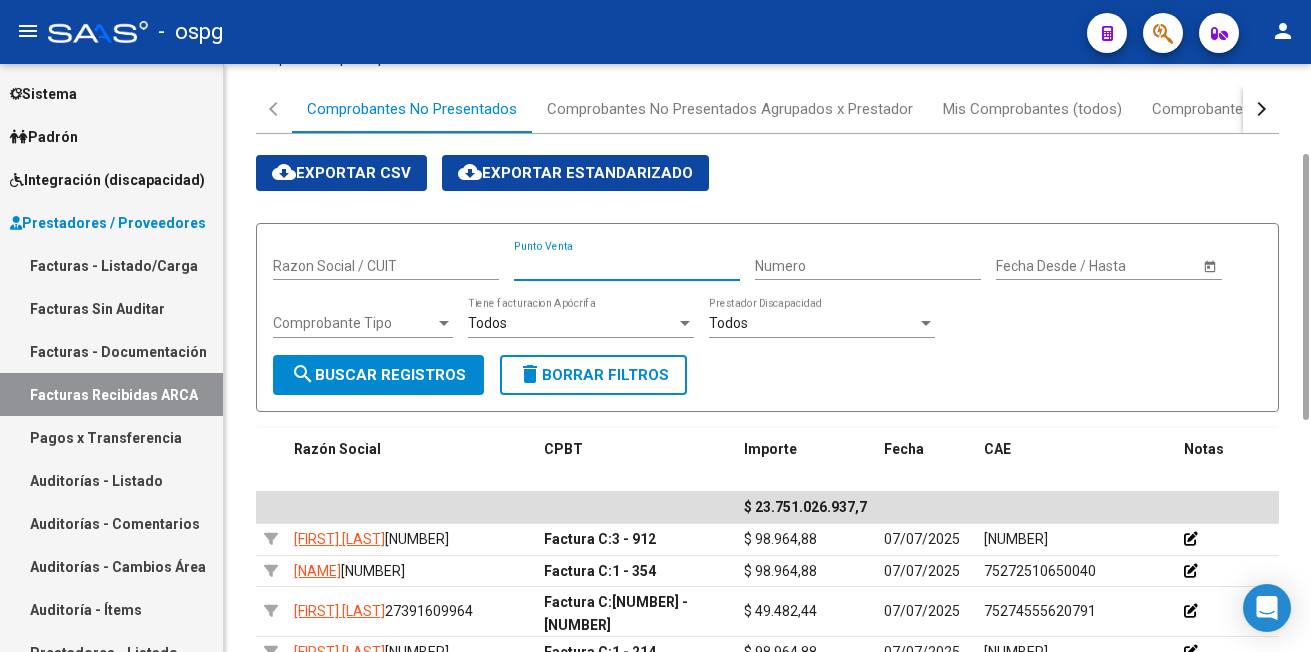 click on "Punto Venta" at bounding box center (627, 266) 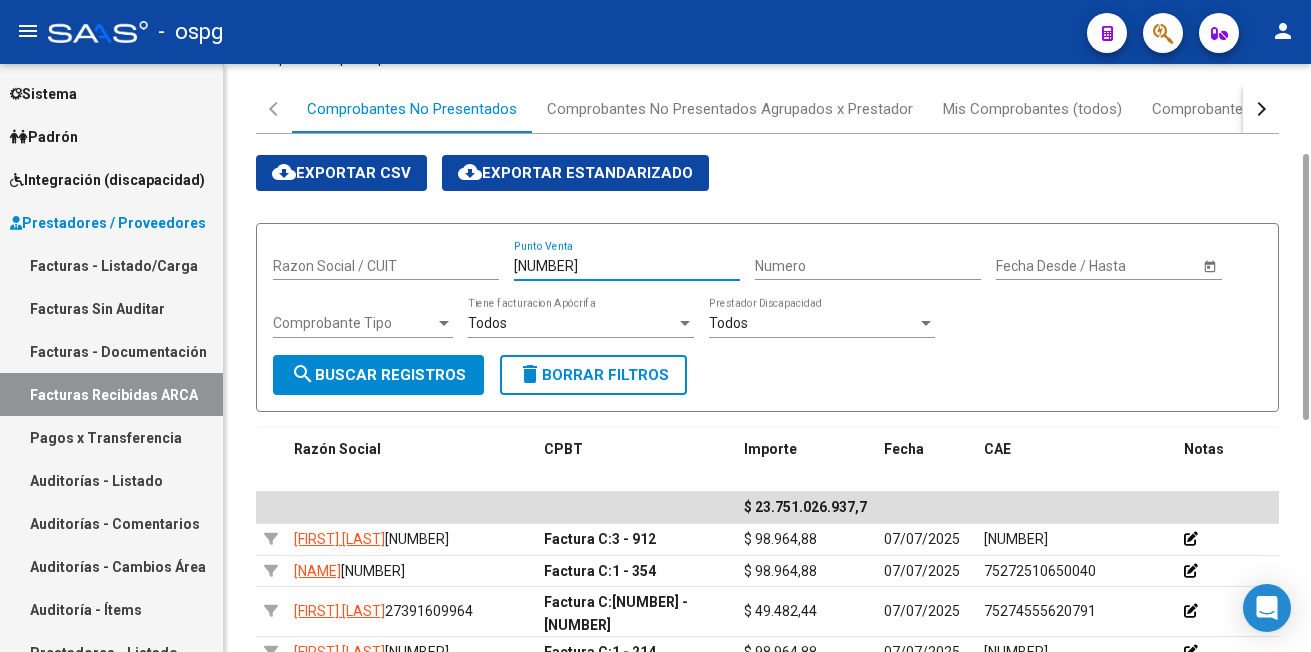 type on "[NUMBER]" 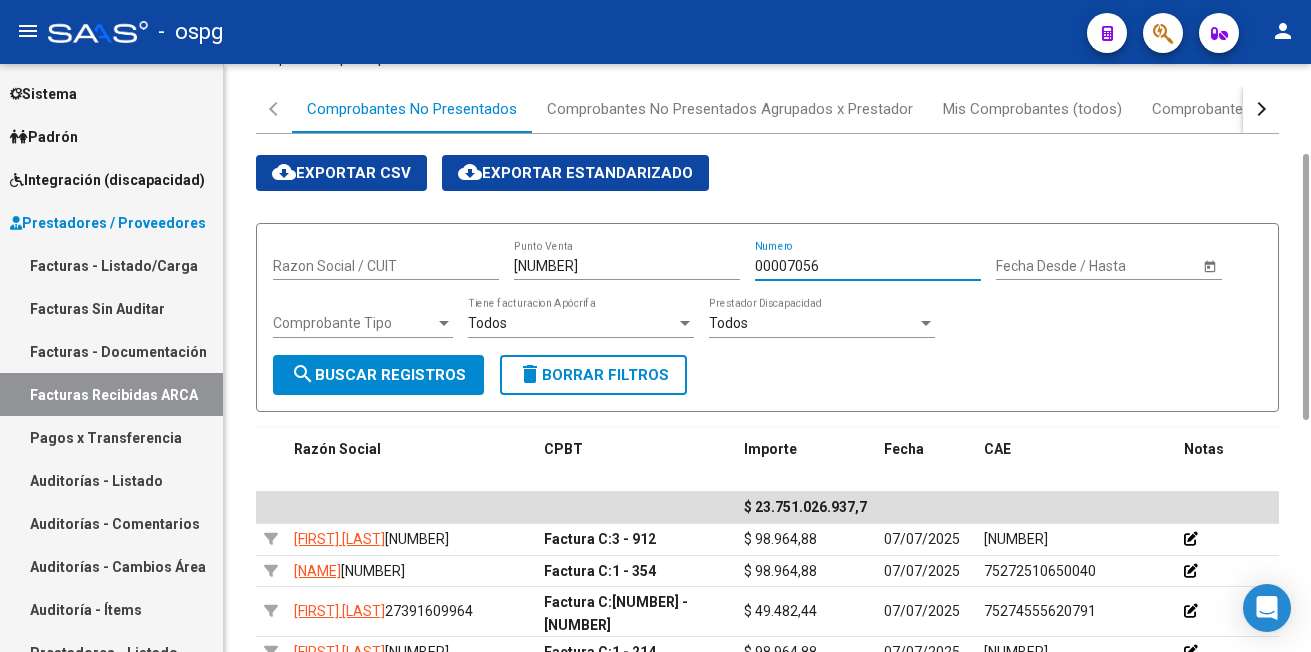 type on "00007056" 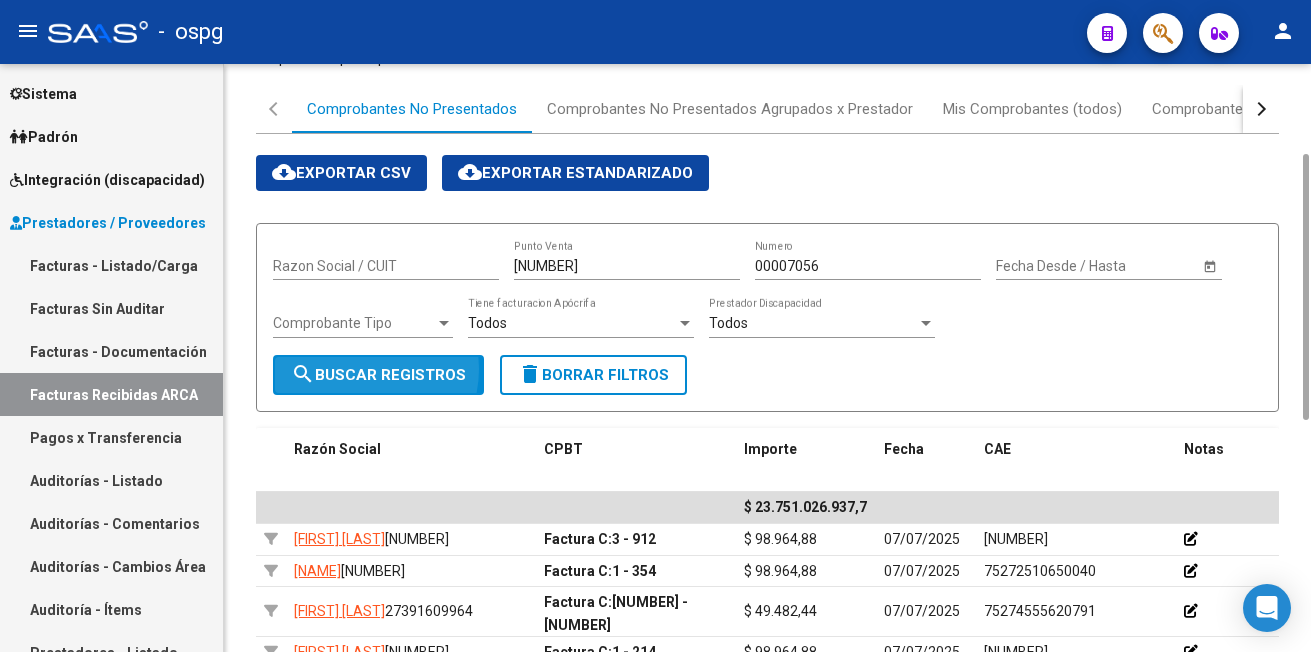 click on "search  Buscar Registros" at bounding box center [378, 375] 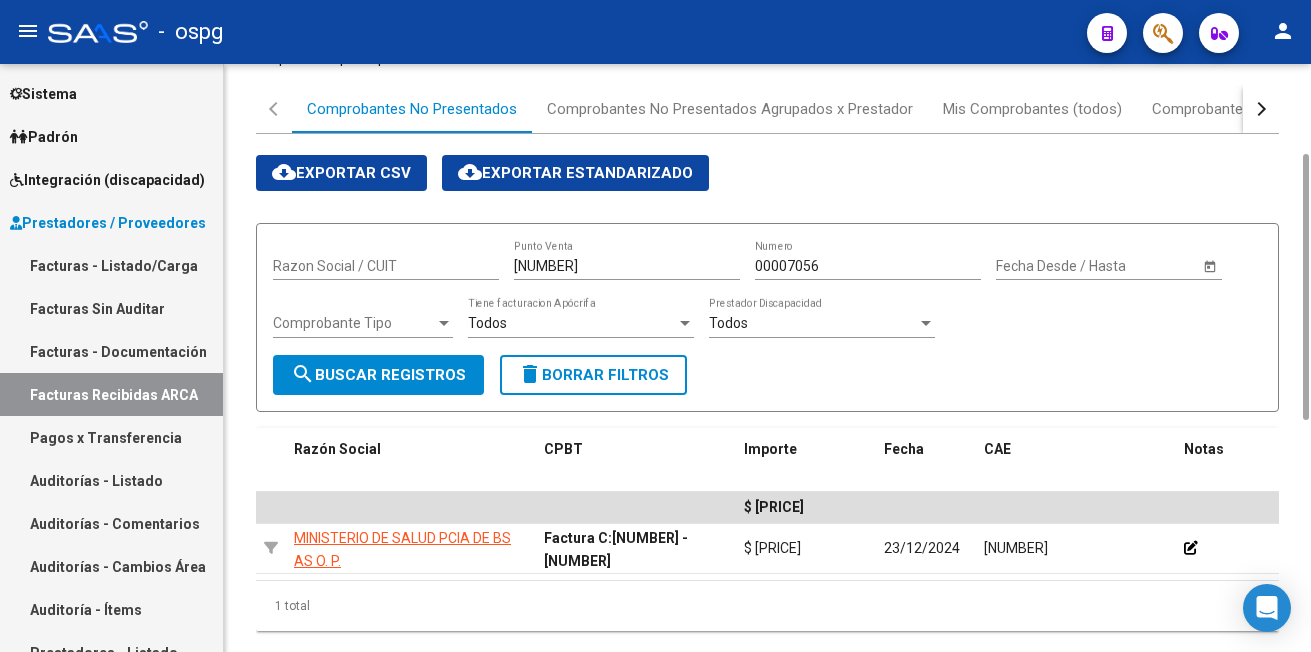 scroll, scrollTop: 259, scrollLeft: 0, axis: vertical 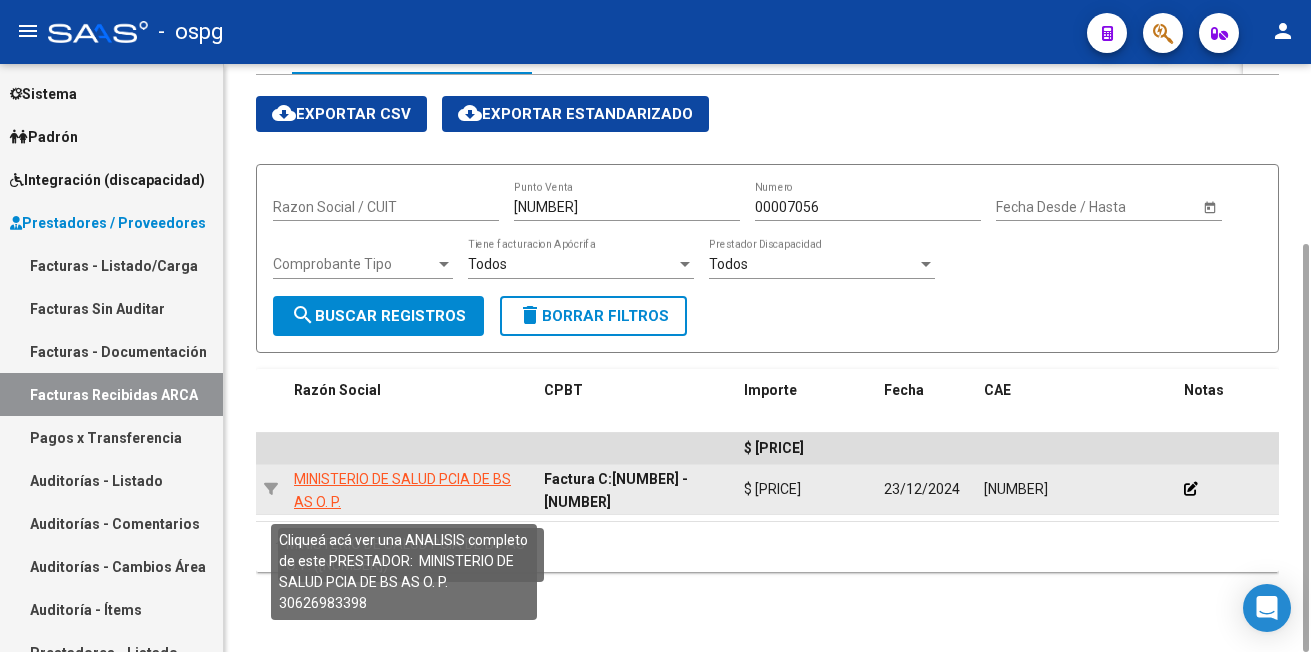 click on "MINISTERIO DE SALUD PCIA DE BS AS O. P." 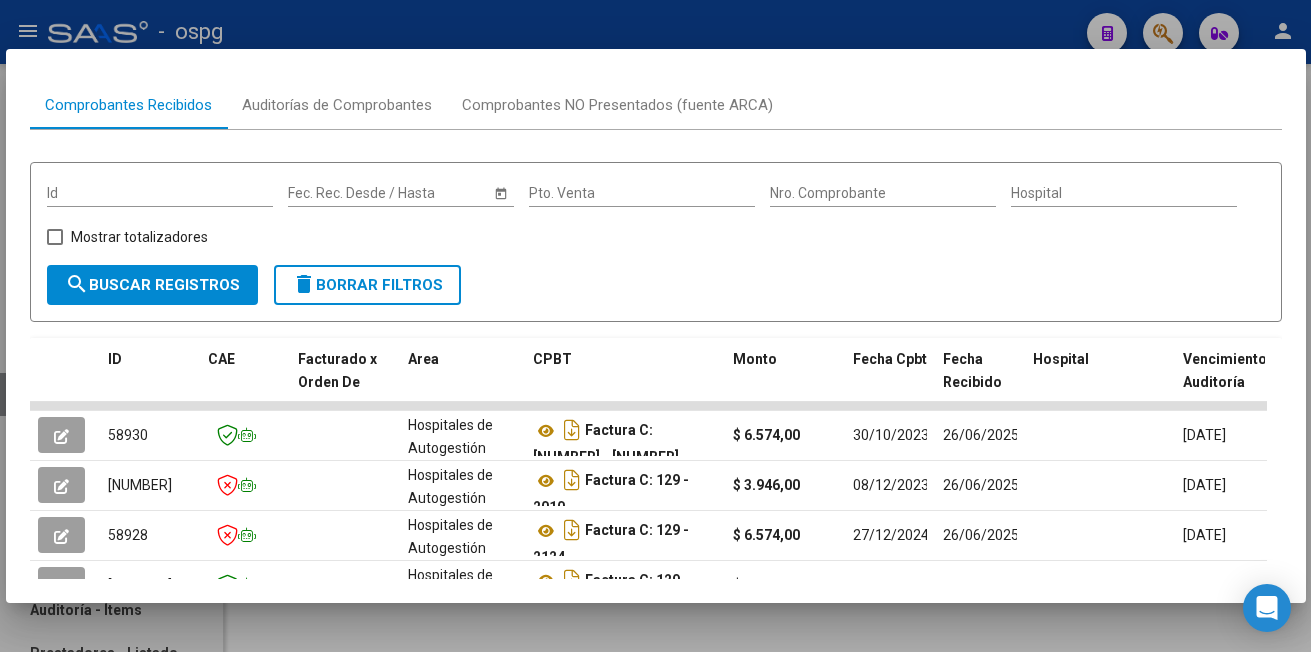 scroll, scrollTop: 300, scrollLeft: 0, axis: vertical 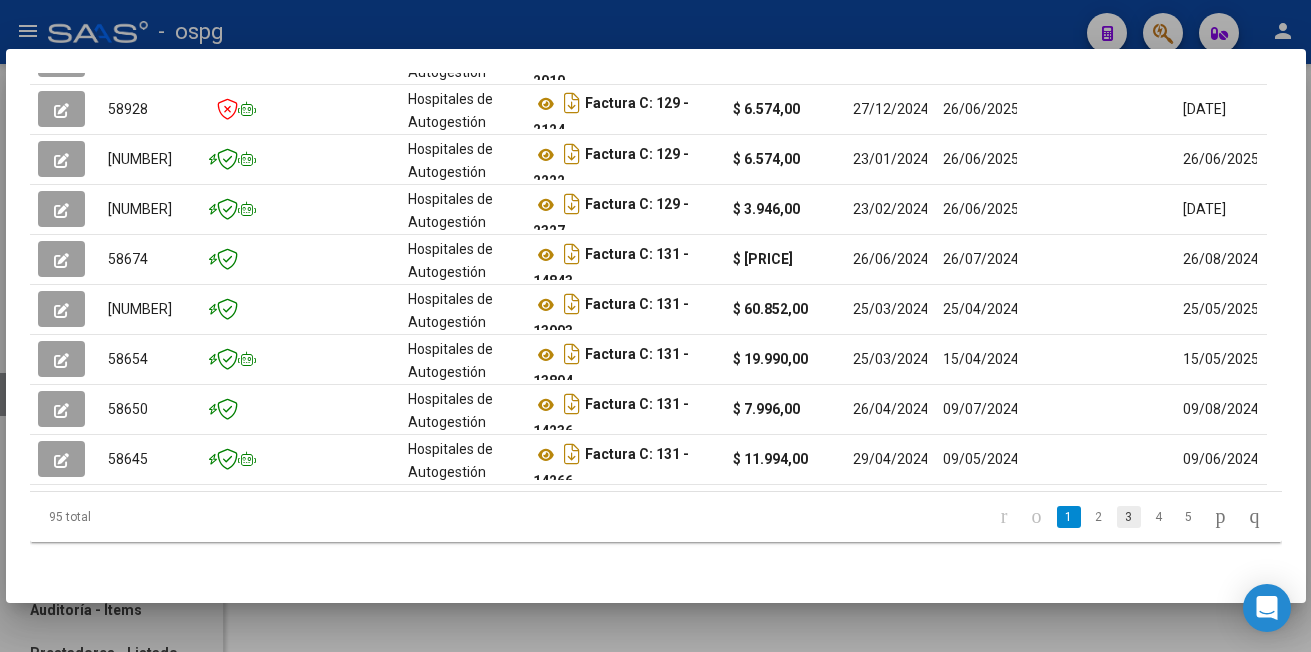 click on "3" 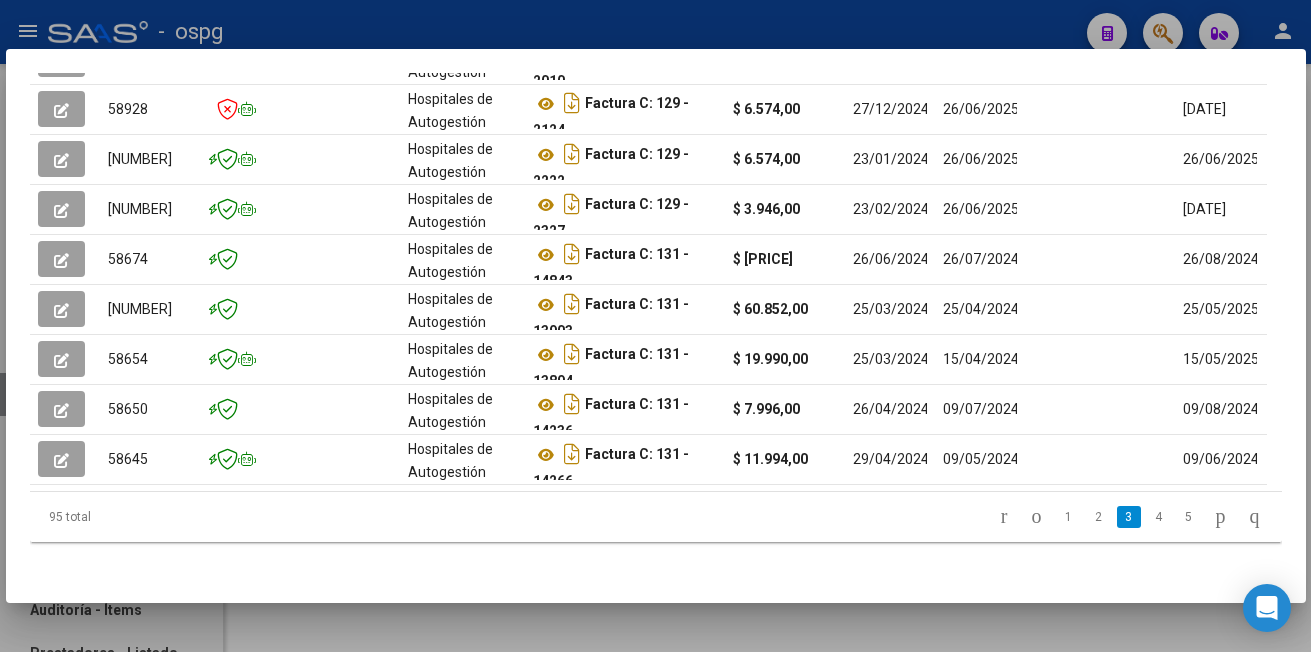 scroll, scrollTop: 678, scrollLeft: 0, axis: vertical 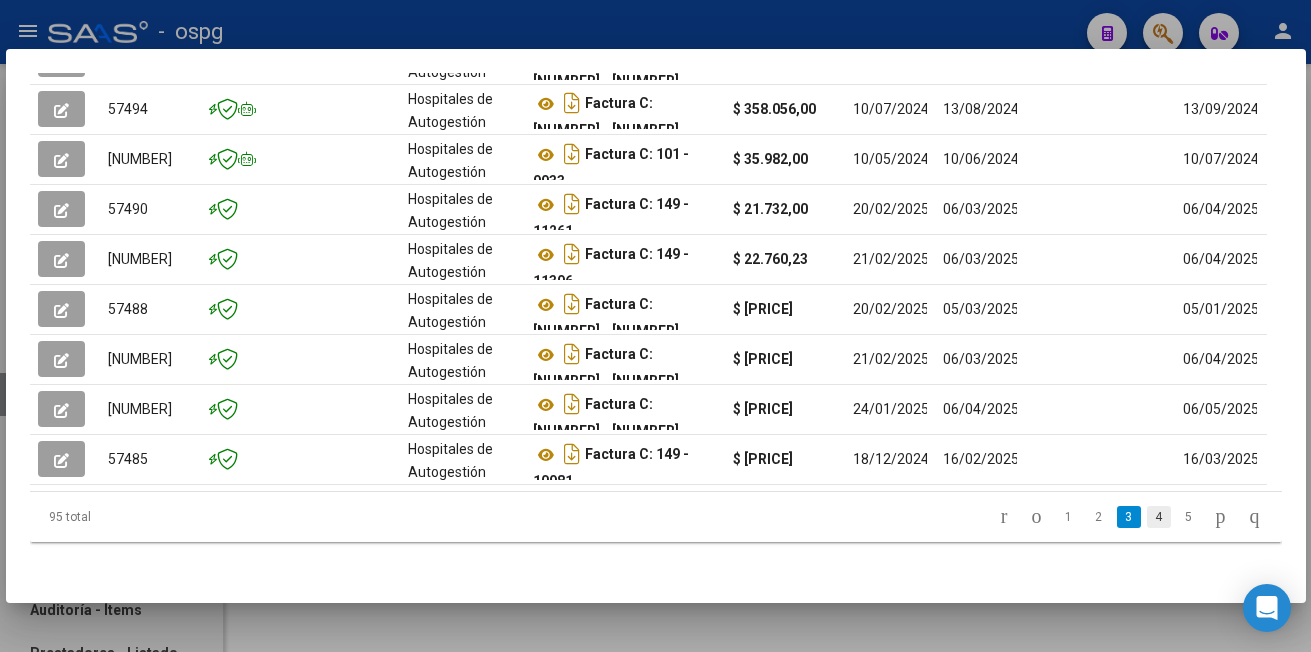 click on "4" 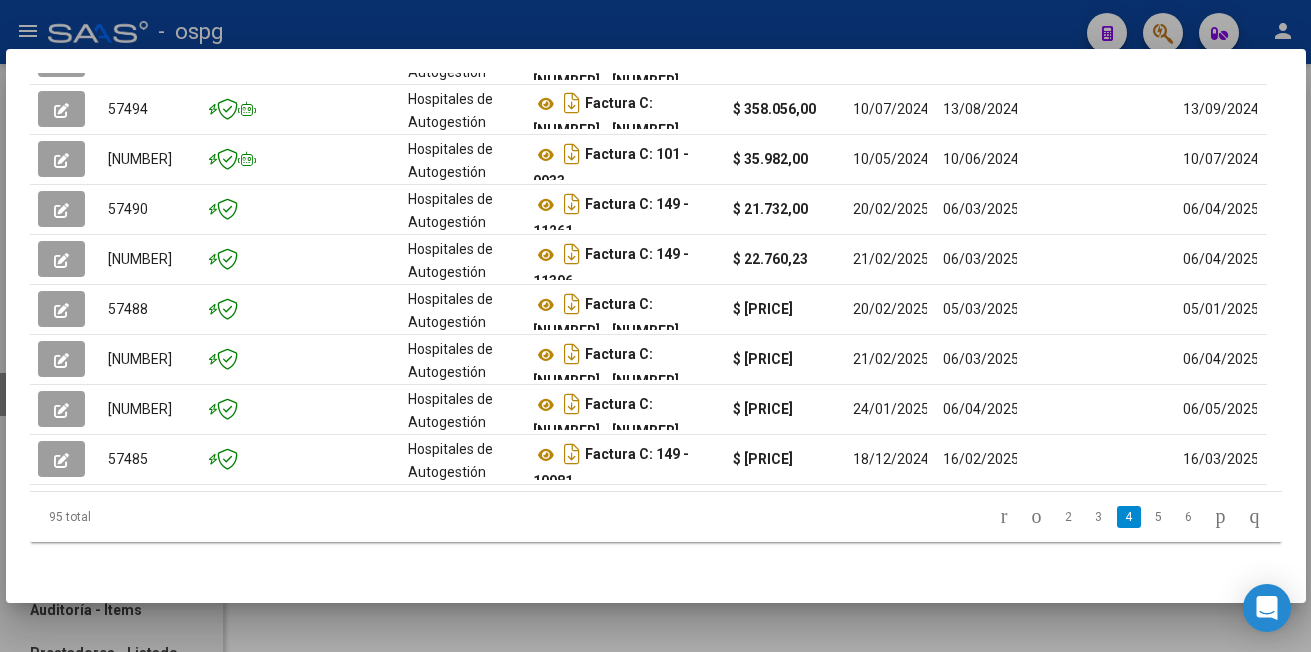 scroll, scrollTop: 678, scrollLeft: 0, axis: vertical 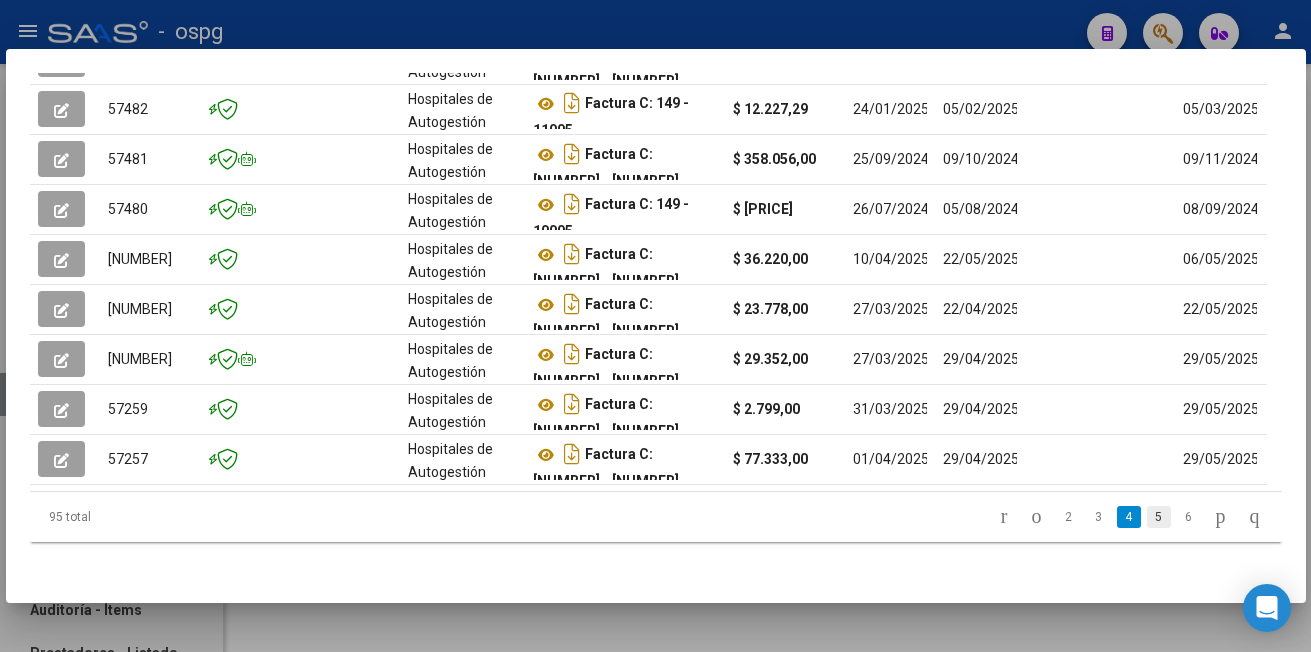 click on "5" 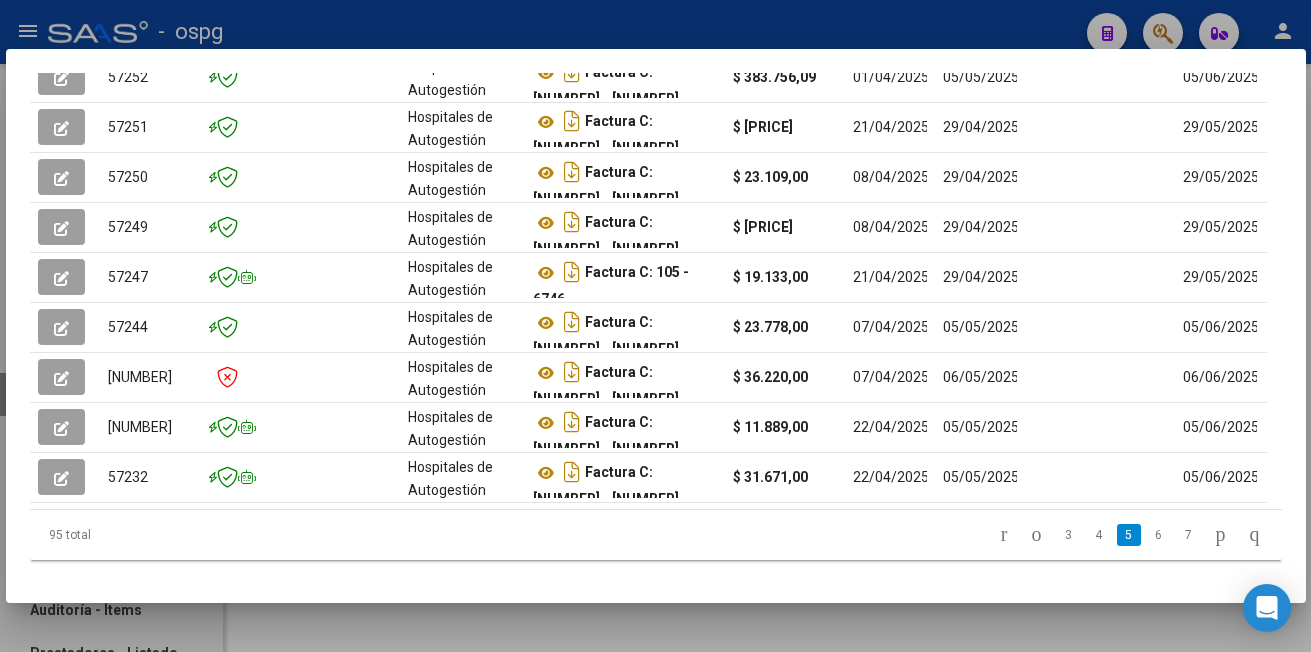 scroll, scrollTop: 678, scrollLeft: 0, axis: vertical 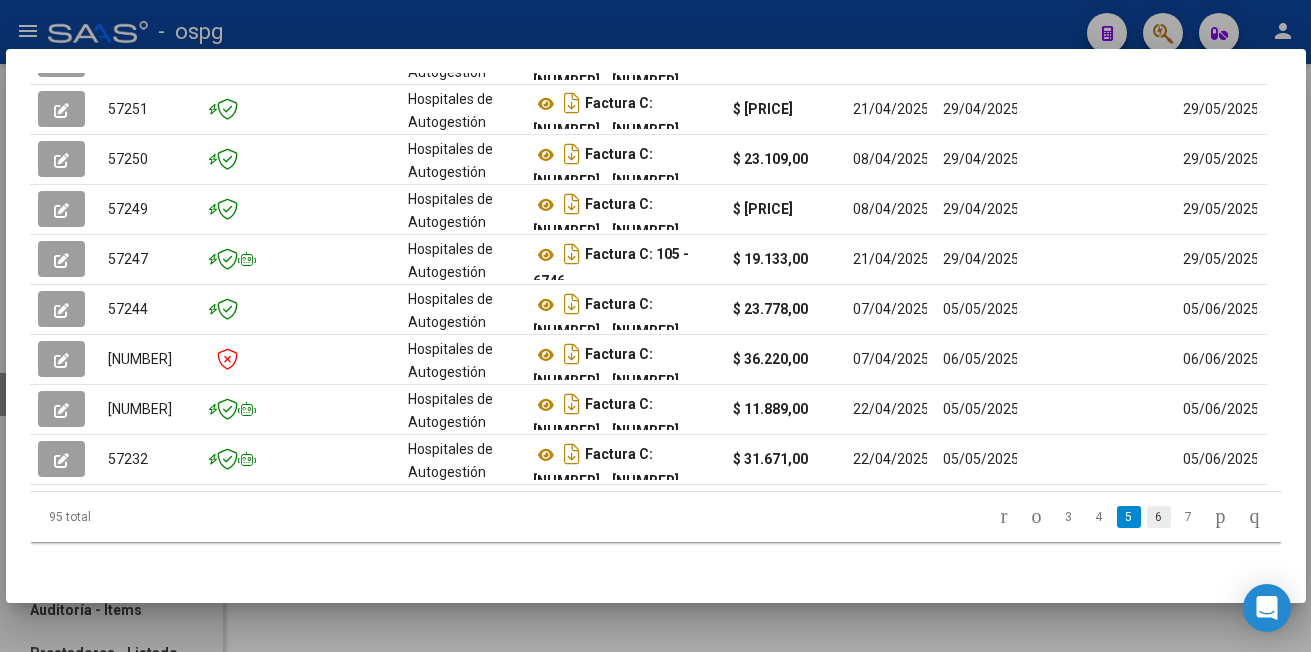 click on "6" 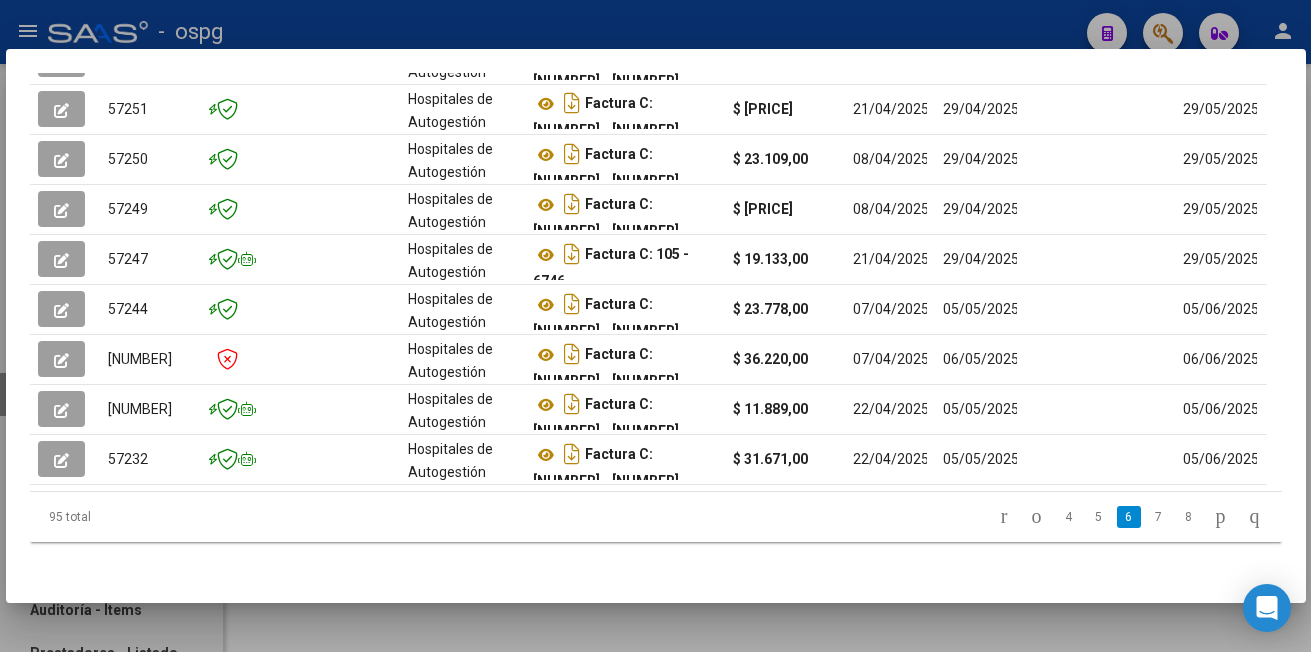 scroll, scrollTop: 678, scrollLeft: 0, axis: vertical 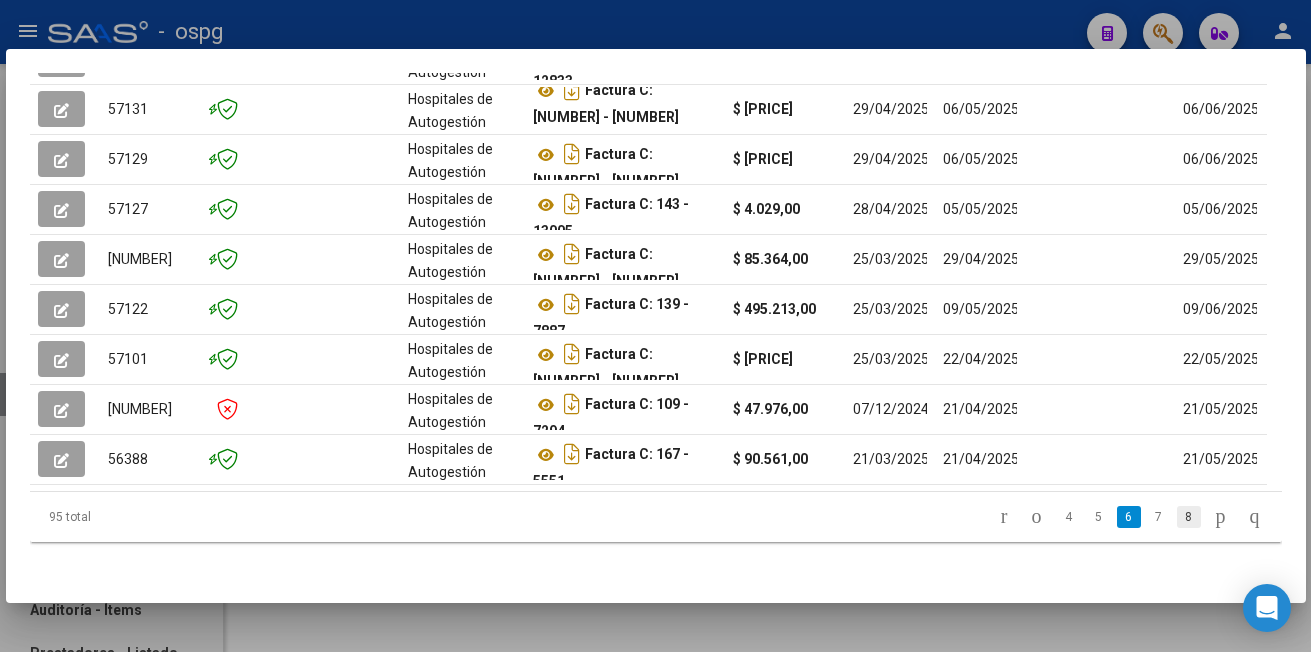 click on "8" 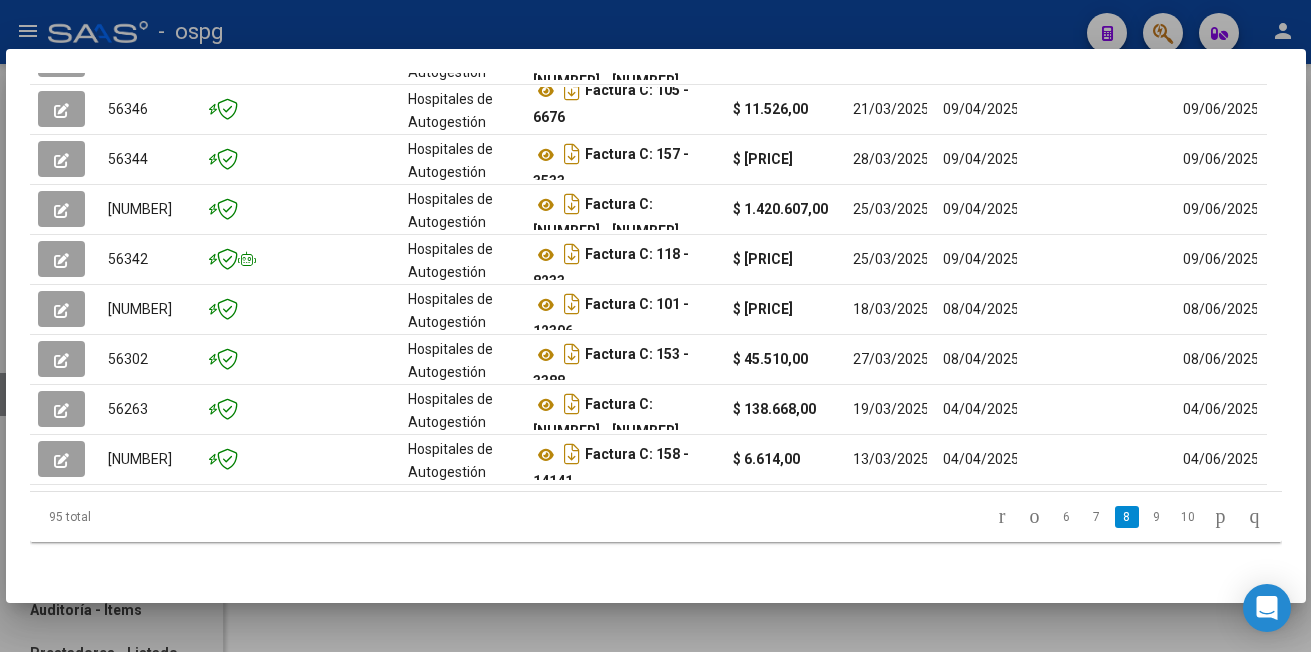 scroll, scrollTop: 678, scrollLeft: 0, axis: vertical 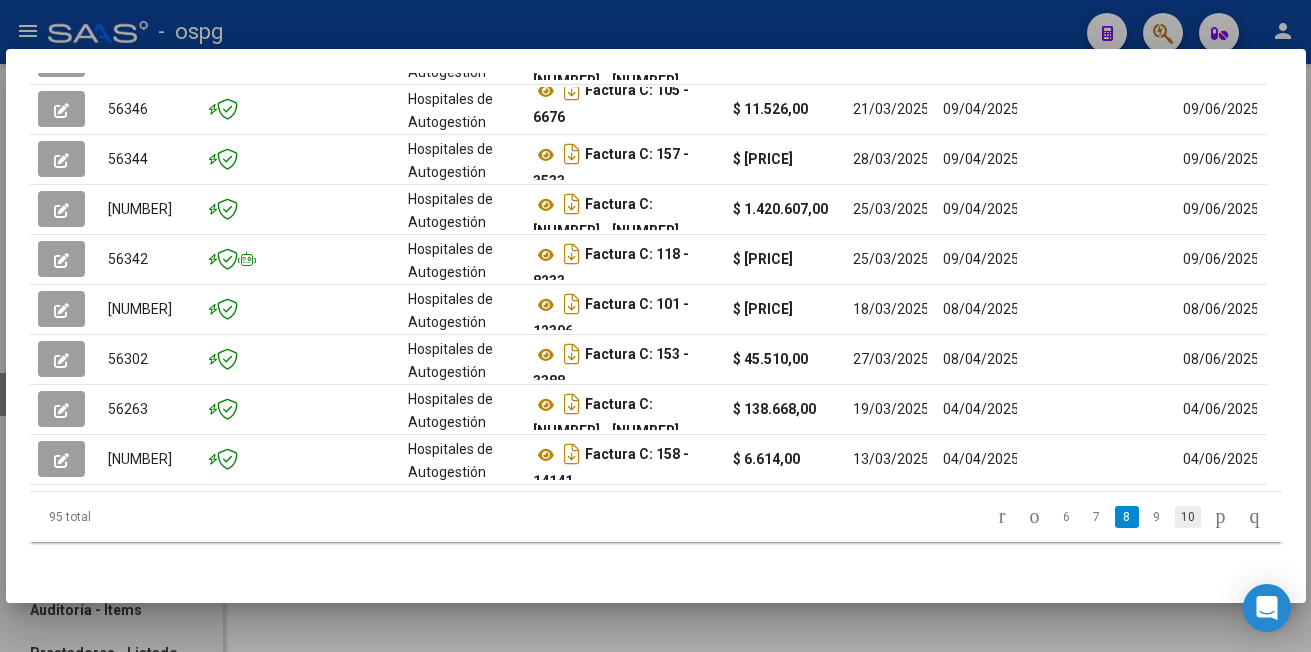 click on "10" 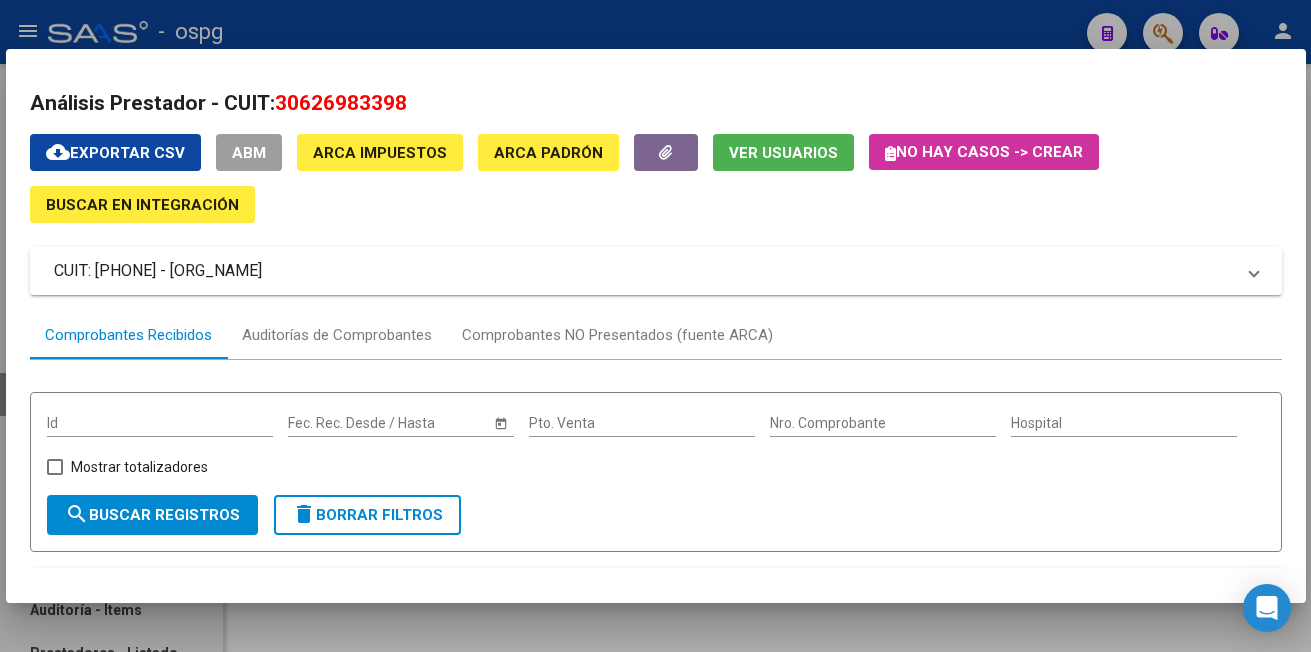 scroll, scrollTop: 0, scrollLeft: 0, axis: both 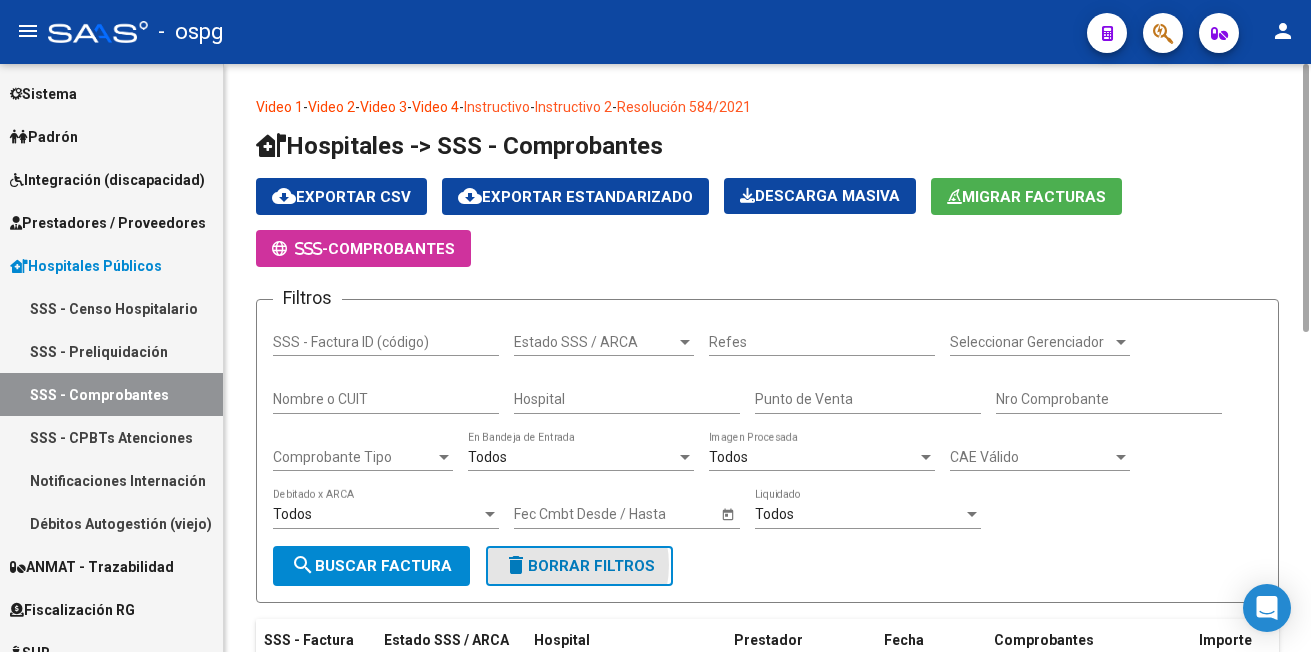 click on "delete  Borrar Filtros" 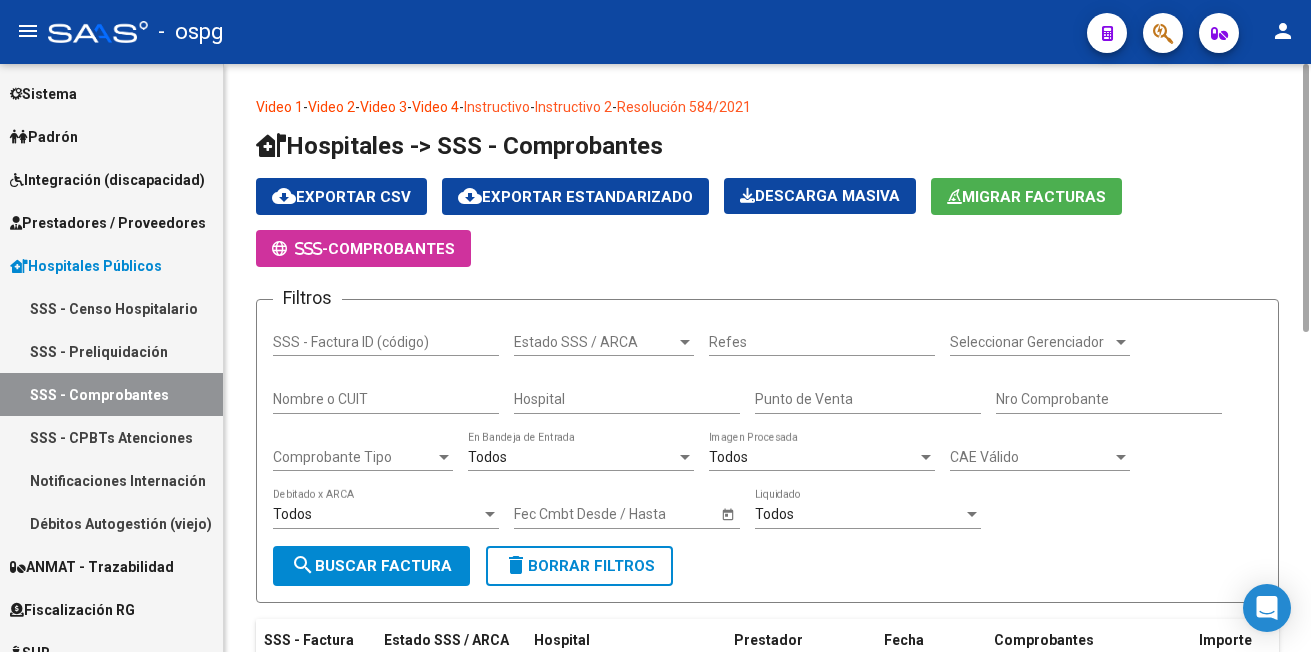 click on "Punto de Venta" at bounding box center [868, 399] 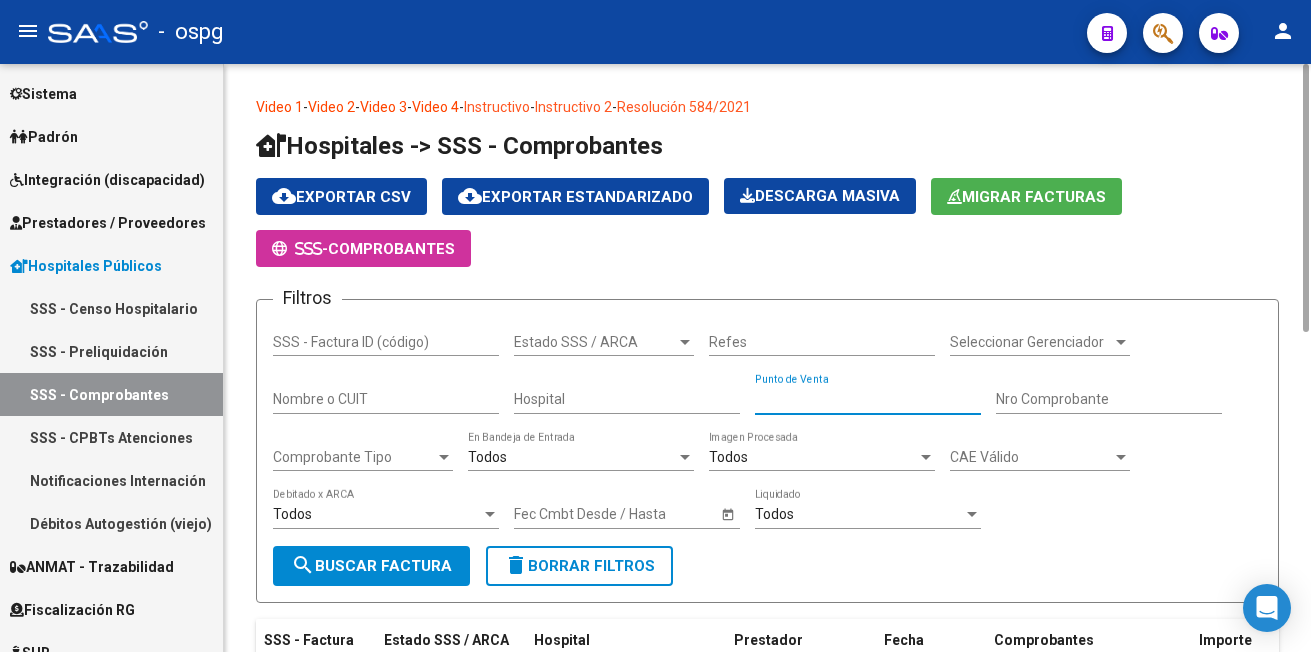 type on "[NUMBER]" 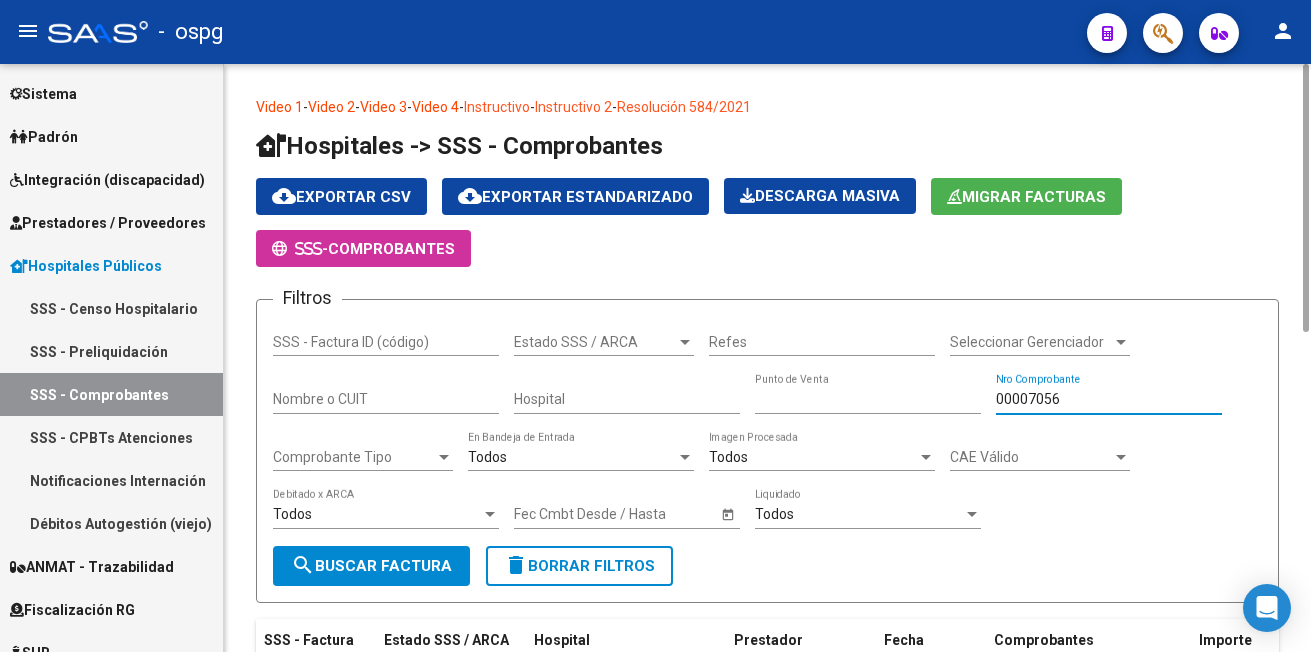 type on "00007056" 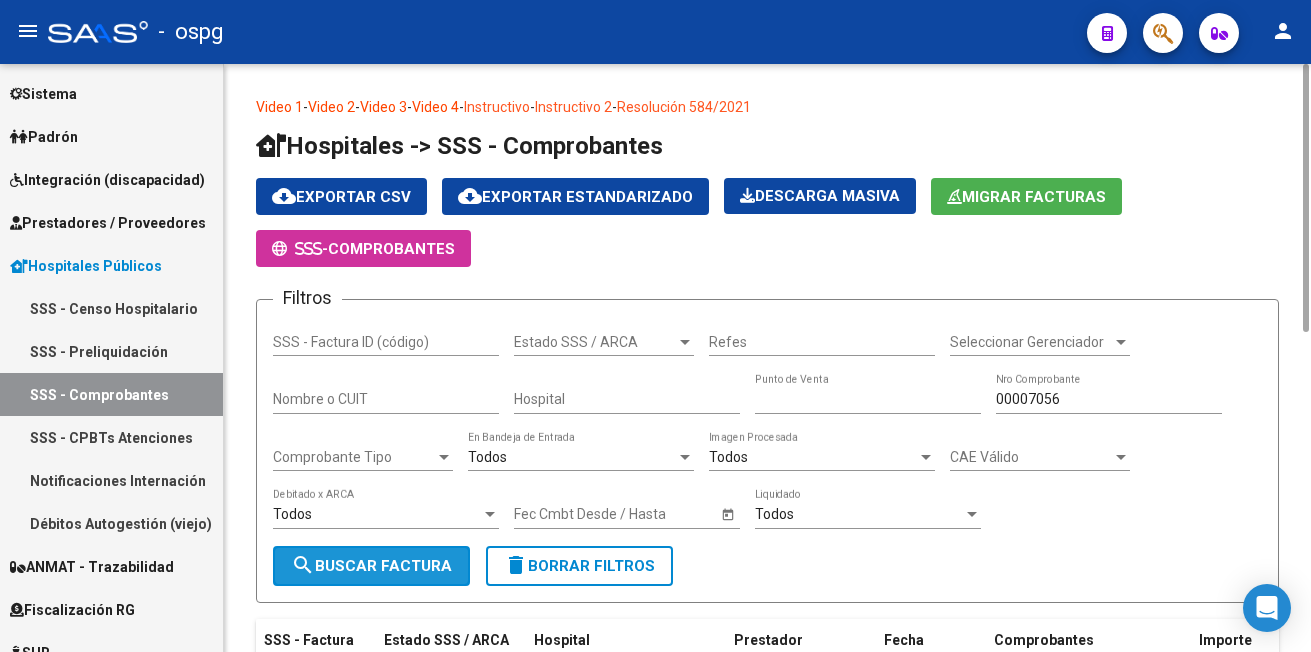 click on "search  Buscar Factura" 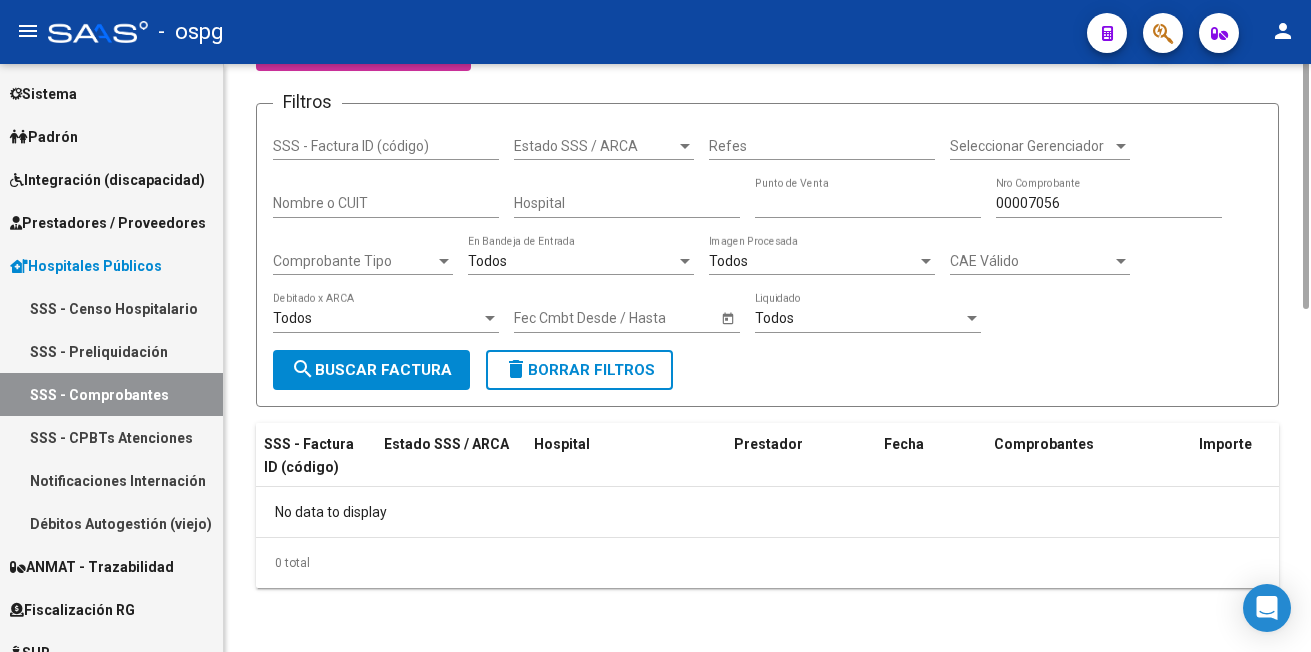 scroll, scrollTop: 0, scrollLeft: 0, axis: both 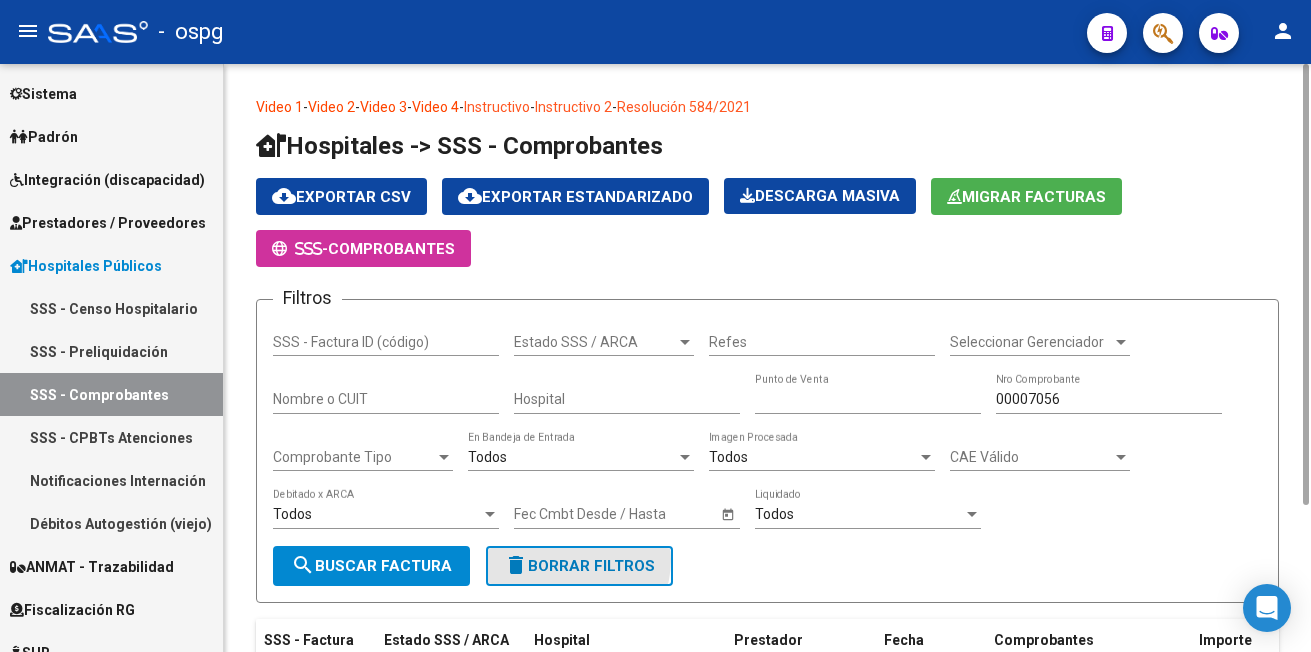 click on "delete  Borrar Filtros" 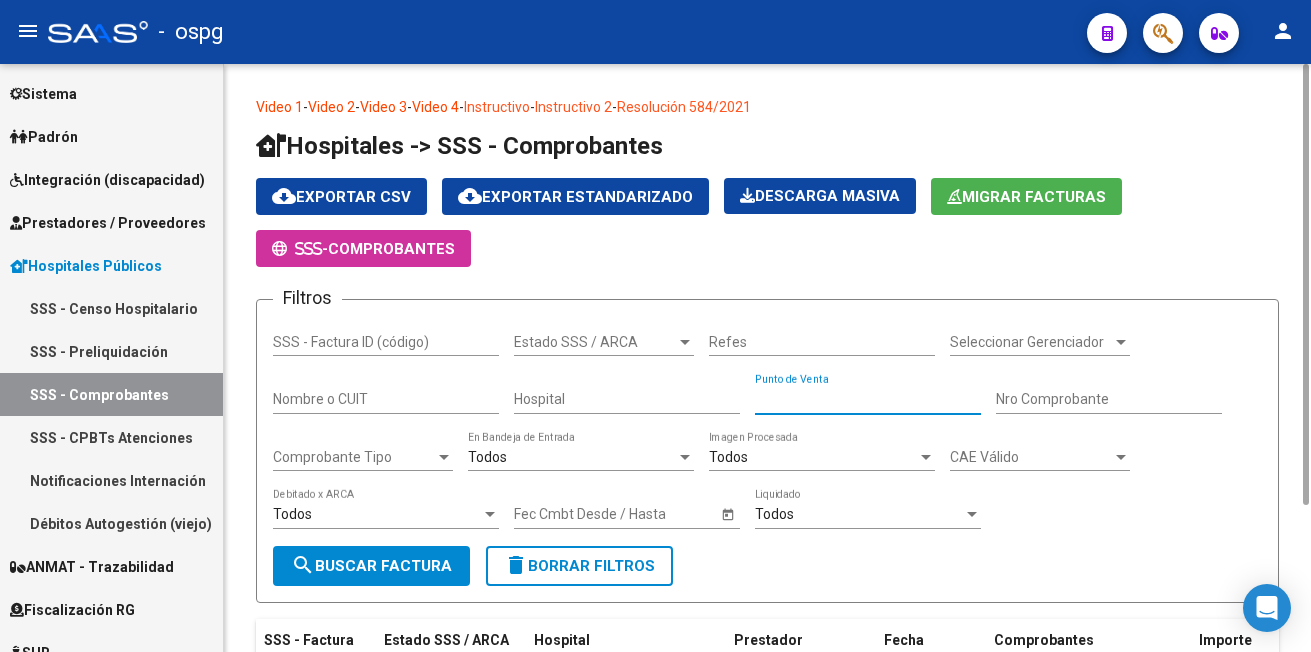 click on "Punto de Venta" at bounding box center [868, 399] 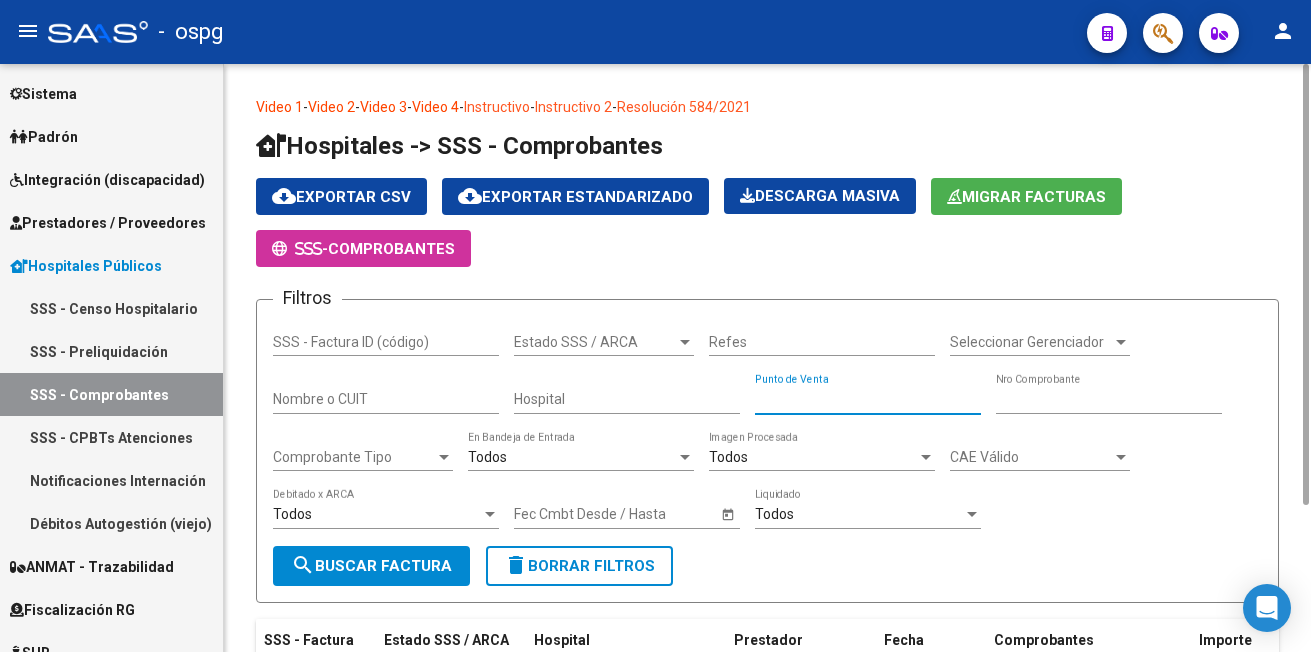 type on "[NUMBER]" 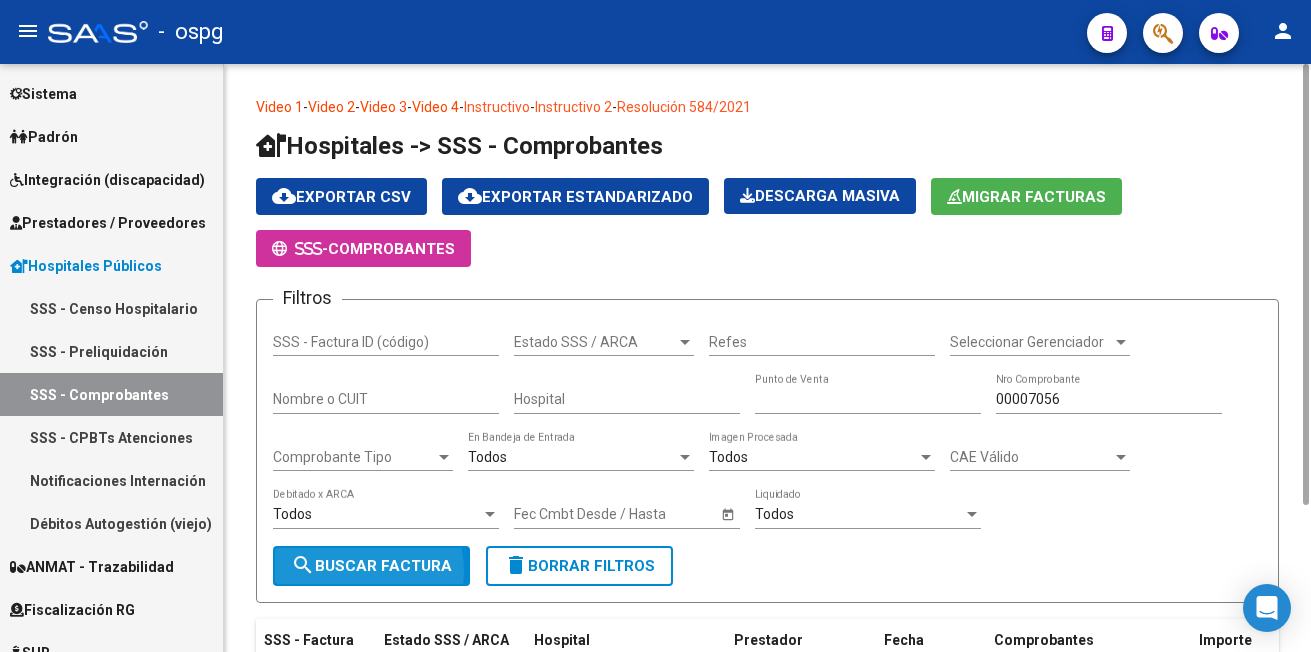 click on "search  Buscar Factura" 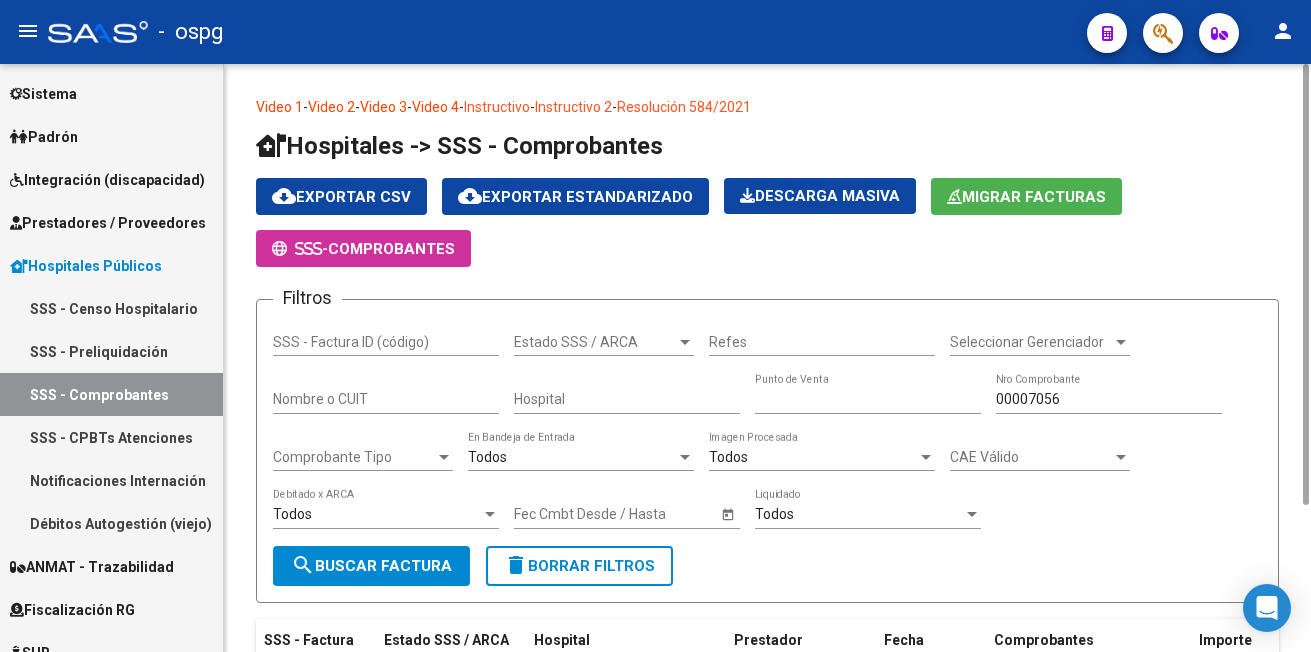 scroll, scrollTop: 196, scrollLeft: 0, axis: vertical 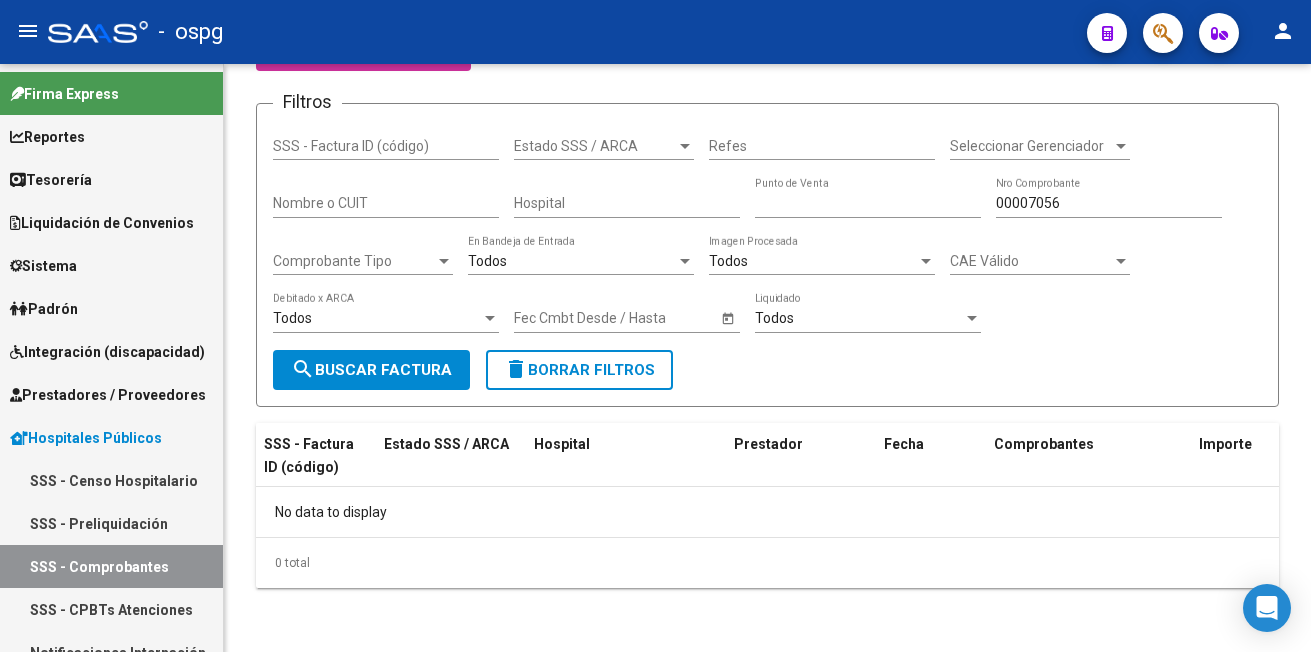 click on "Prestadores / Proveedores" at bounding box center [108, 395] 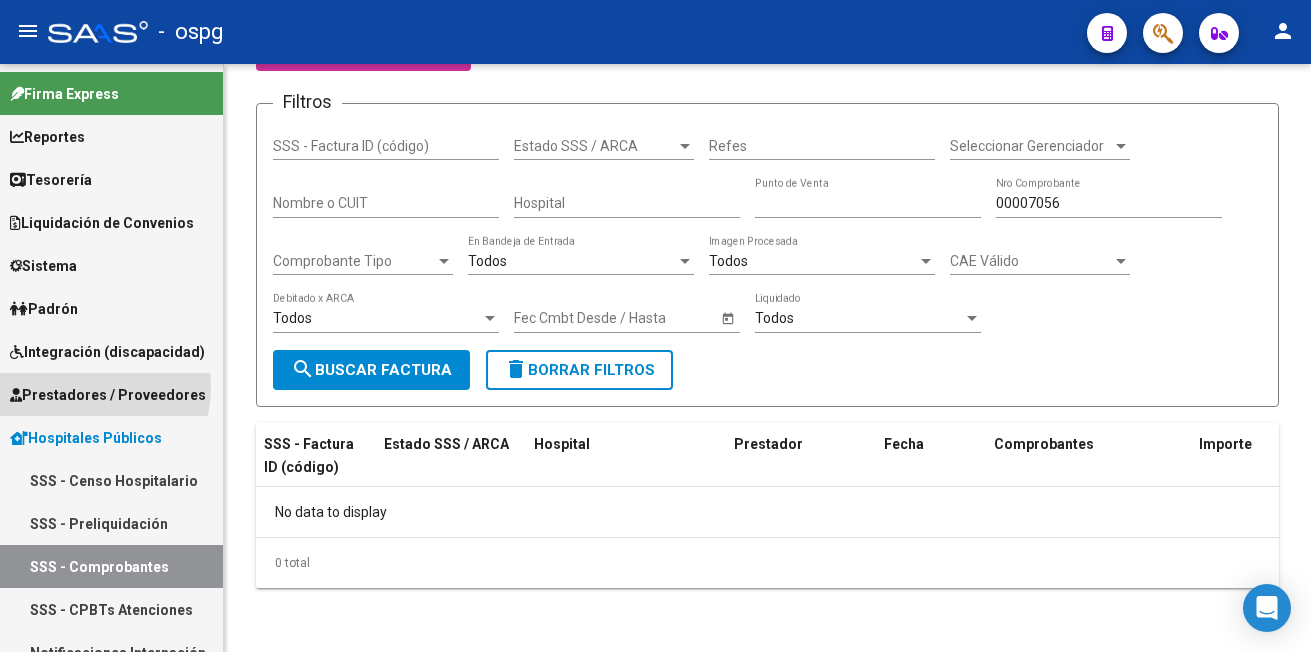 click on "Prestadores / Proveedores" at bounding box center (108, 395) 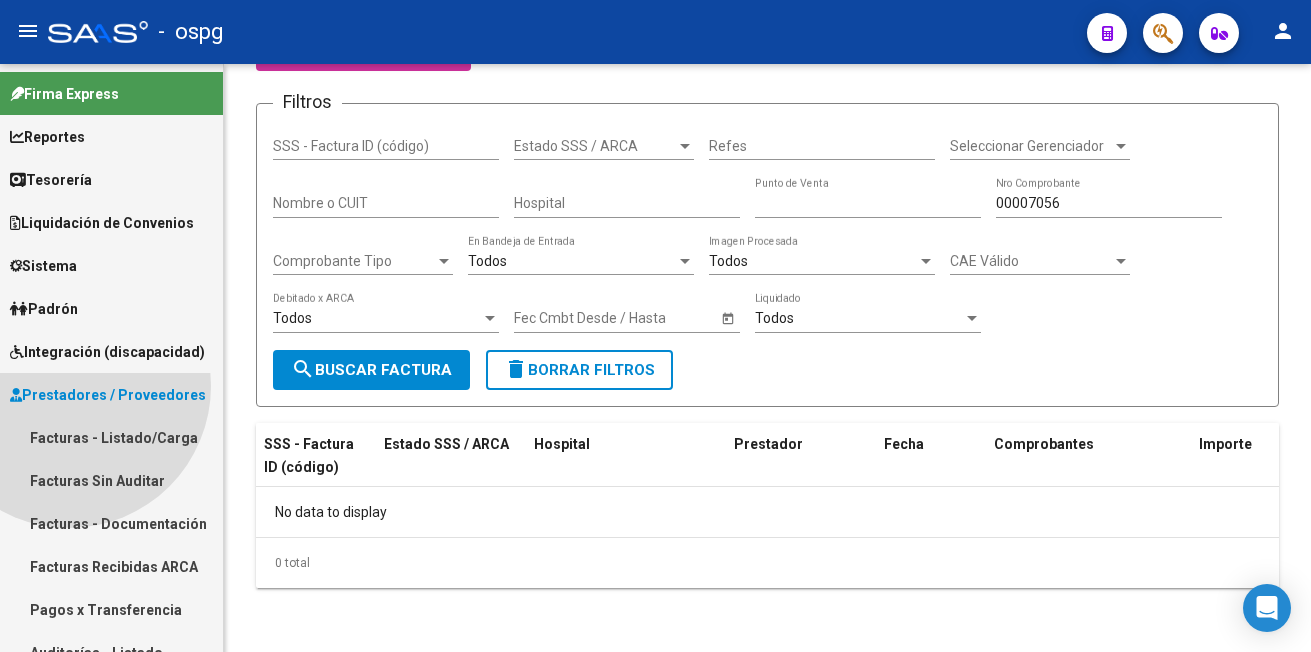 click on "Prestadores / Proveedores" at bounding box center [108, 395] 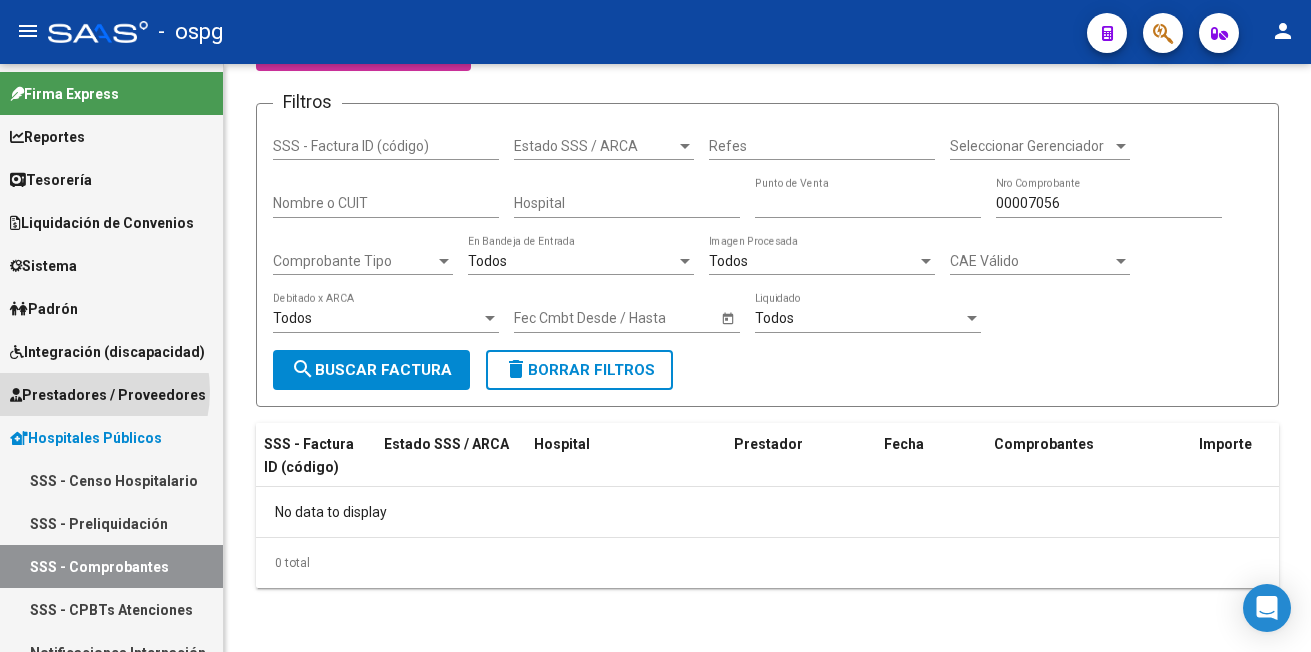 click on "Prestadores / Proveedores" at bounding box center (108, 395) 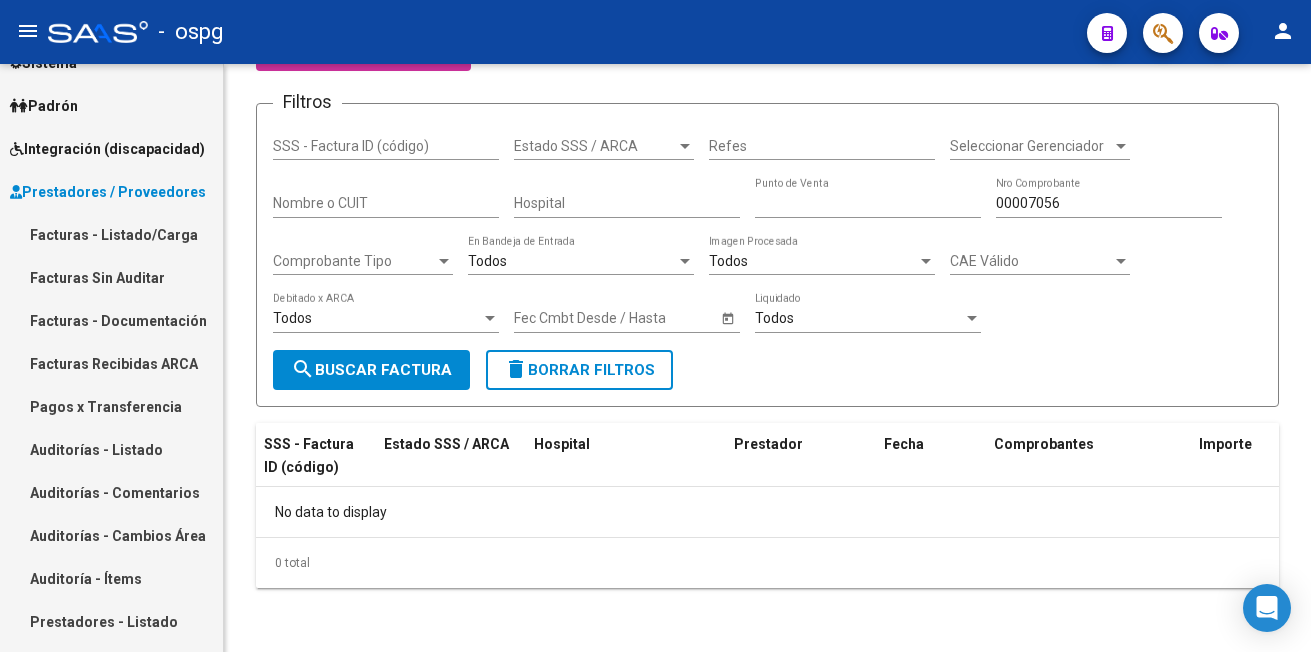 scroll, scrollTop: 251, scrollLeft: 0, axis: vertical 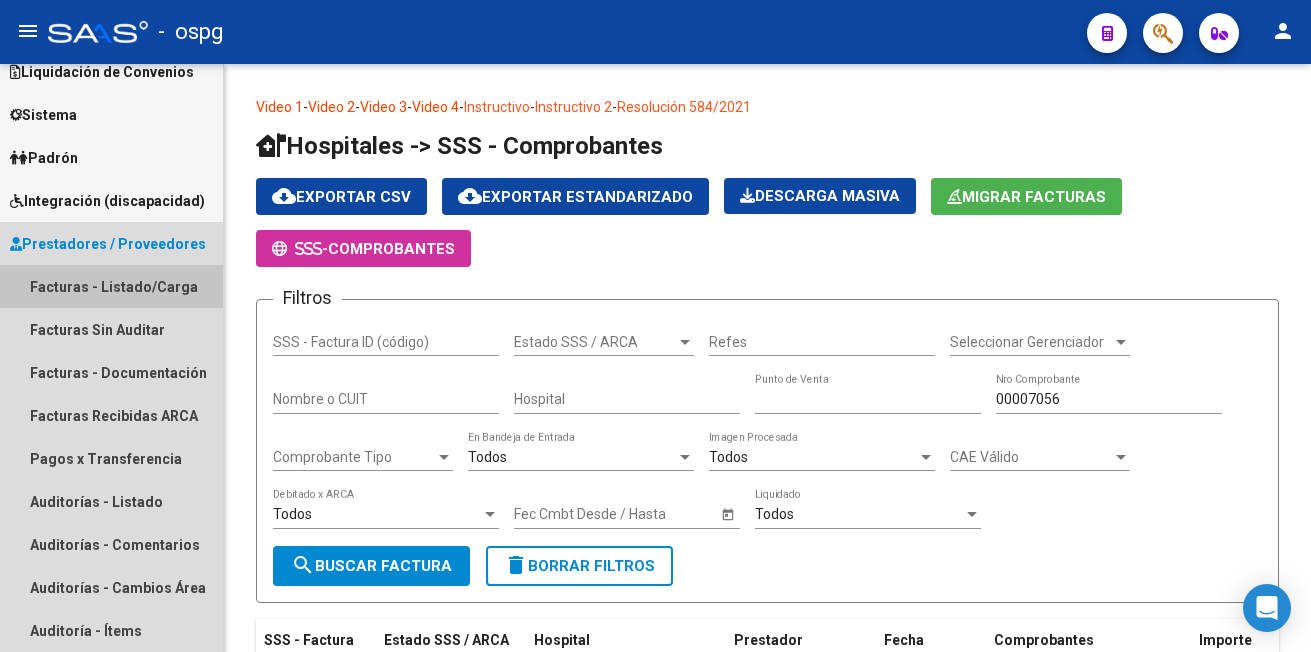 click on "Facturas - Listado/Carga" at bounding box center [111, 286] 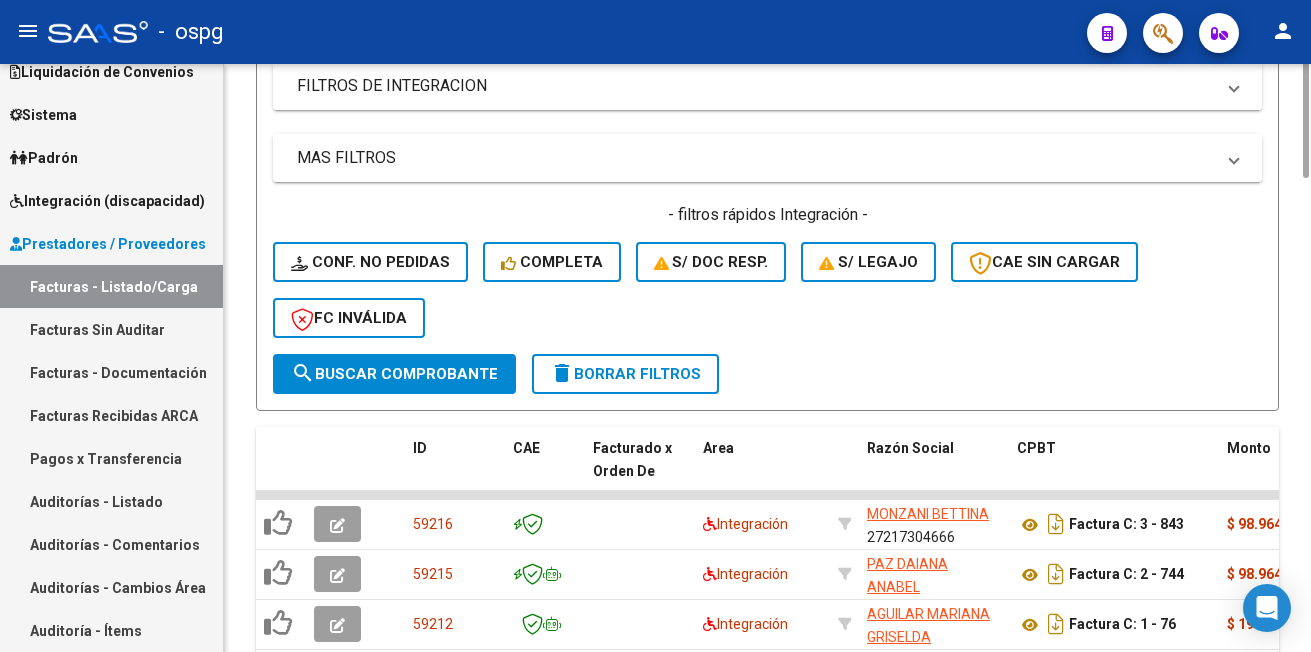 scroll, scrollTop: 0, scrollLeft: 0, axis: both 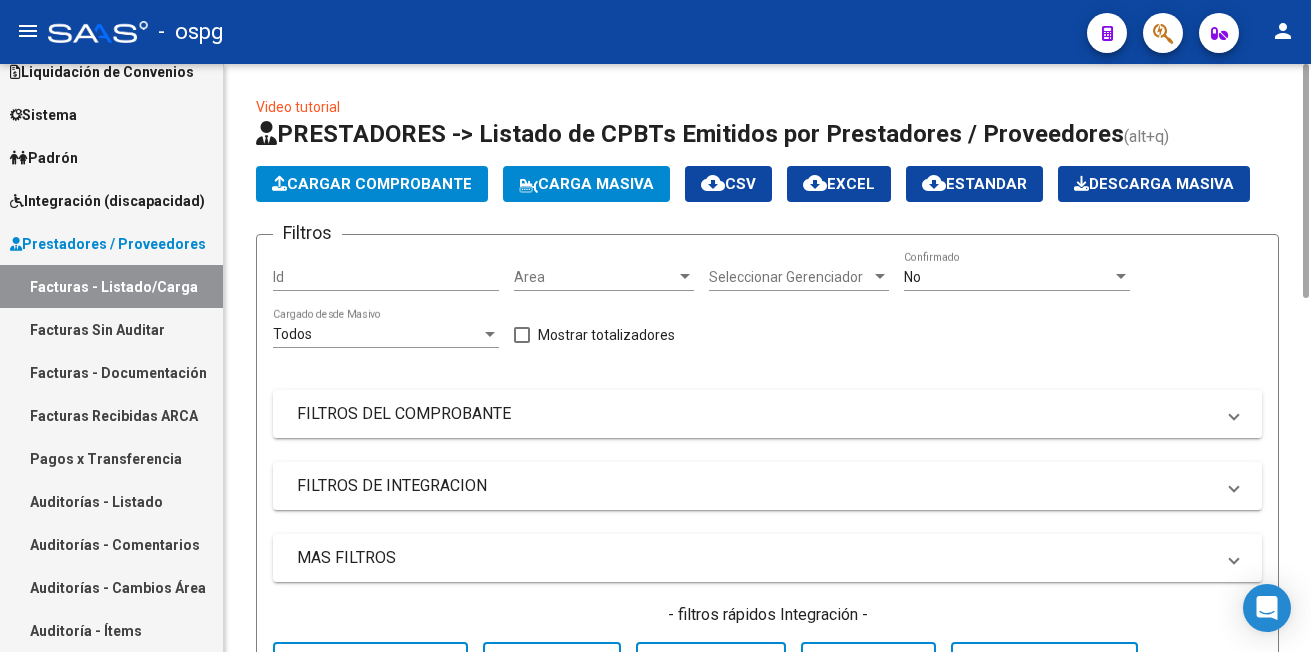 click on "FILTROS DEL COMPROBANTE" at bounding box center (755, 414) 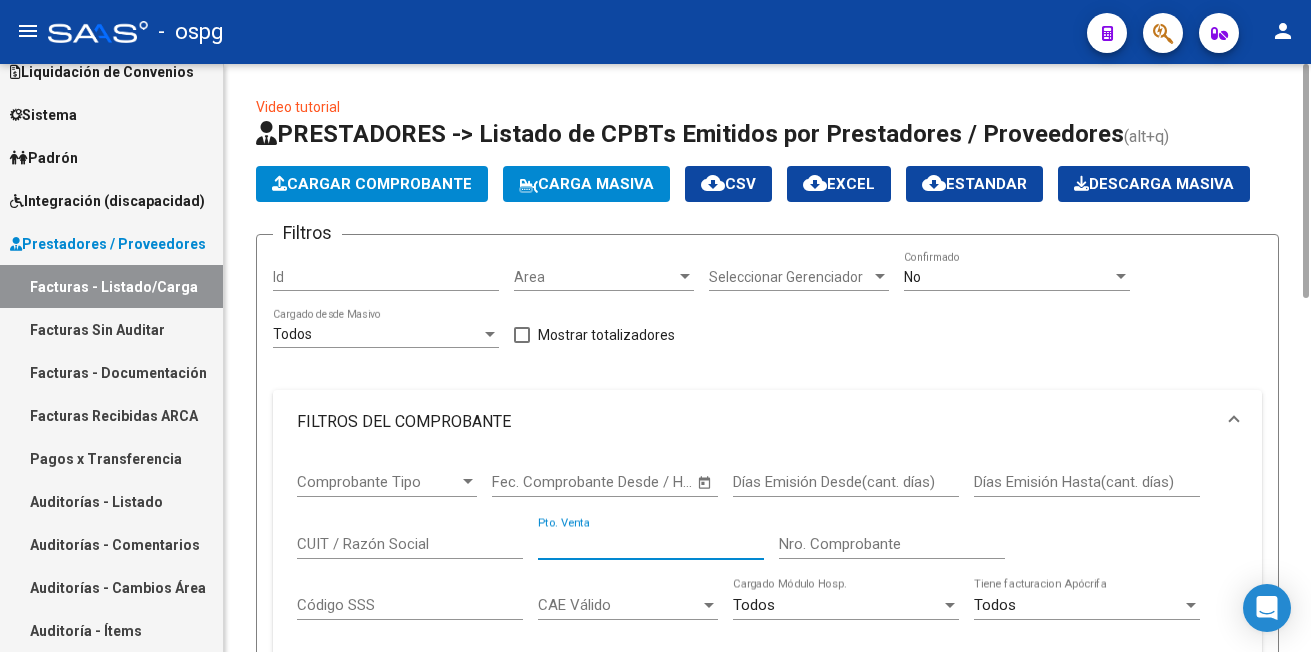 click on "Pto. Venta" at bounding box center [651, 544] 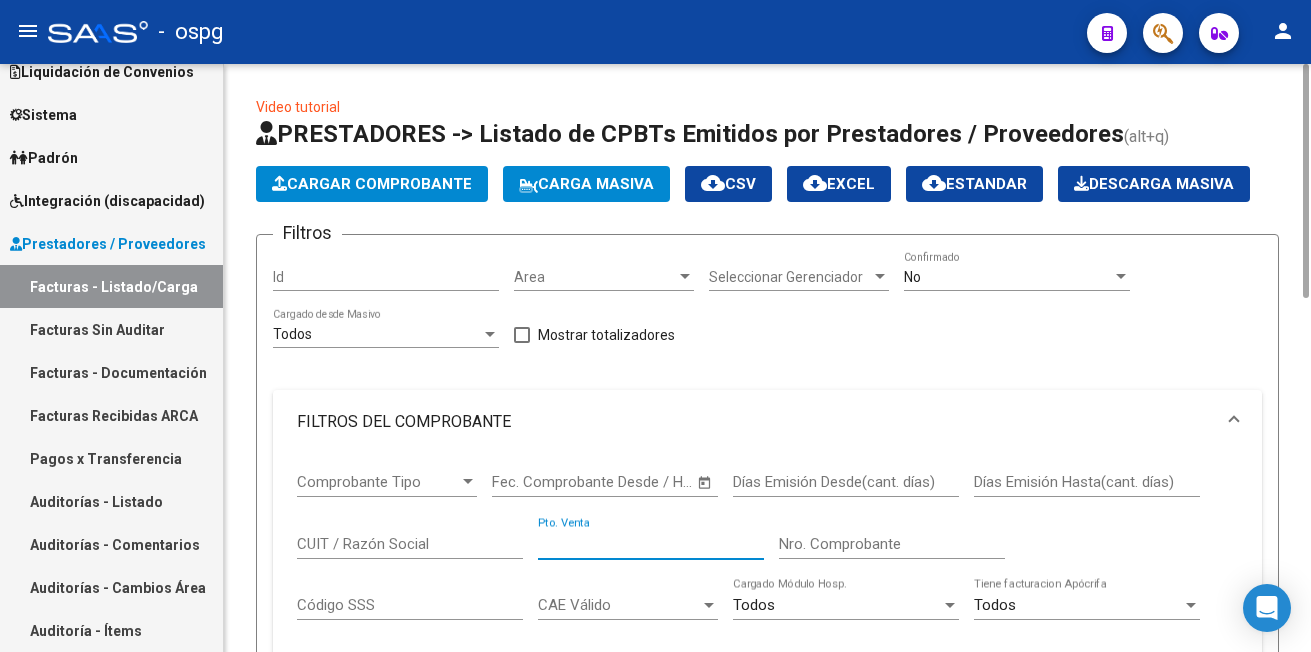 type on "[NUMBER]" 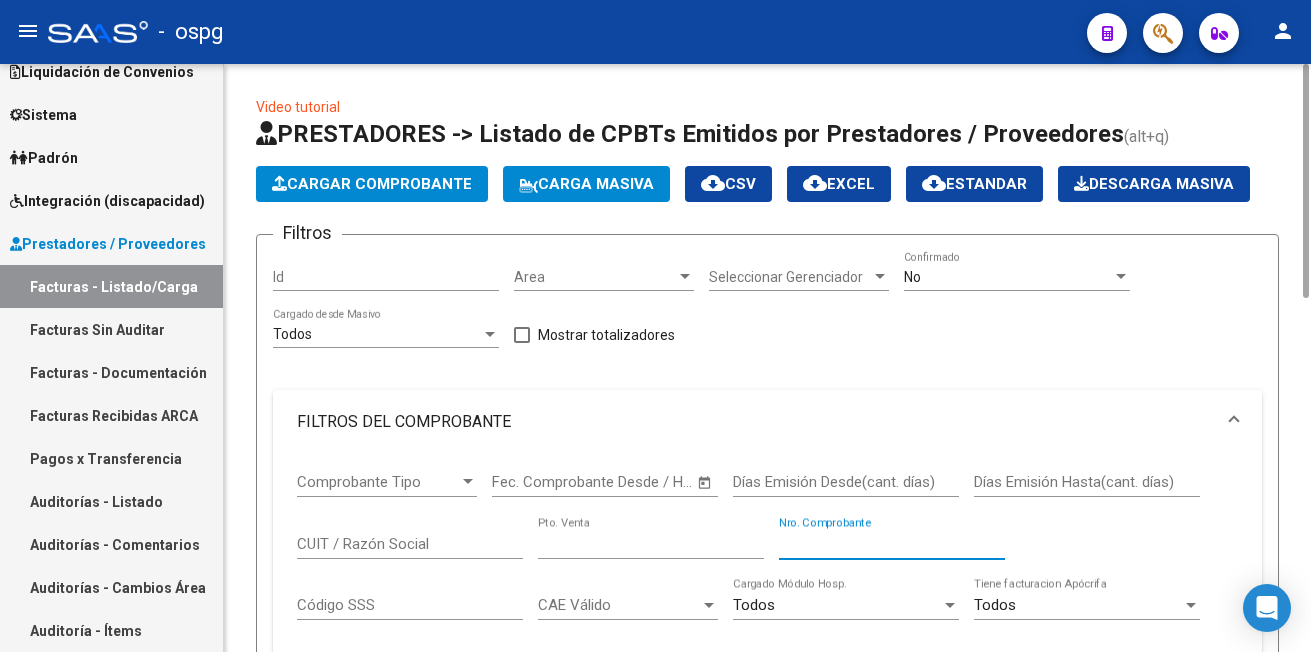 click on "Nro. Comprobante" at bounding box center (892, 544) 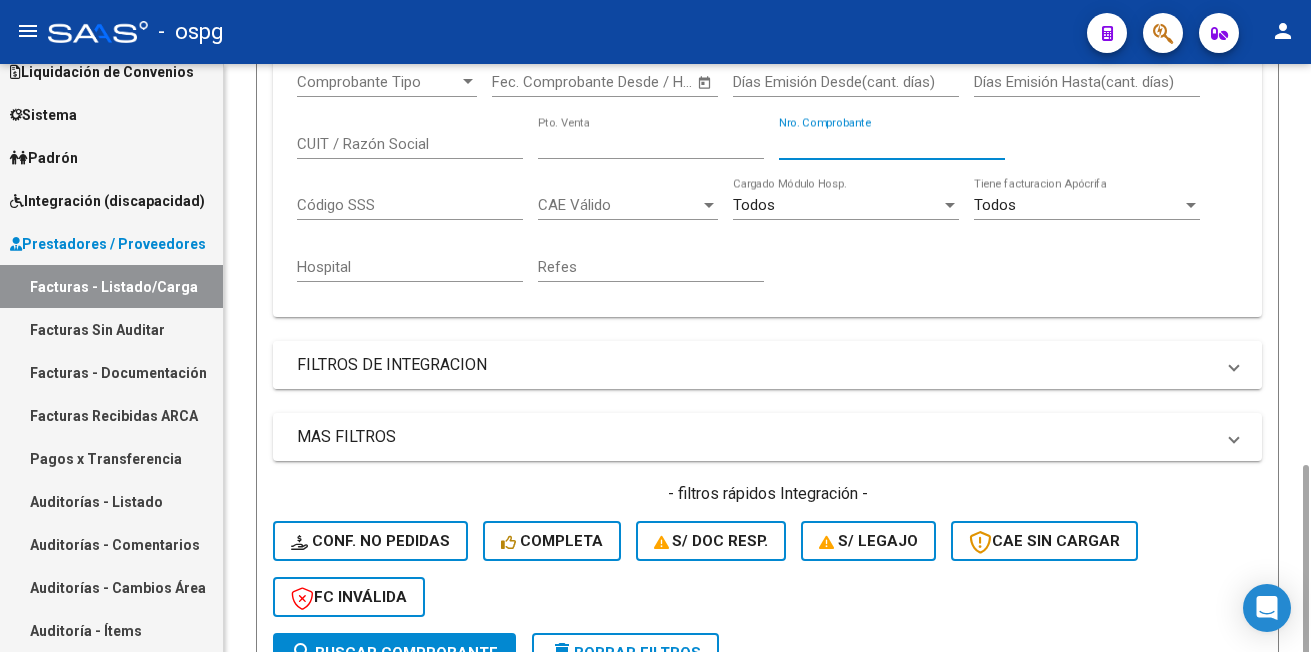 scroll, scrollTop: 600, scrollLeft: 0, axis: vertical 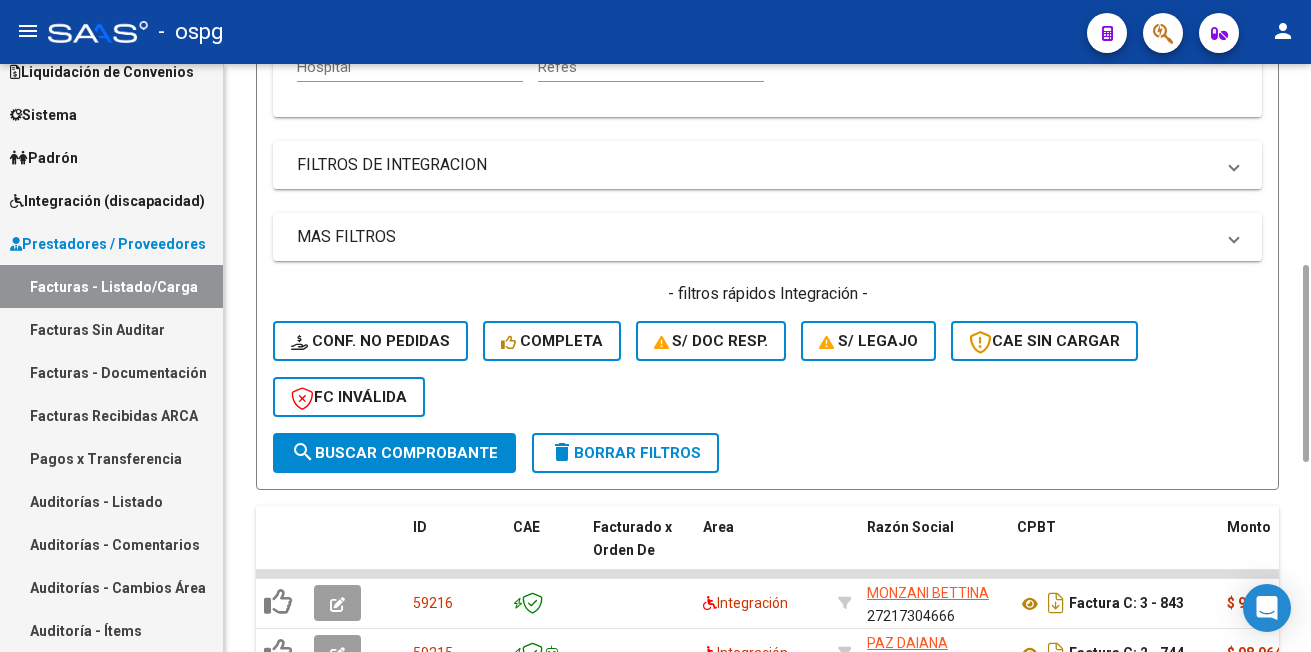 type on "[NUMBER]" 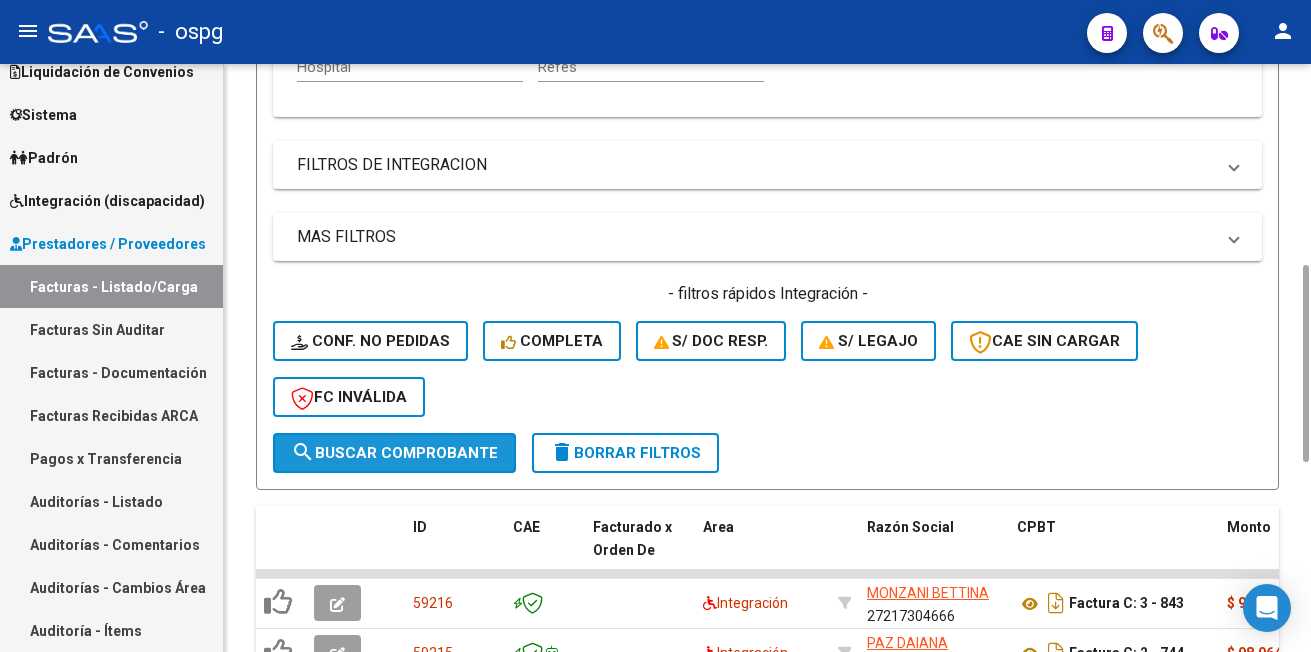click on "search  Buscar Comprobante" 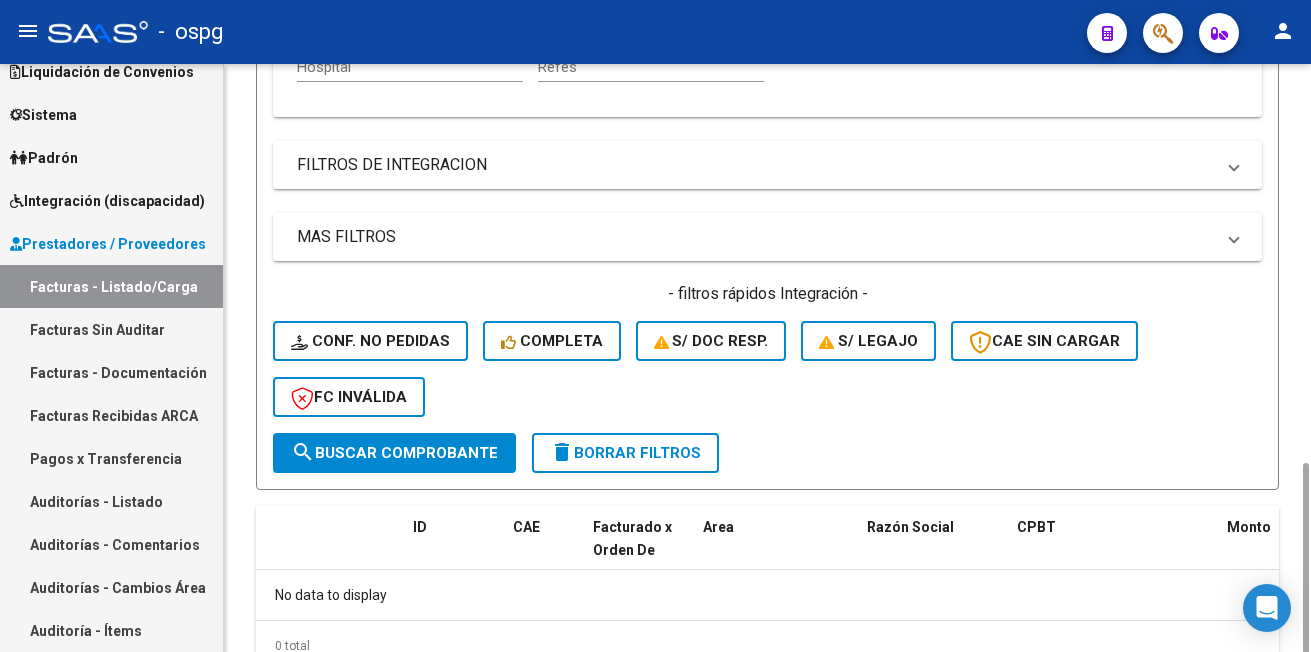 scroll, scrollTop: 683, scrollLeft: 0, axis: vertical 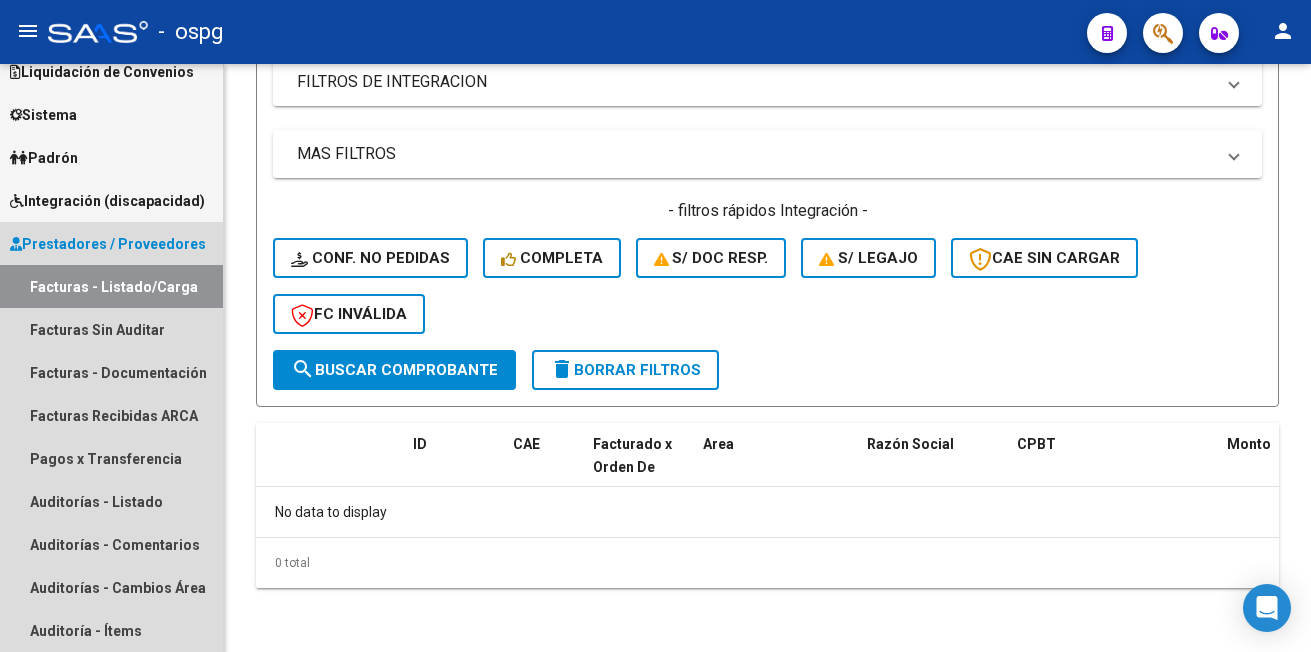 click on "Facturas - Listado/Carga" at bounding box center (111, 286) 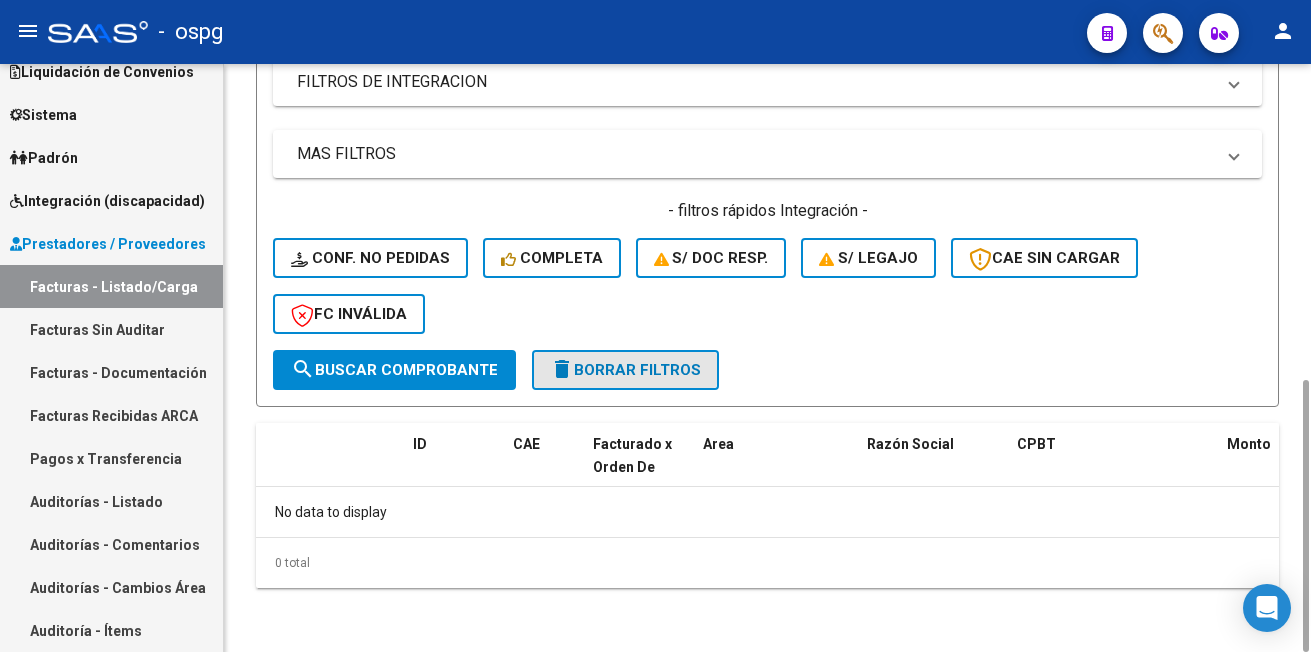 click on "delete  Borrar Filtros" 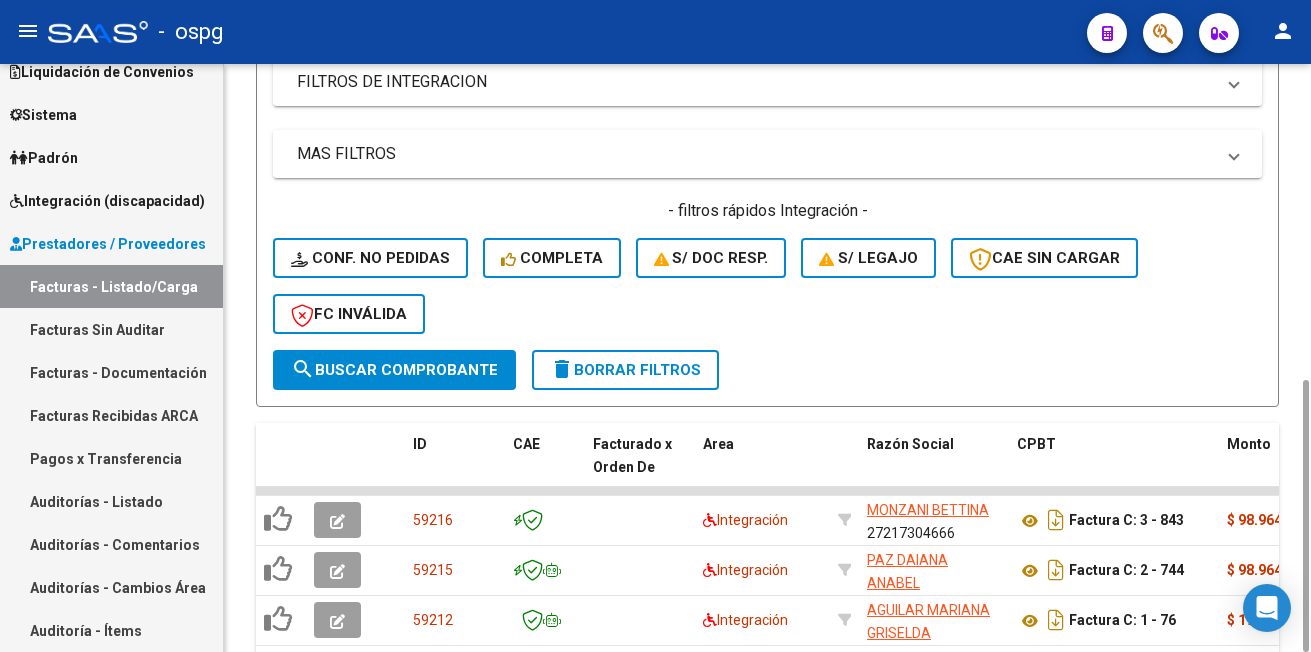 scroll, scrollTop: 83, scrollLeft: 0, axis: vertical 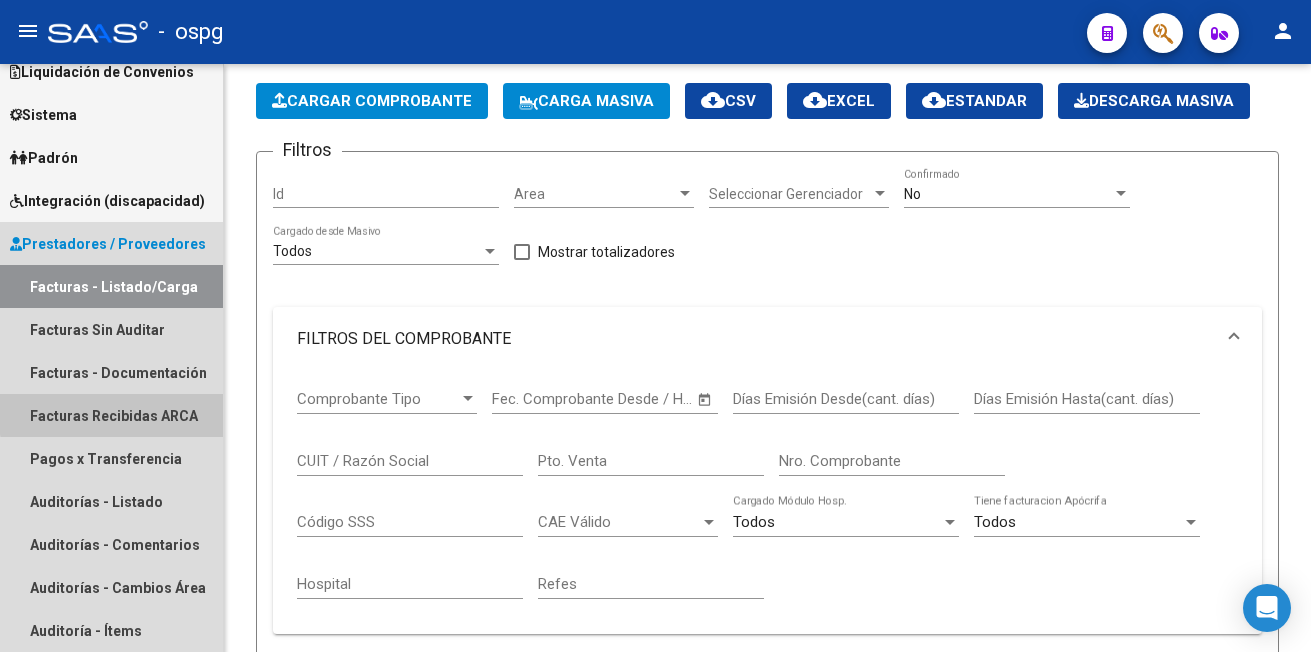 click on "Facturas Recibidas ARCA" at bounding box center (111, 415) 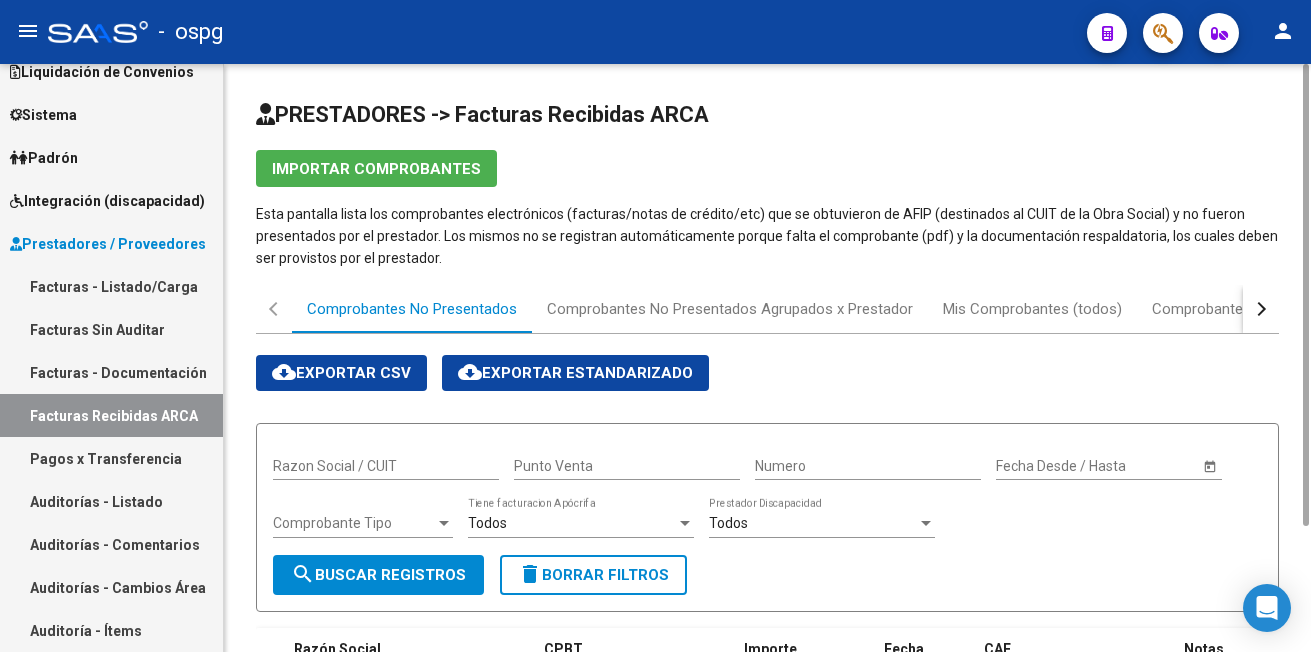 click on "Numero" at bounding box center [868, 466] 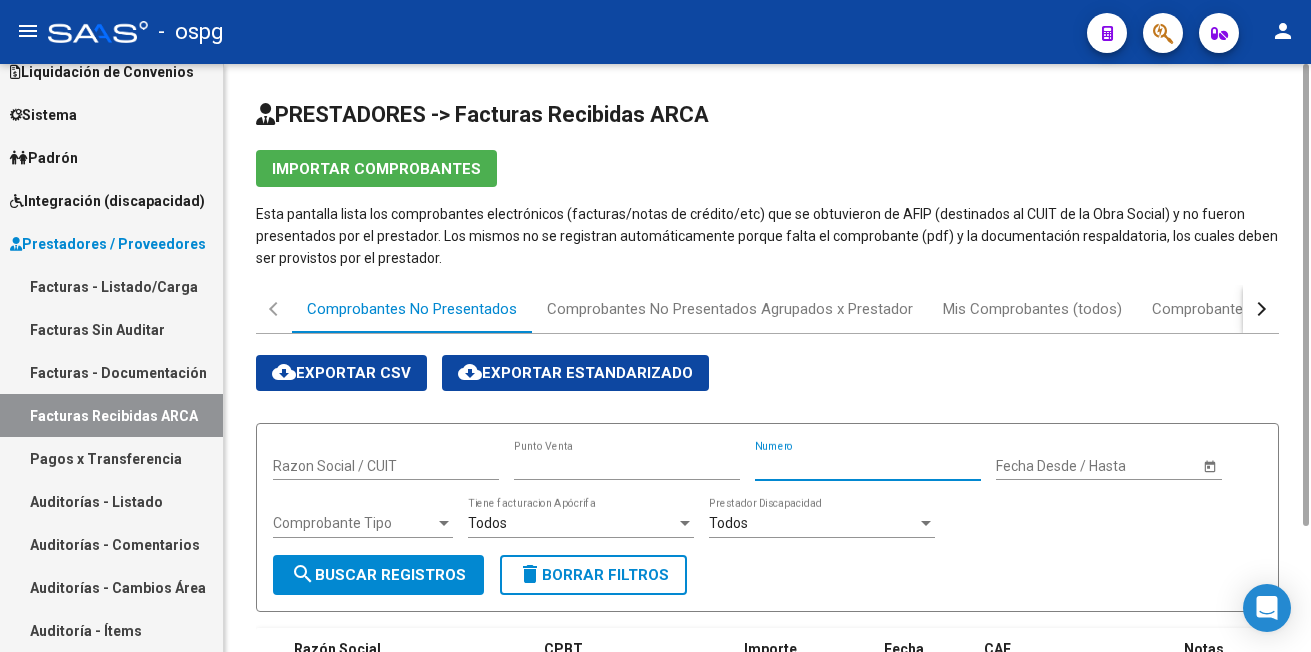 type on "00007056" 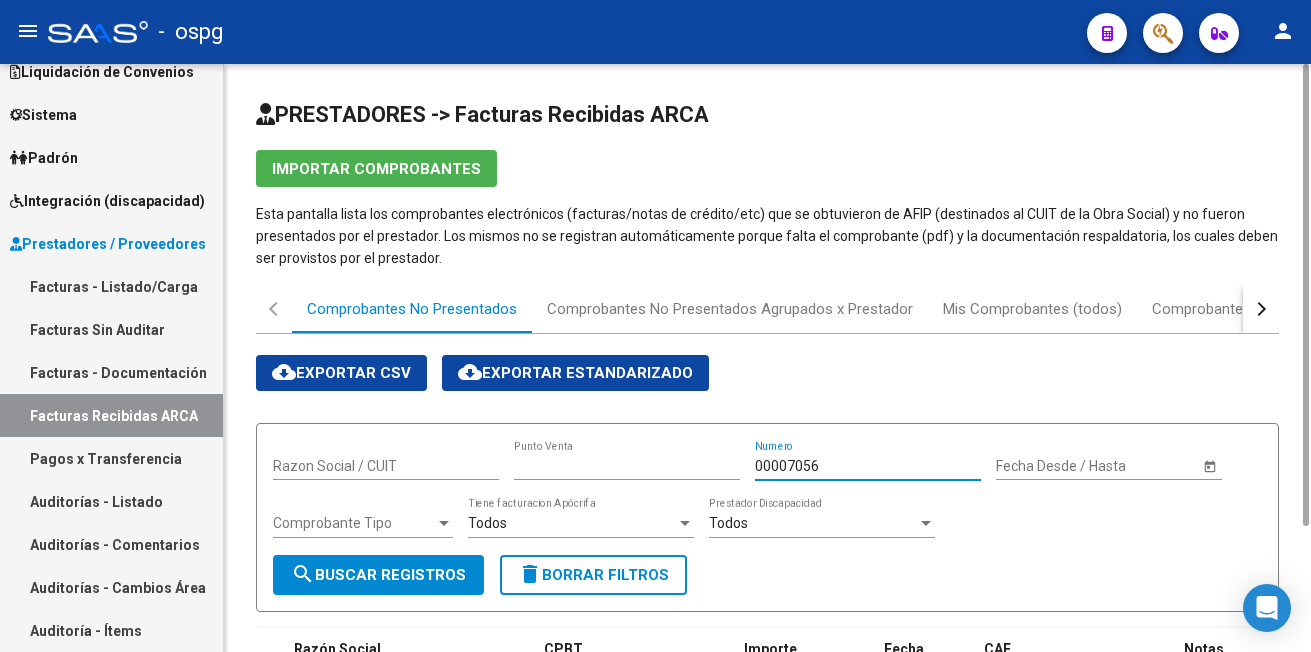type on "[NUMBER]" 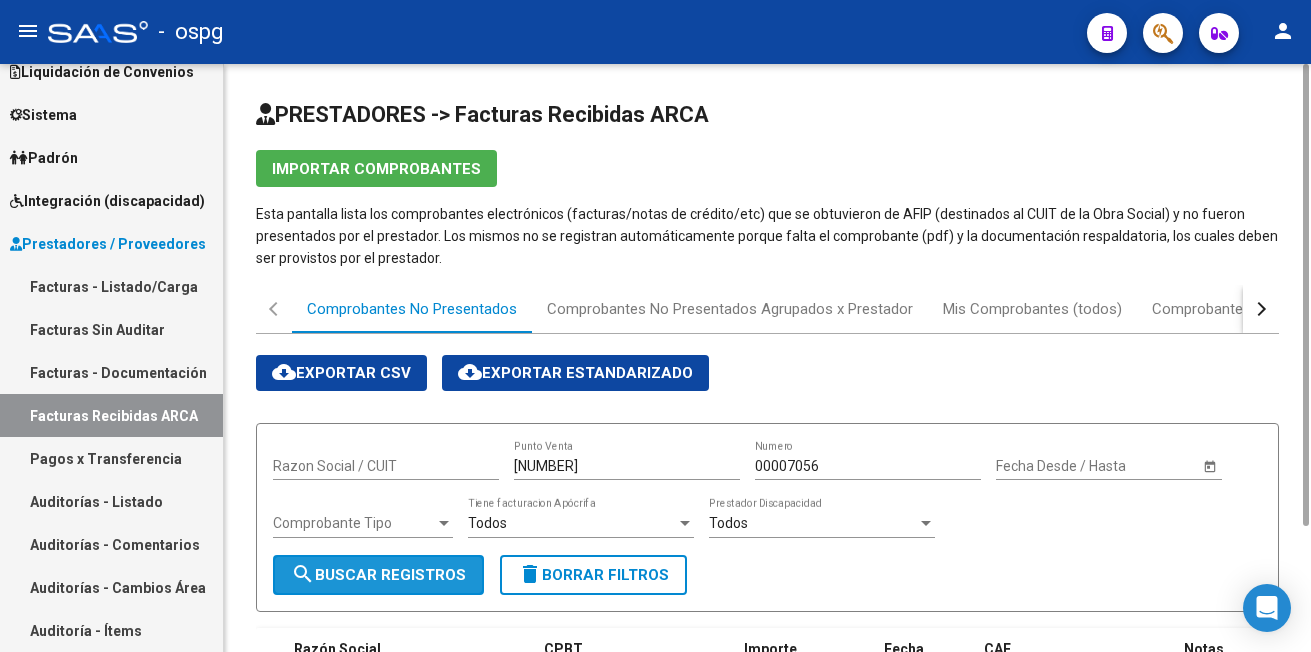click on "search  Buscar Registros" at bounding box center (378, 575) 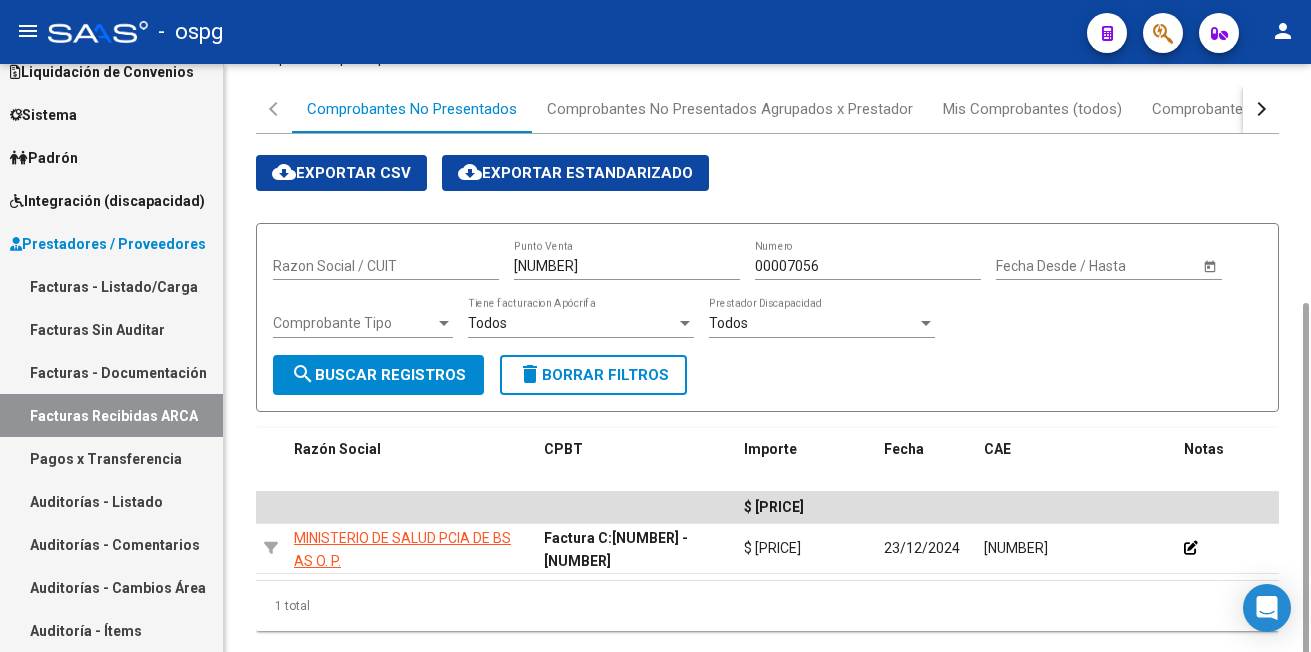 scroll, scrollTop: 259, scrollLeft: 0, axis: vertical 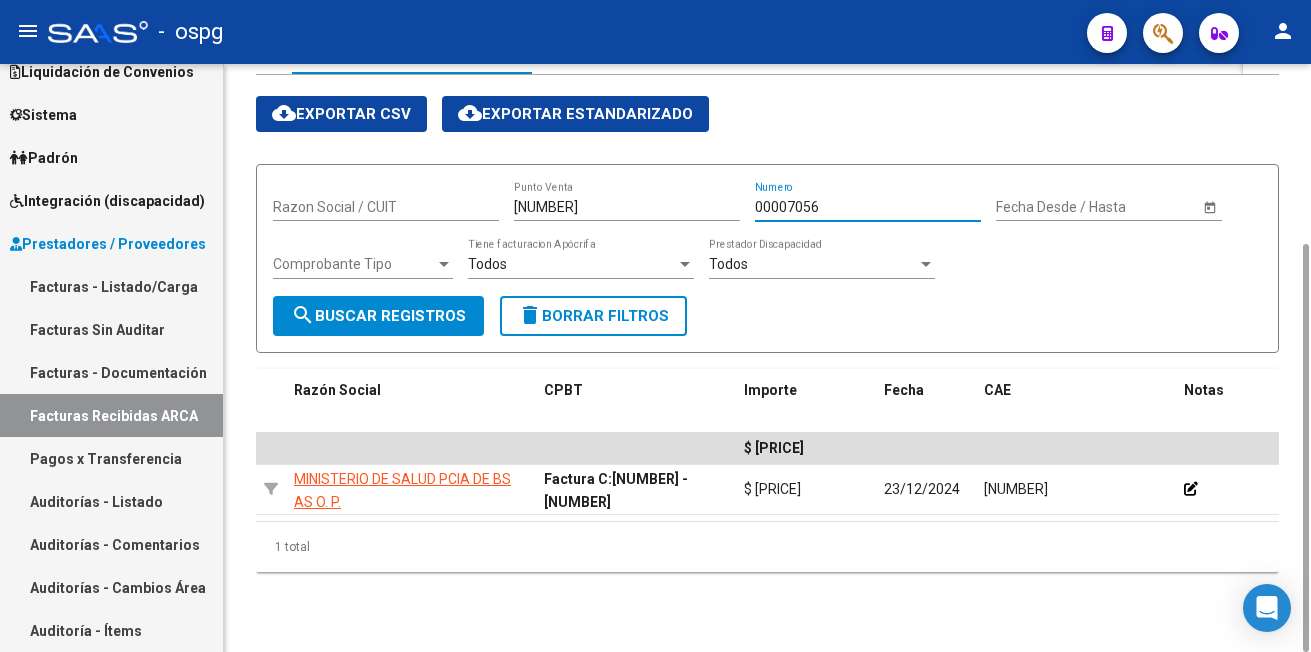 click on "00007056" at bounding box center (868, 207) 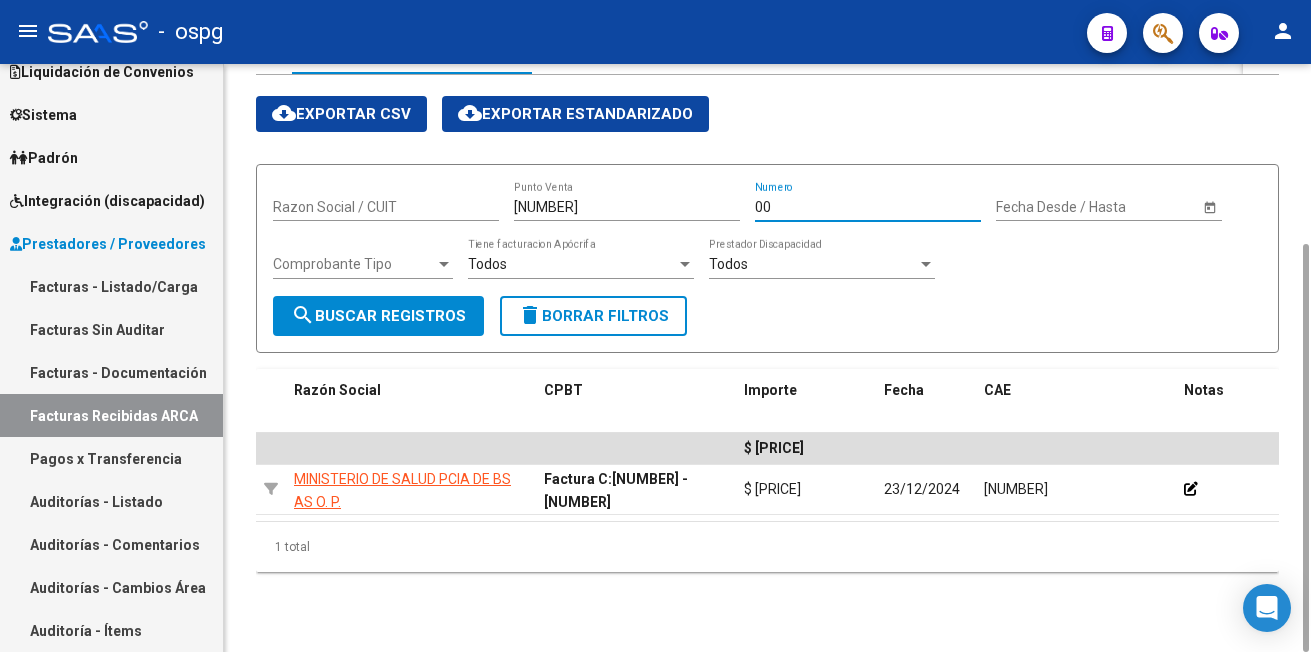 type on "0" 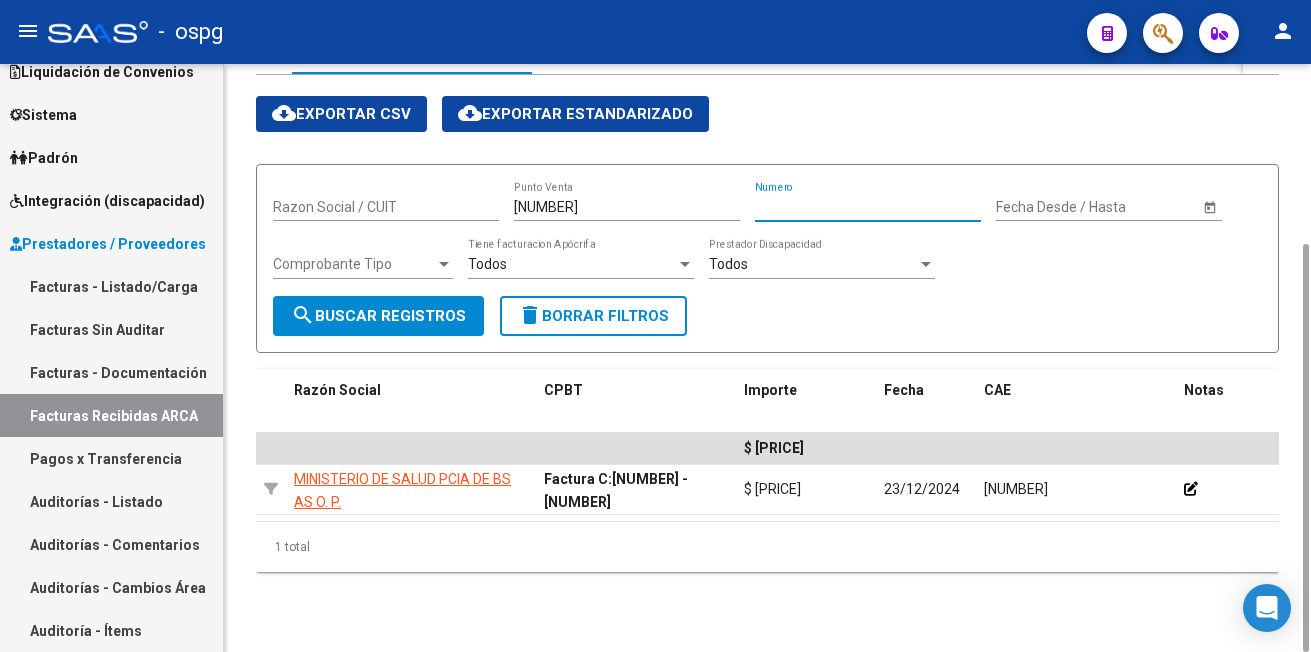 type 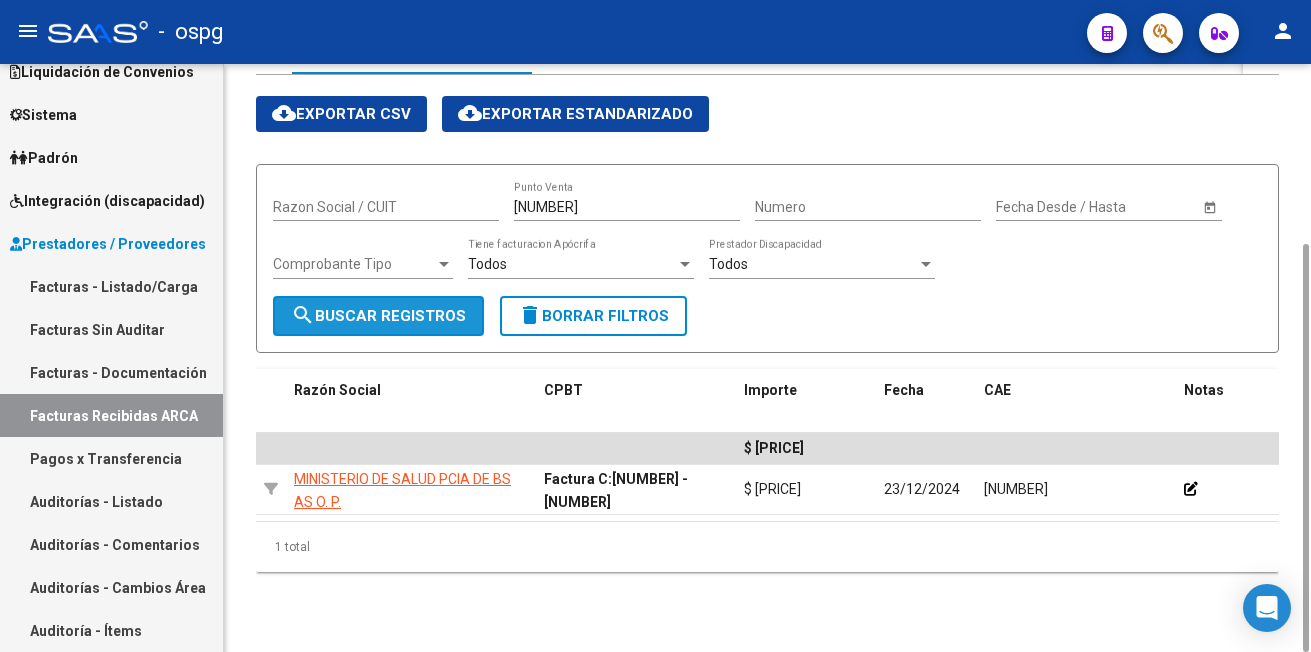 click on "search  Buscar Registros" at bounding box center (378, 316) 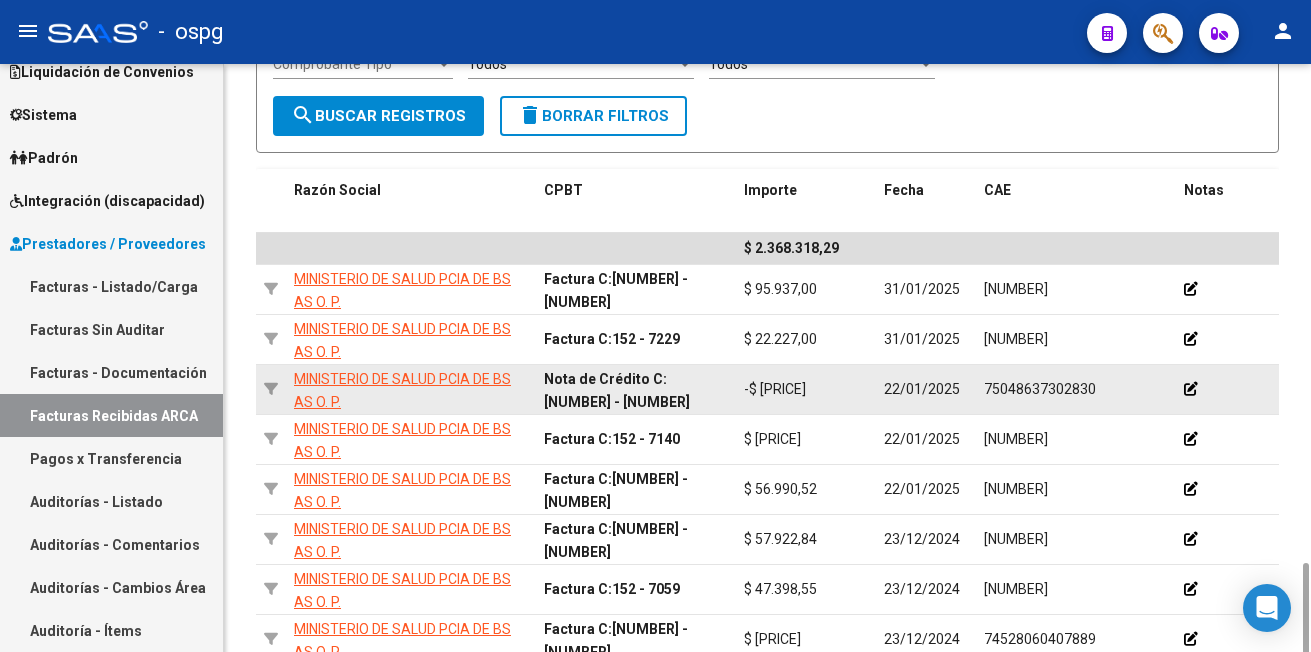 scroll, scrollTop: 659, scrollLeft: 0, axis: vertical 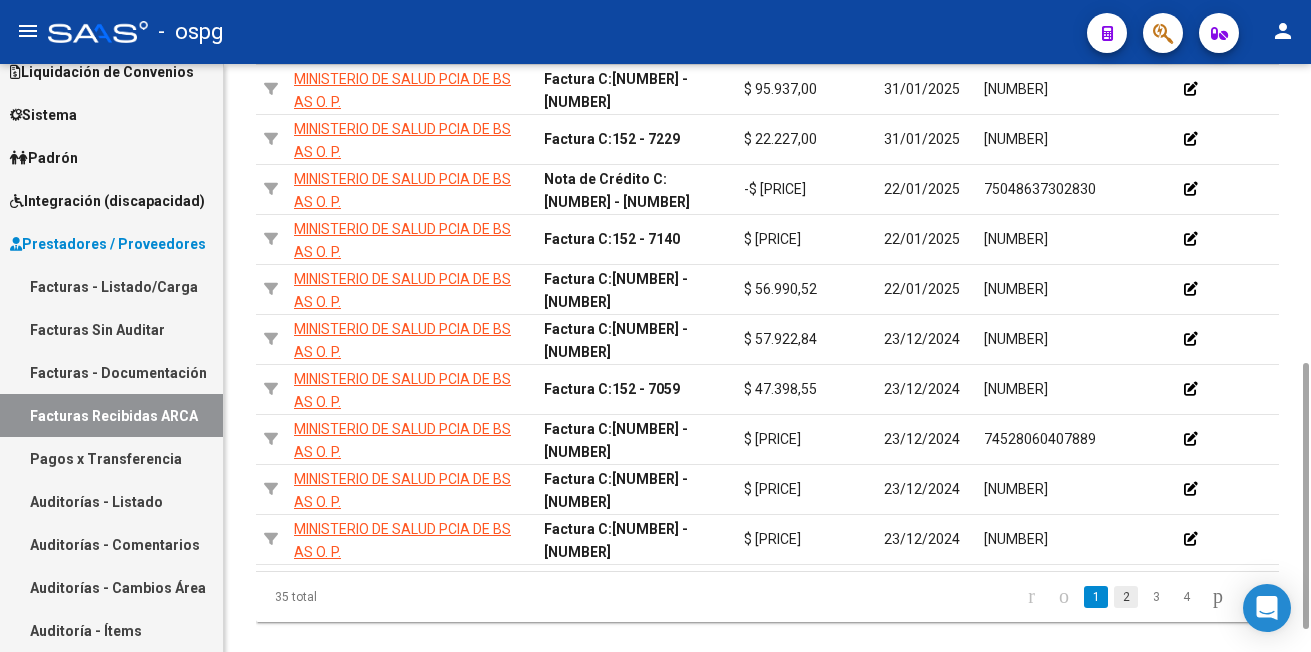 click on "2" 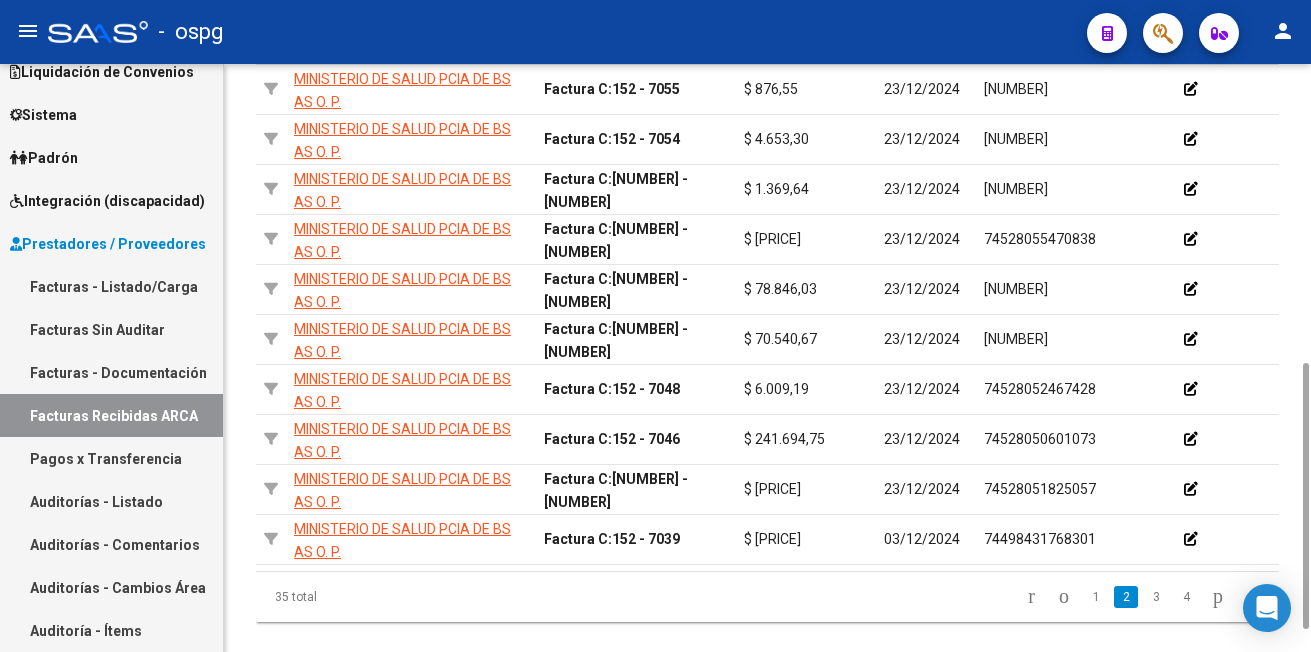 scroll, scrollTop: 709, scrollLeft: 0, axis: vertical 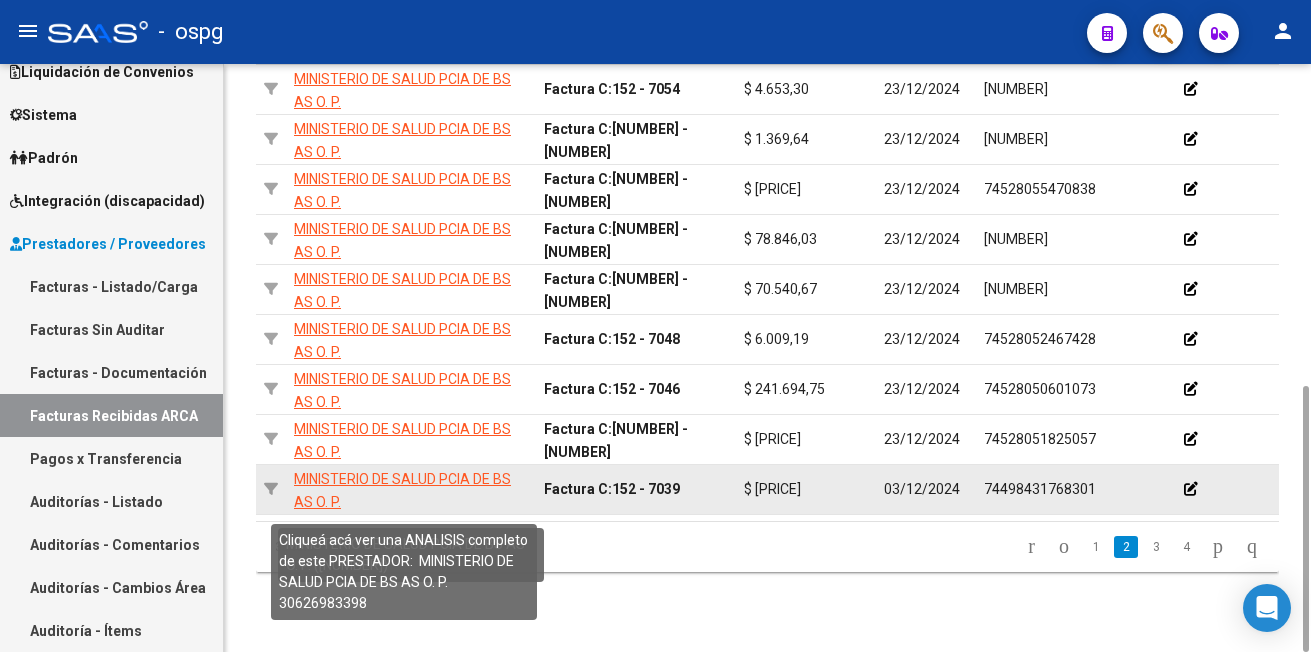 click on "MINISTERIO DE SALUD PCIA DE BS AS O. P." 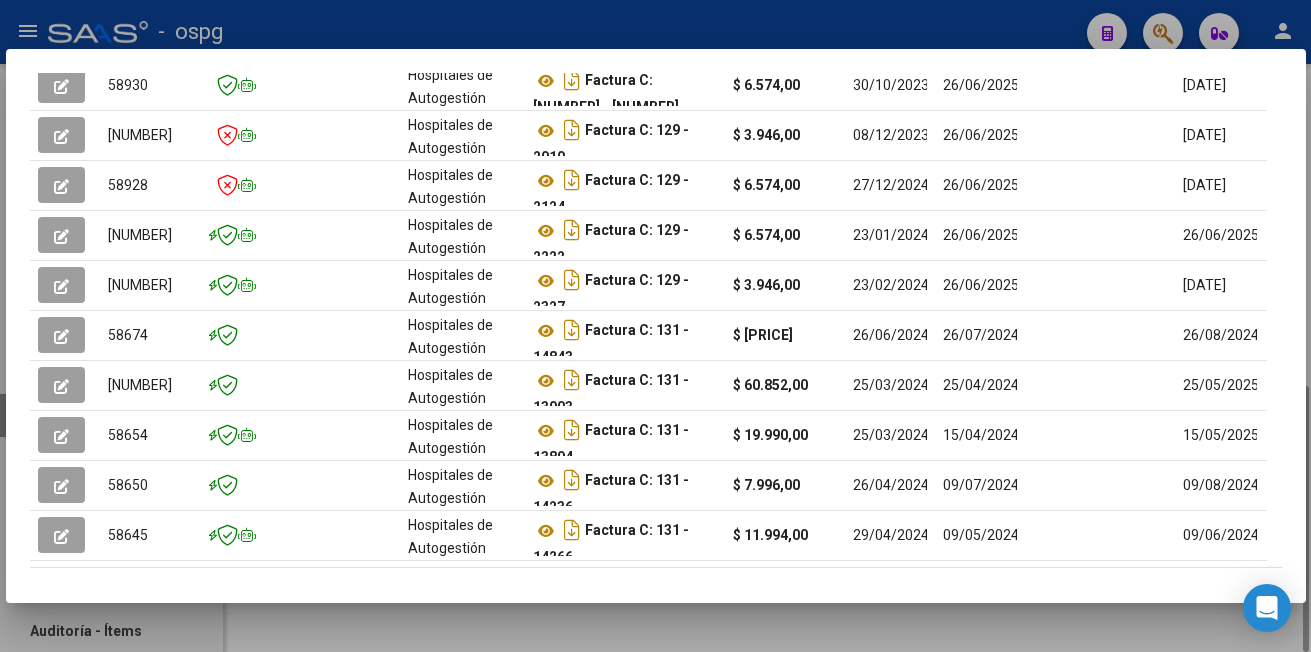 scroll, scrollTop: 600, scrollLeft: 0, axis: vertical 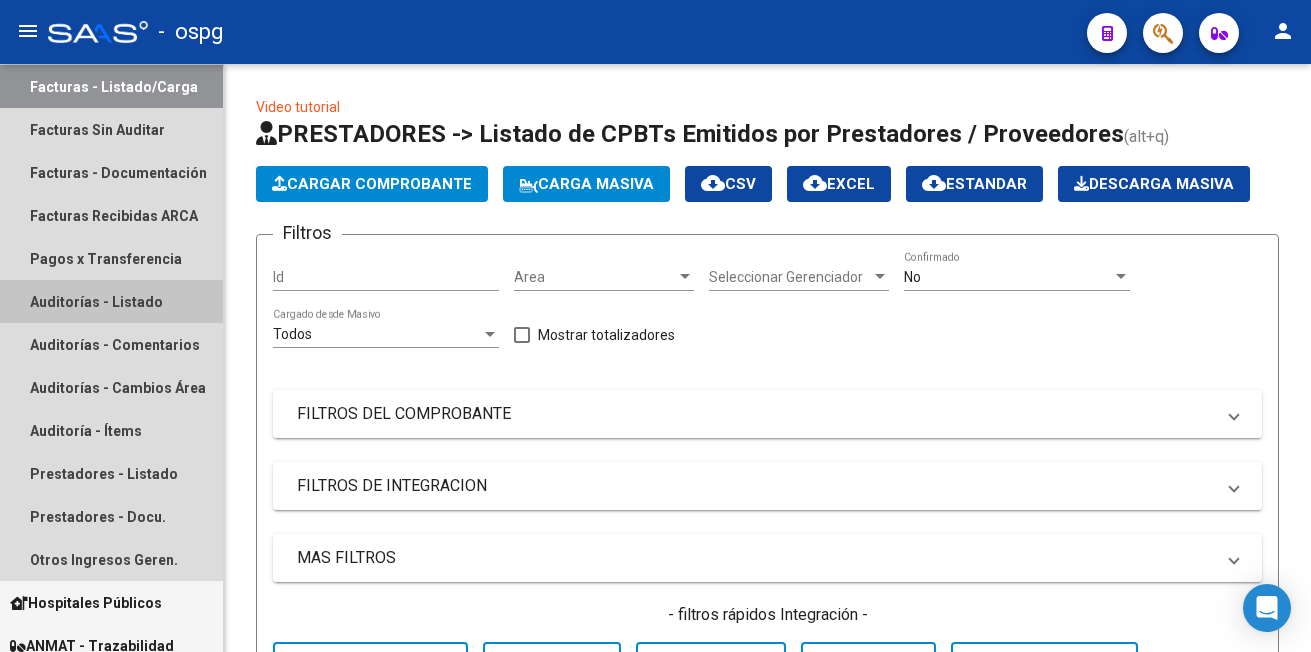 click on "Auditorías - Listado" at bounding box center [111, 301] 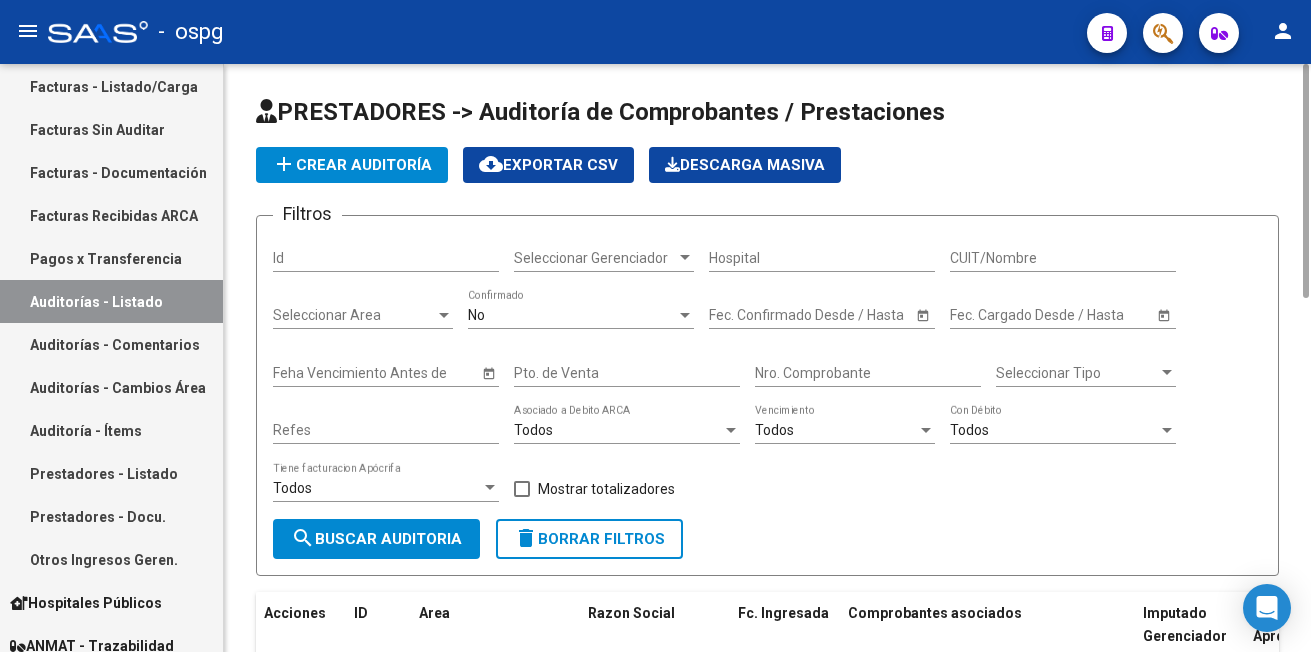 click on "Pto. de Venta" at bounding box center (627, 373) 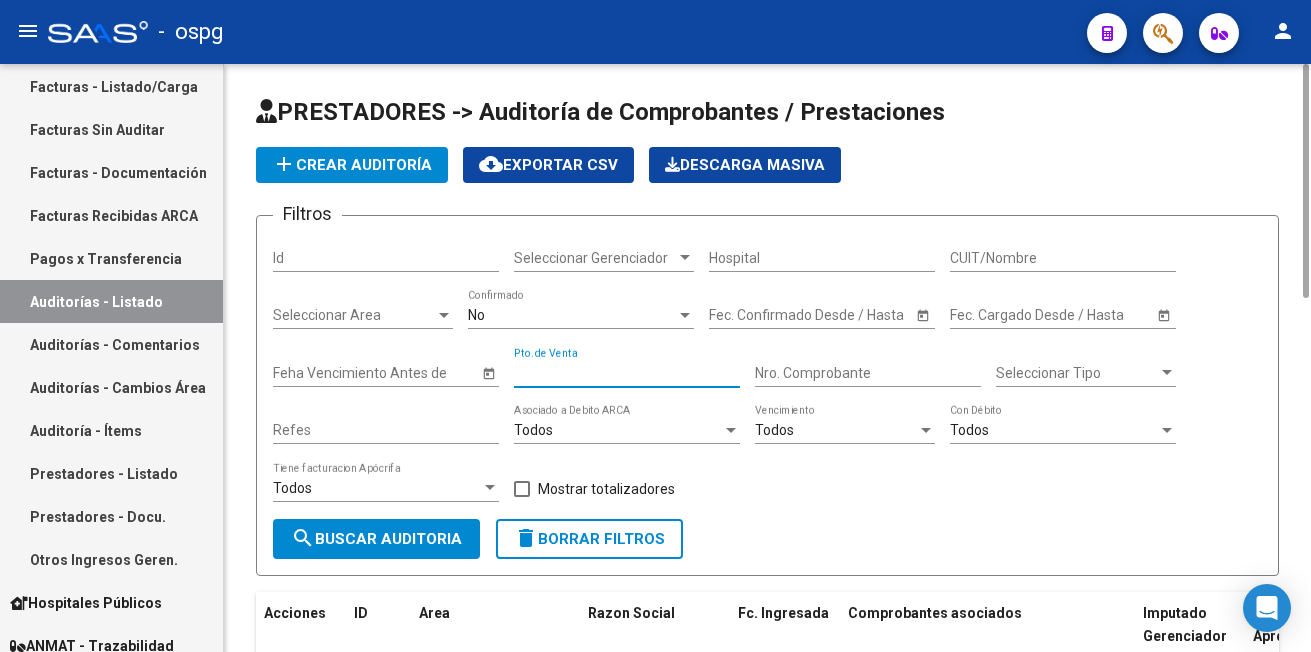 type on "[NUMBER]" 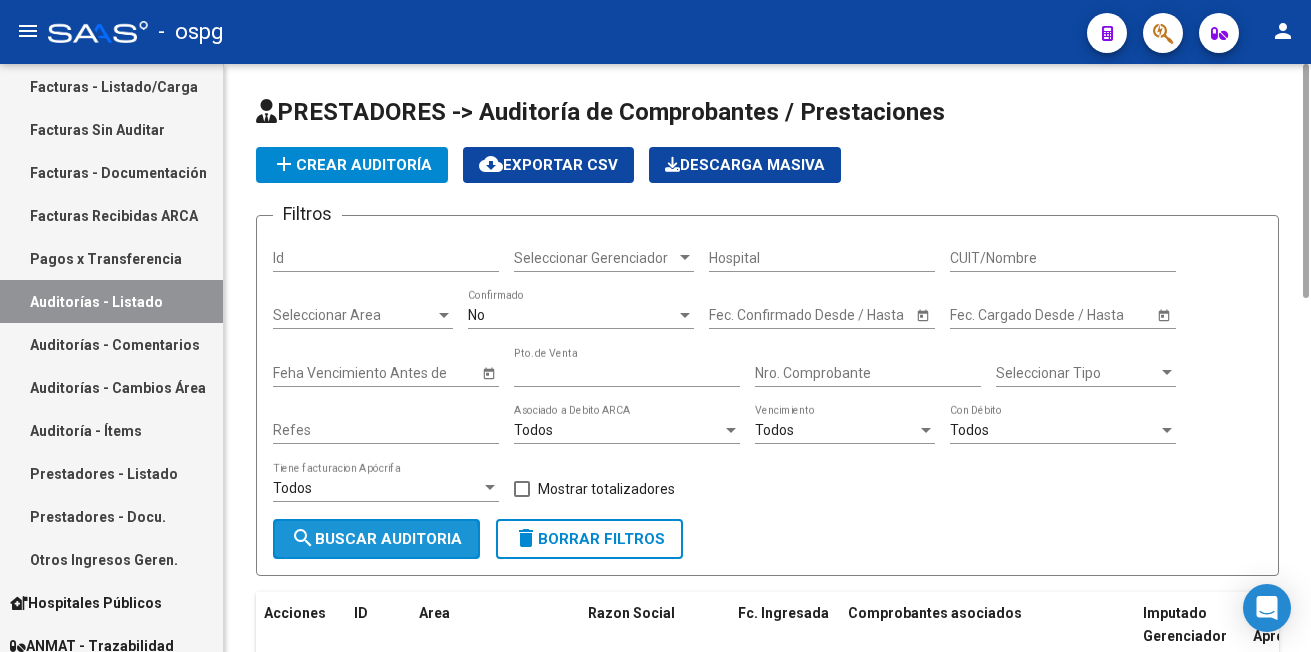 click on "search  Buscar Auditoria" 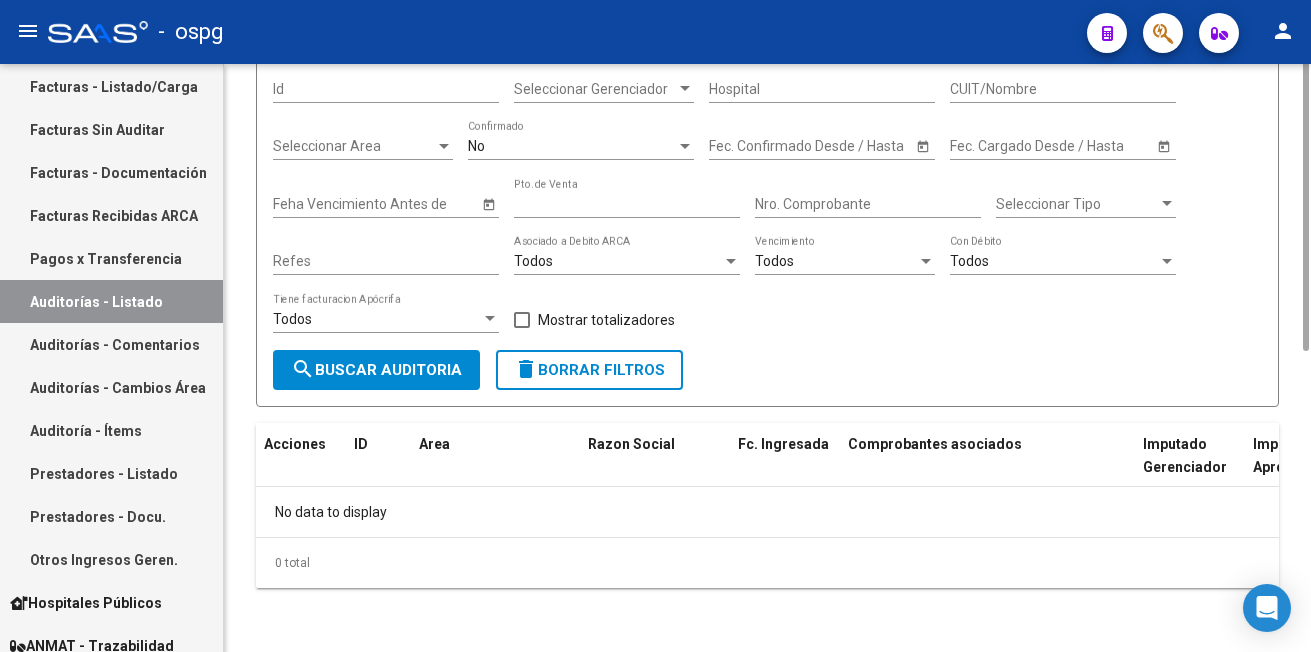 scroll, scrollTop: 0, scrollLeft: 0, axis: both 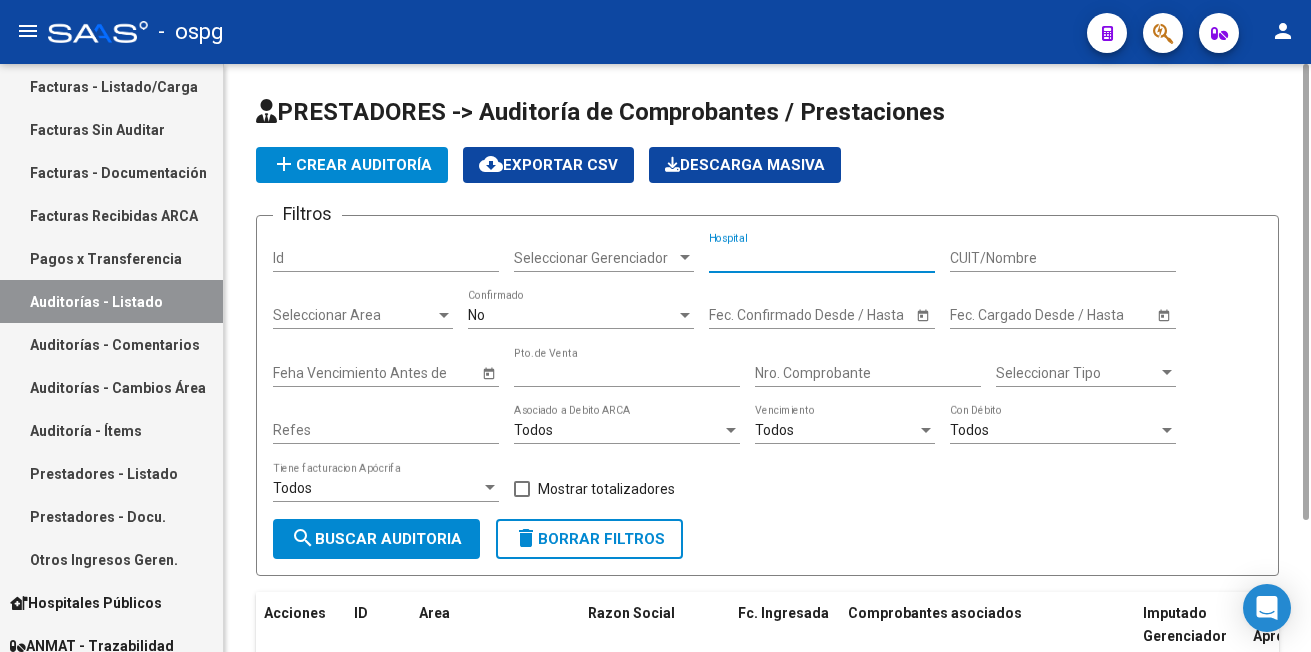 click on "Hospital" at bounding box center [822, 258] 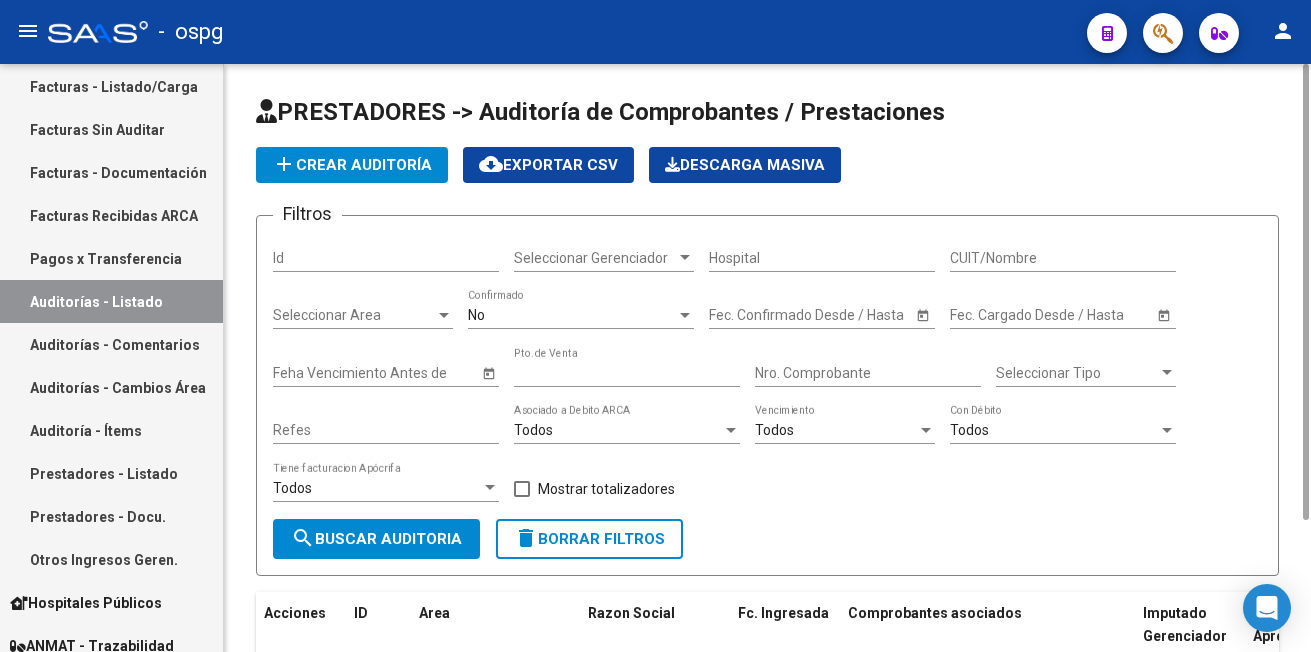 click on "Filtros Id Seleccionar Gerenciador Seleccionar Gerenciador Hospital CUIT/Nombre Seleccionar Area Seleccionar Area No  Confirmado Start date – Fec. Confirmado Desde / Hasta Start date – Fec. Cargado Desde / Hasta Feha Vencimiento Antes de 0152 Pto. de Venta Nro. Comprobante Seleccionar Tipo Seleccionar Tipo Refes Todos  Asociado a Debito ARCA Todos  Vencimiento Todos  Con Débito Todos  Tiene facturacion Apócrifa    Mostrar totalizadores search  Buscar Auditoria  delete  Borrar Filtros" 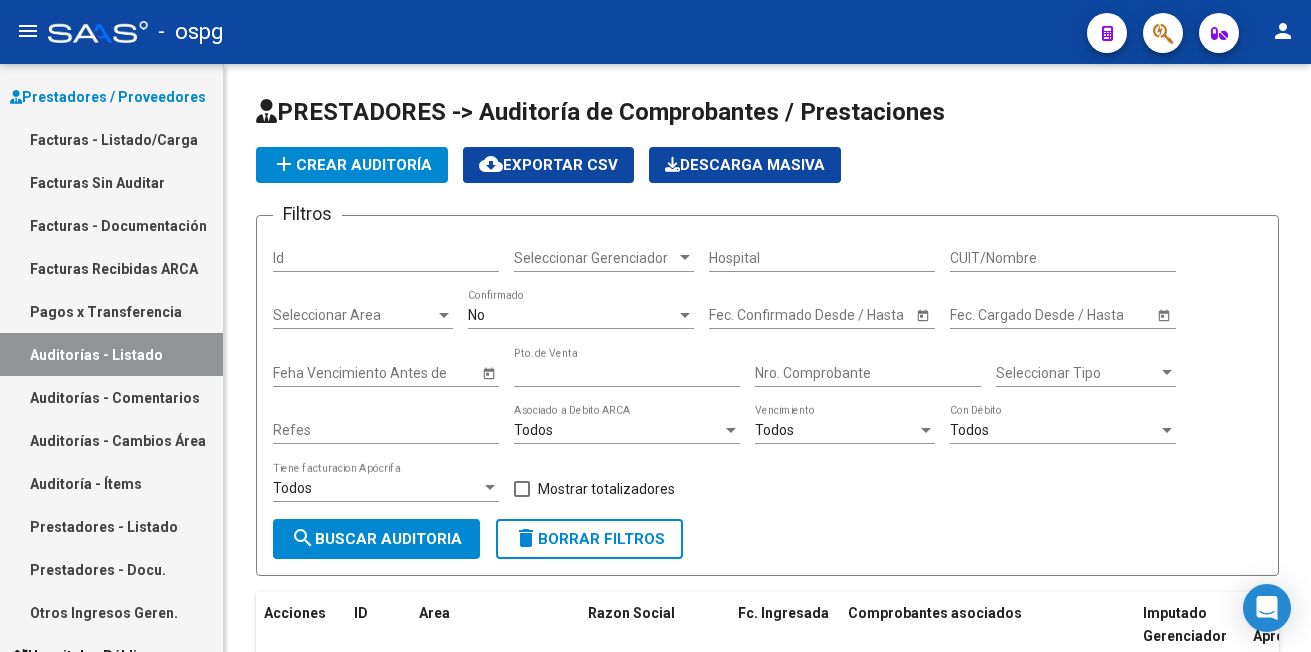 scroll, scrollTop: 251, scrollLeft: 0, axis: vertical 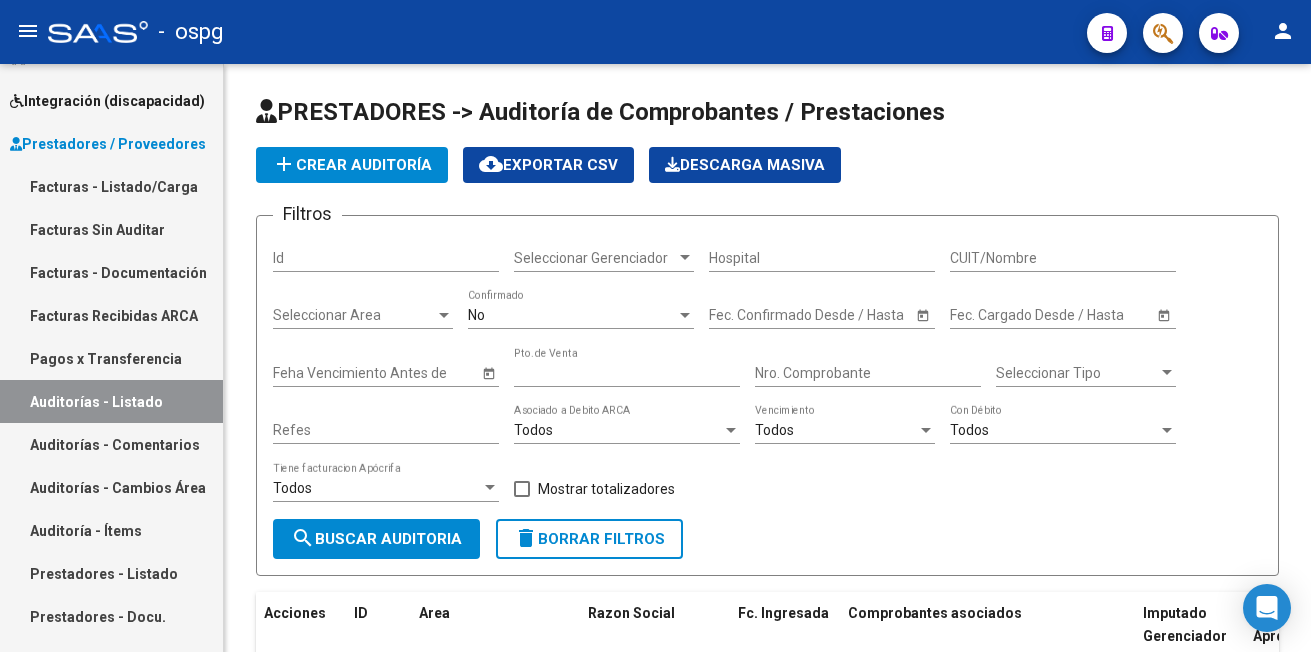 click on "Facturas - Documentación" at bounding box center [111, 272] 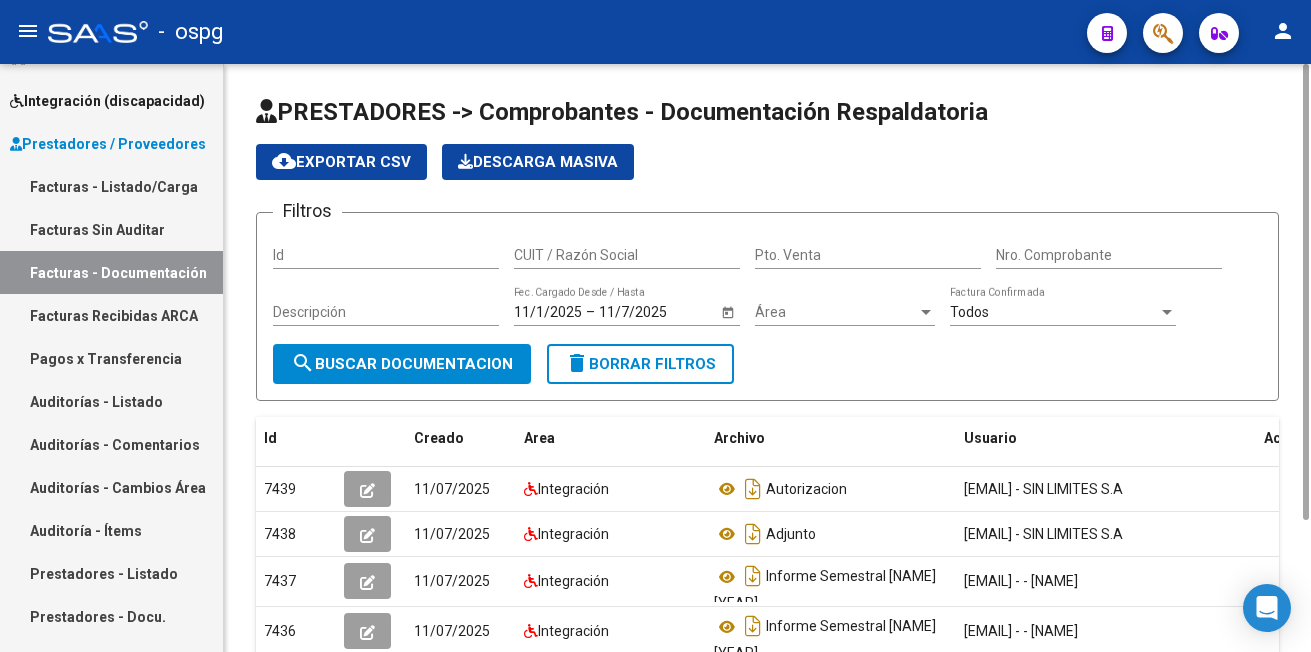 click on "Pto. Venta" at bounding box center [868, 255] 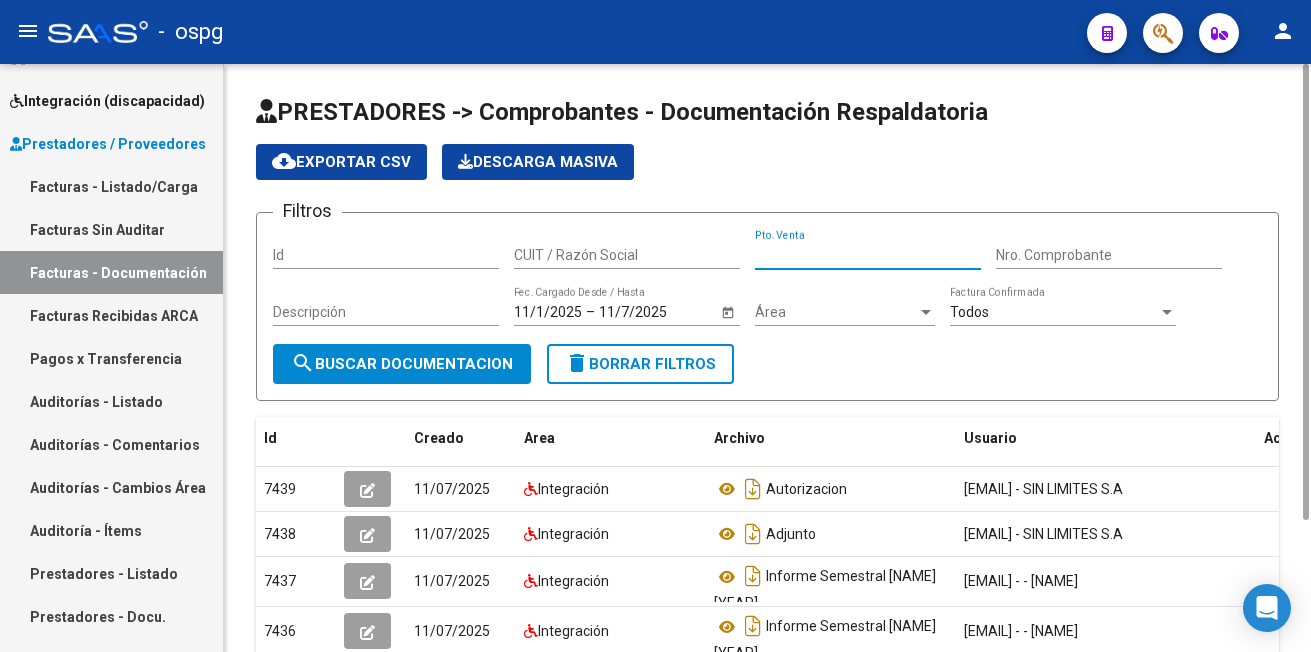 type on "[NUMBER]" 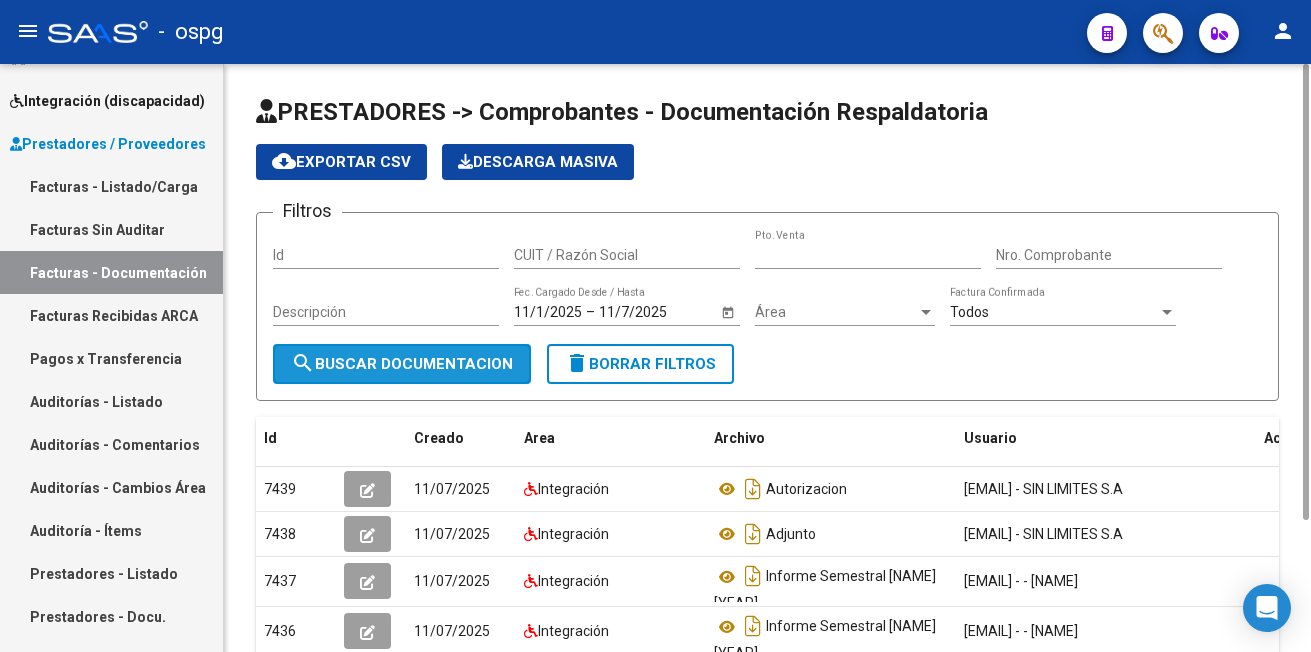 click on "search  Buscar Documentacion" 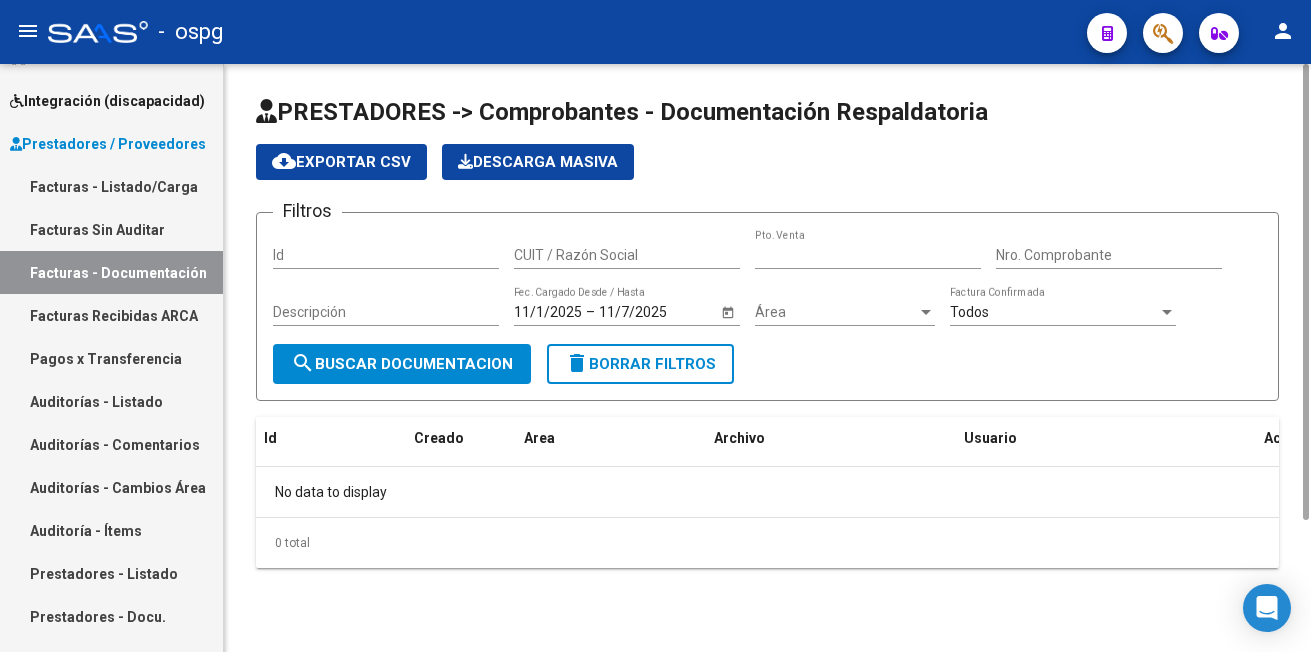 click on "[DATE] [DATE] – [DATE] Fec. Cargado Desde / Hasta" 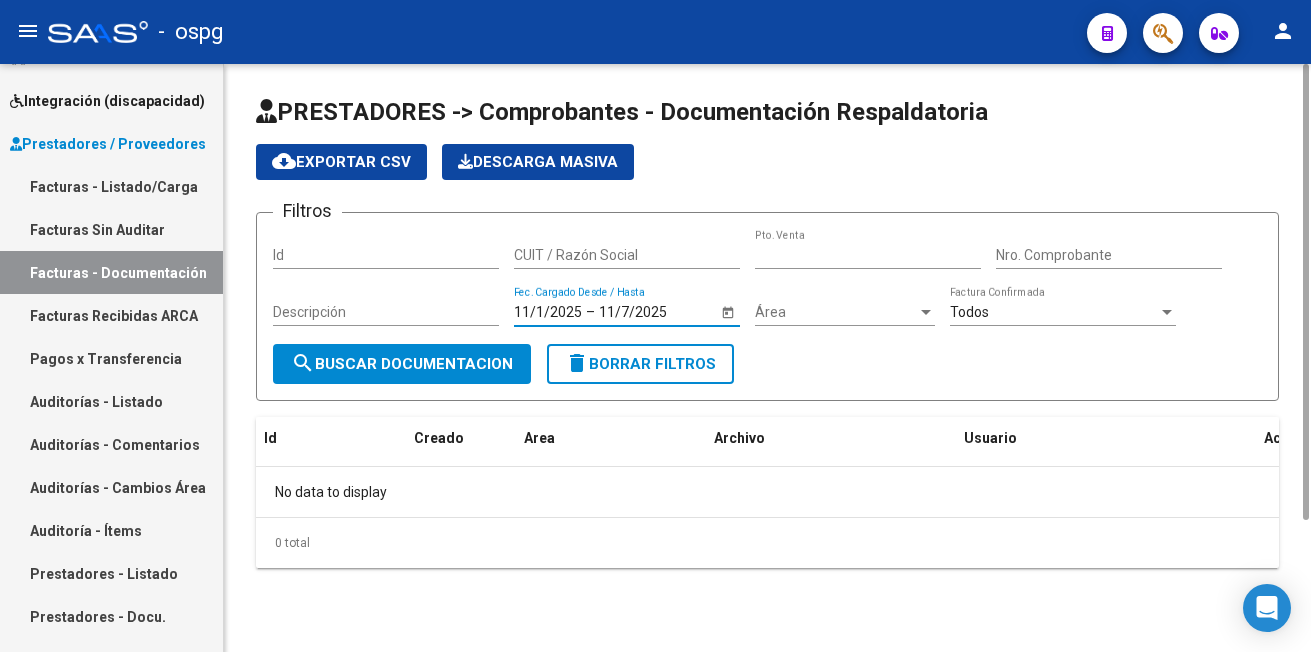 click on "11/1/2025" at bounding box center (548, 312) 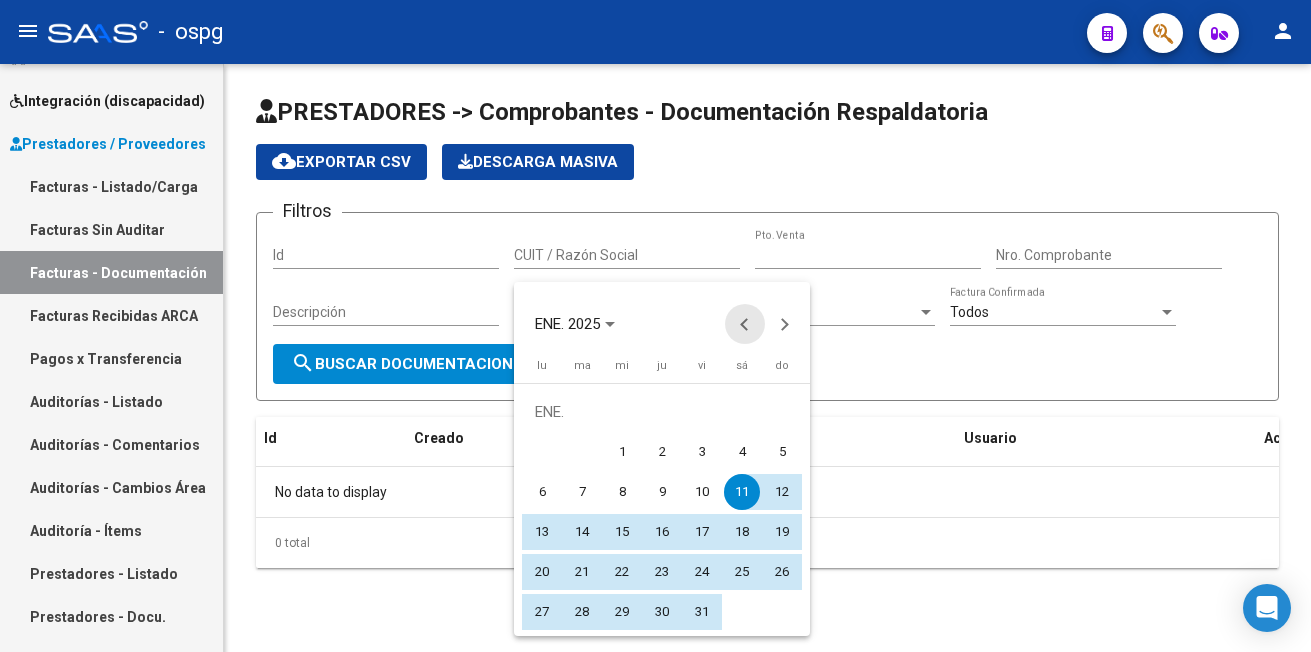 click at bounding box center (745, 324) 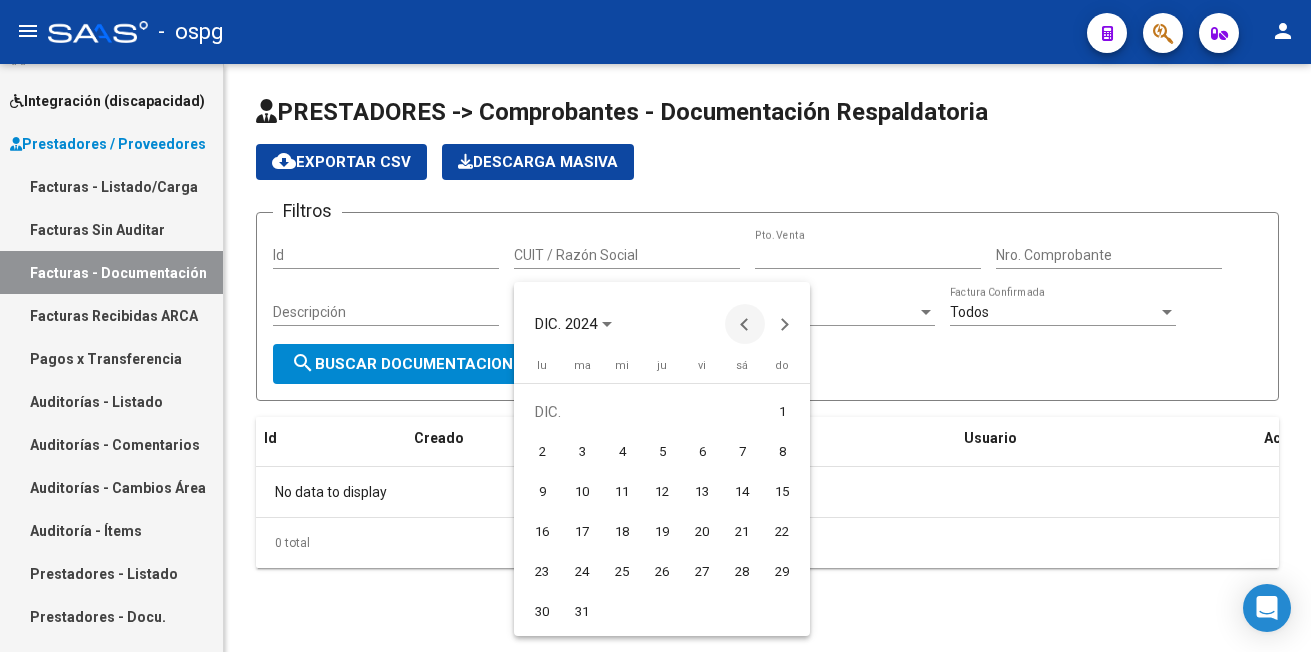click at bounding box center [745, 324] 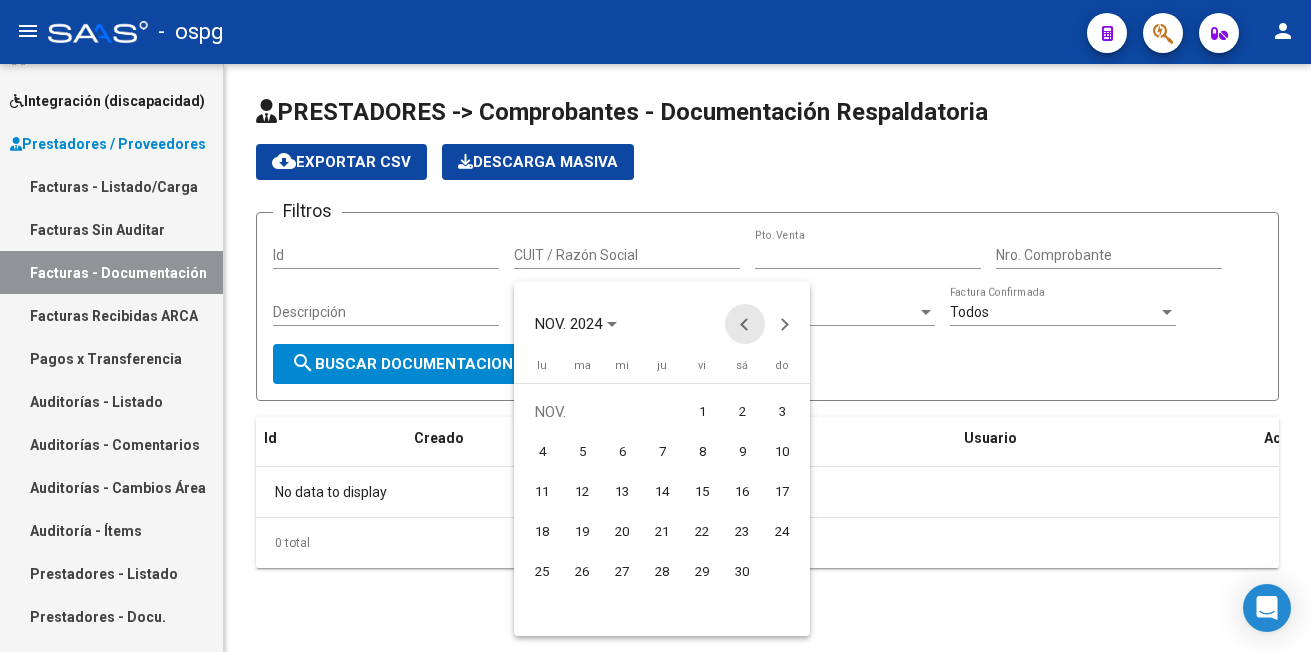 click at bounding box center (745, 324) 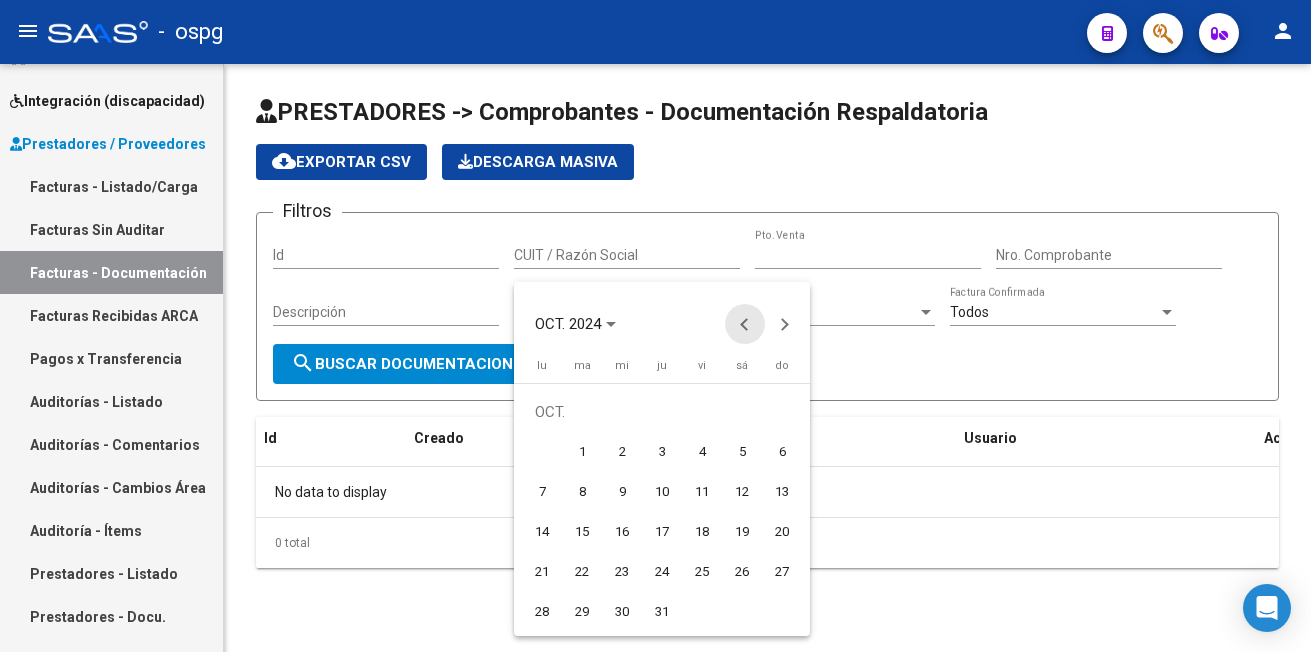 click at bounding box center [745, 324] 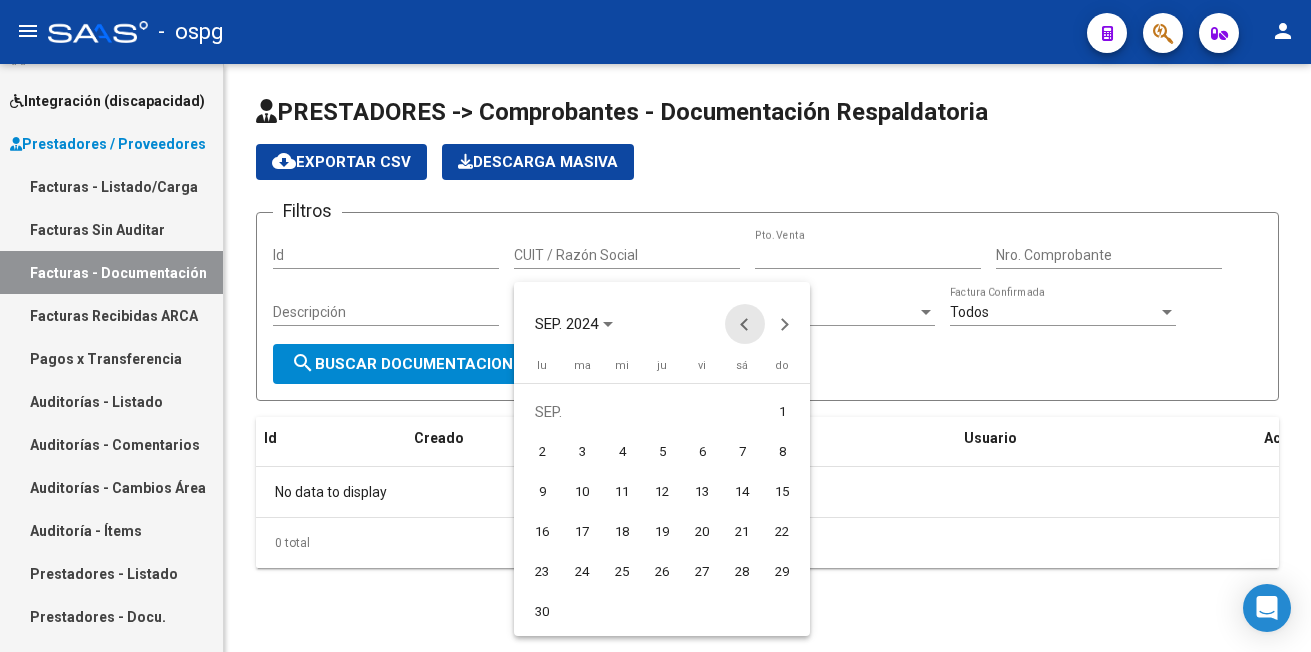 click at bounding box center (745, 324) 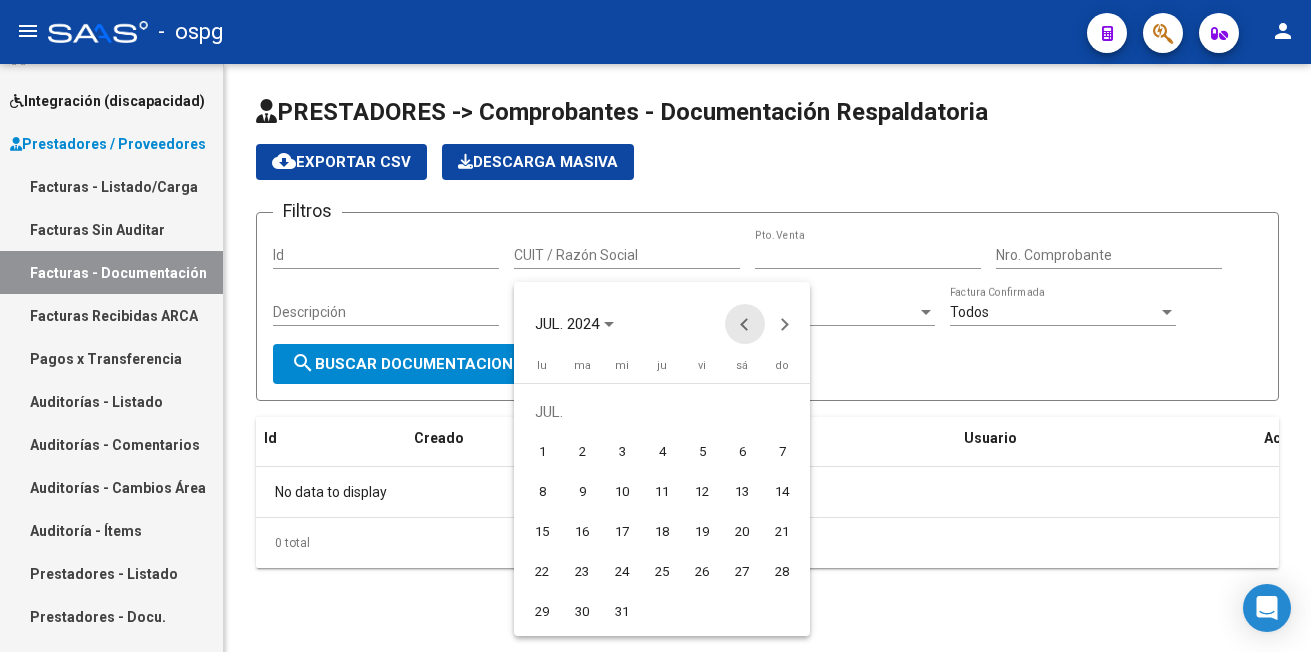 click at bounding box center [745, 324] 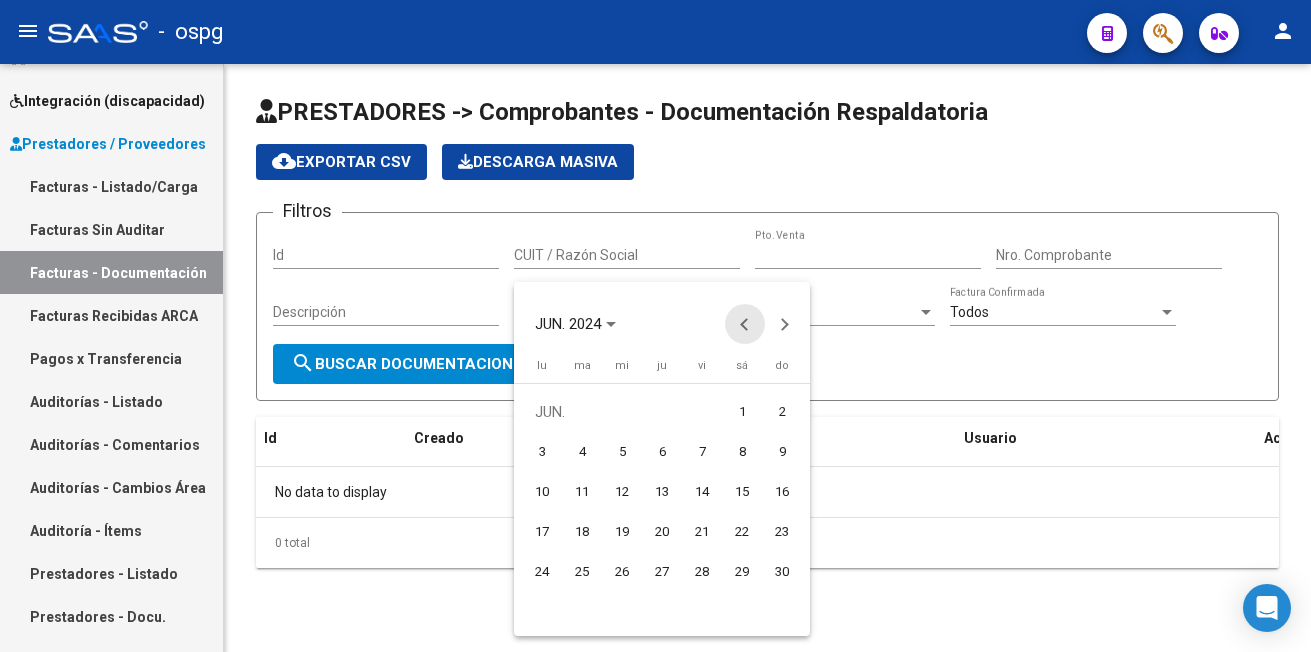 click at bounding box center (745, 324) 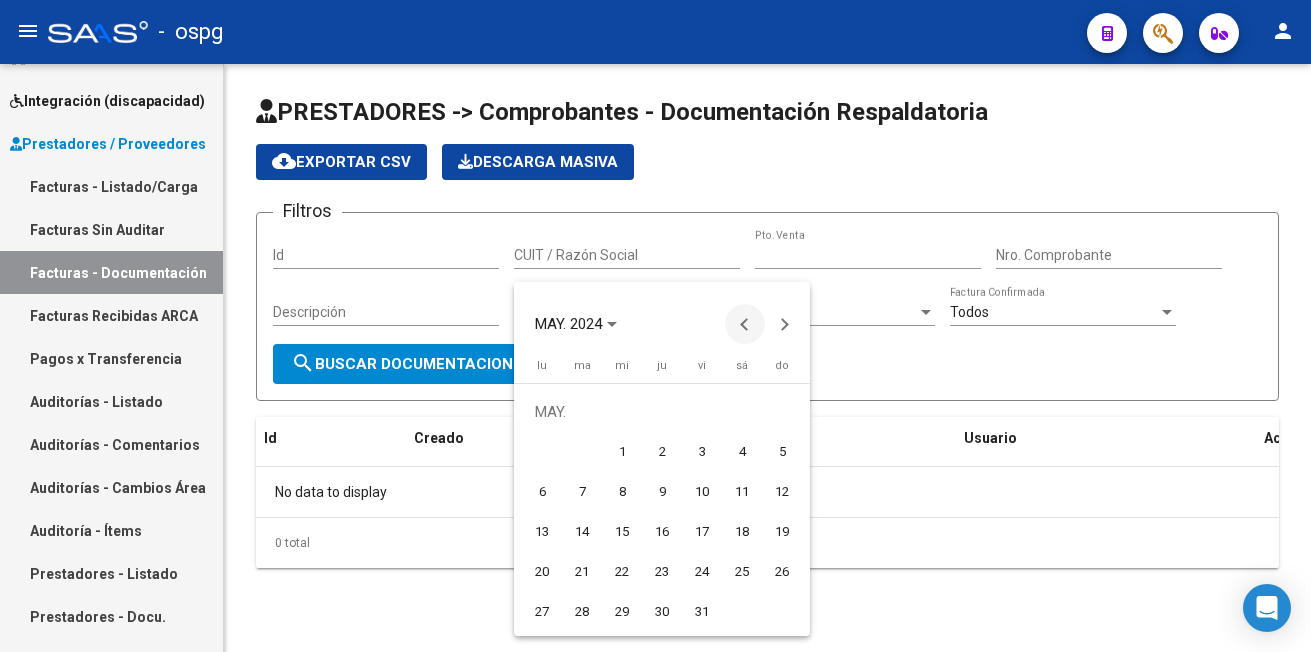 click at bounding box center [745, 324] 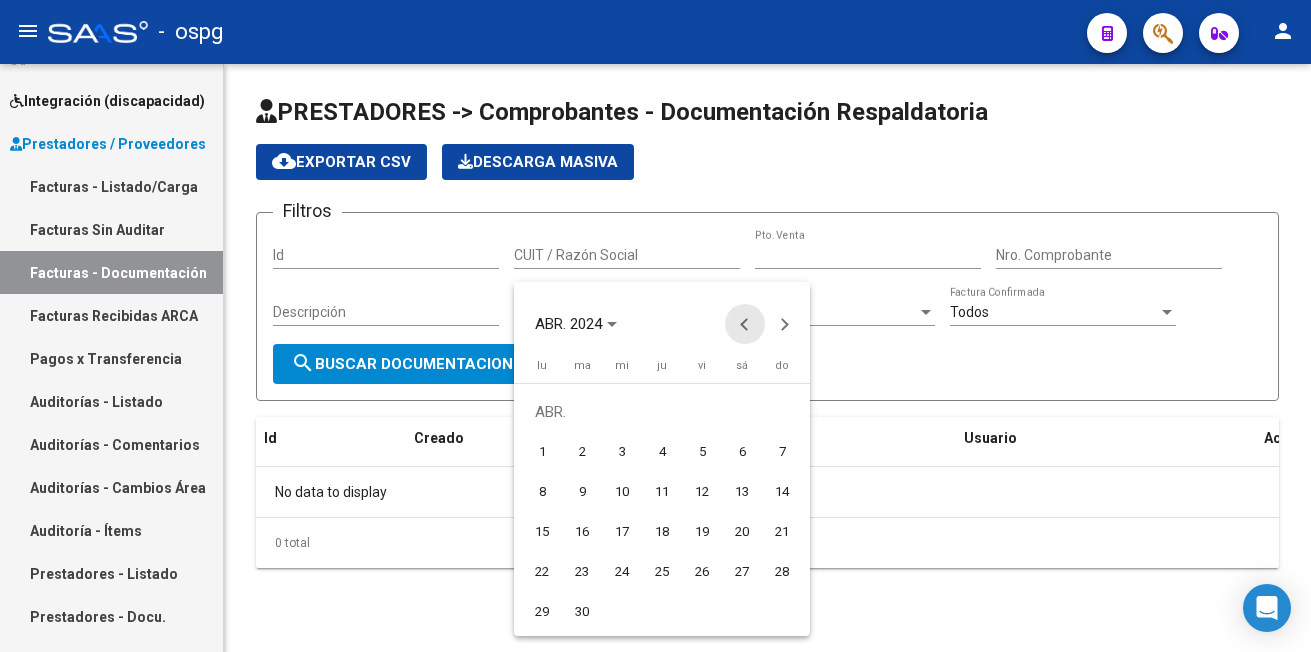 click at bounding box center [745, 324] 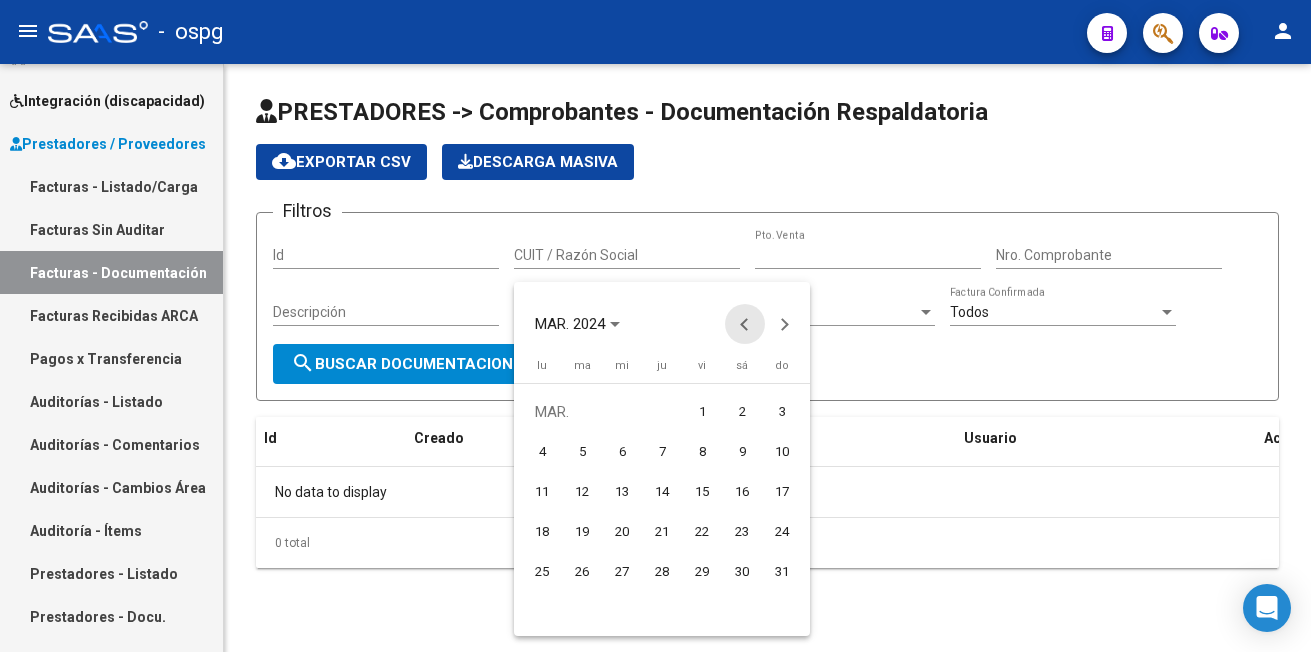 click at bounding box center (745, 324) 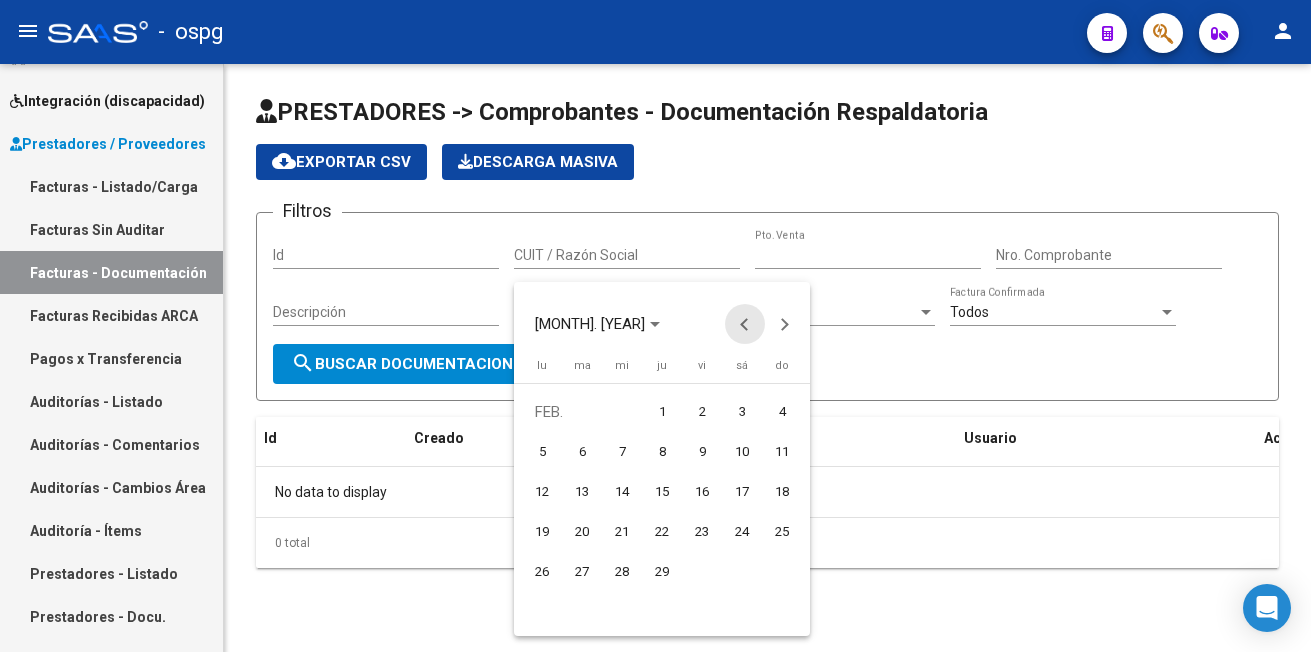 click at bounding box center (745, 324) 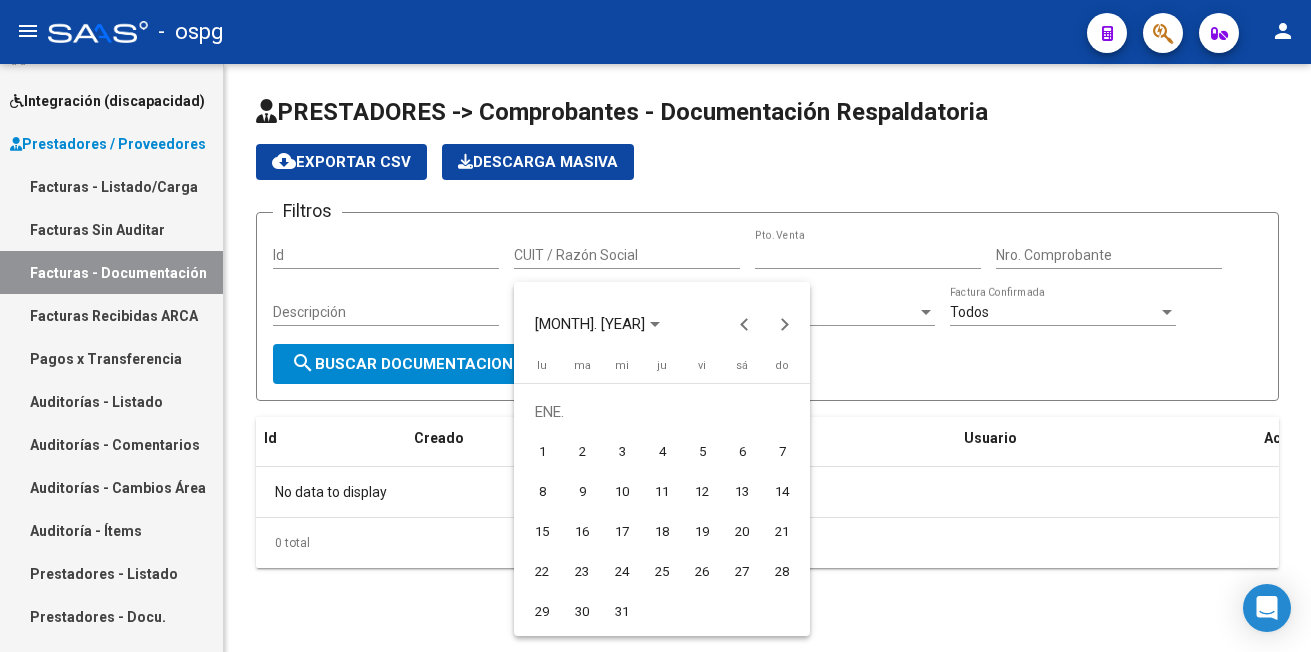 click on "1" at bounding box center [542, 452] 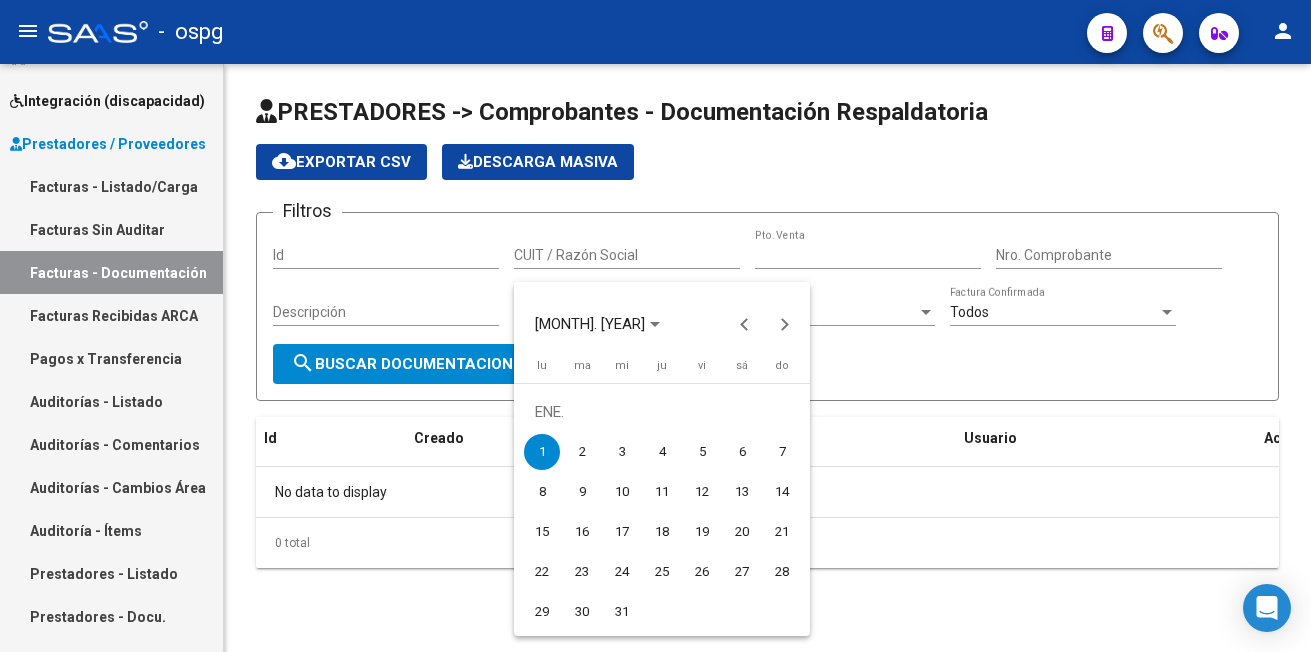 click at bounding box center [655, 326] 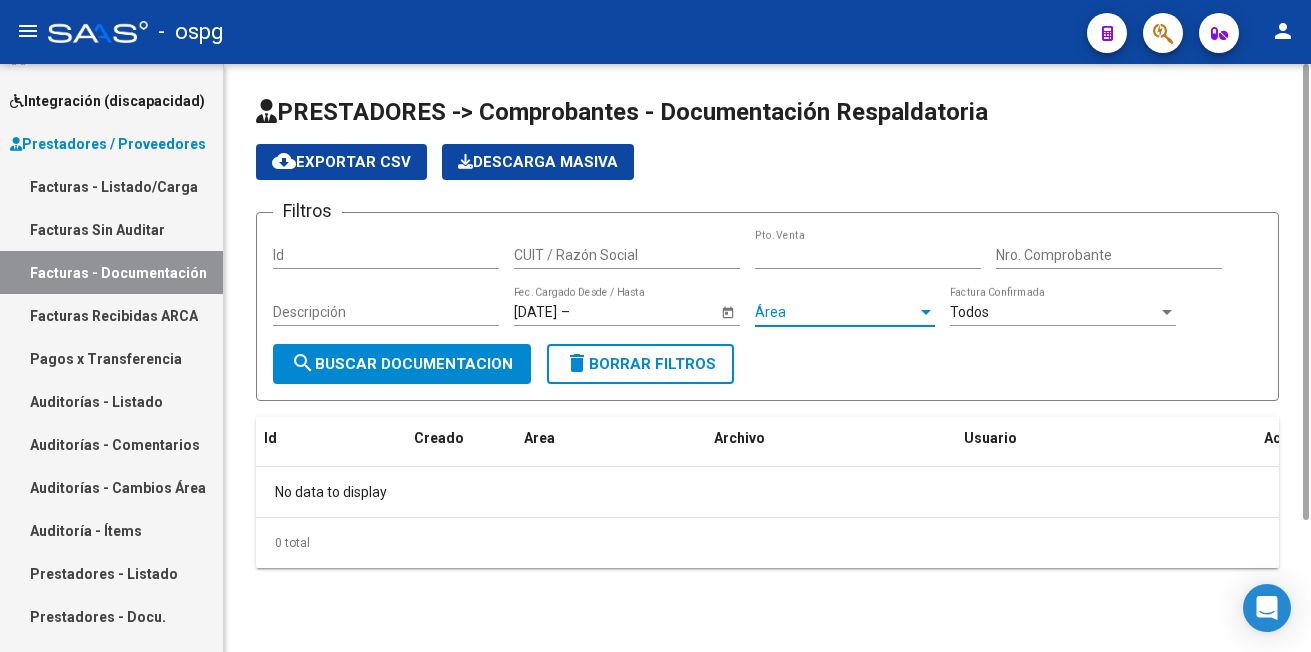 click at bounding box center [926, 312] 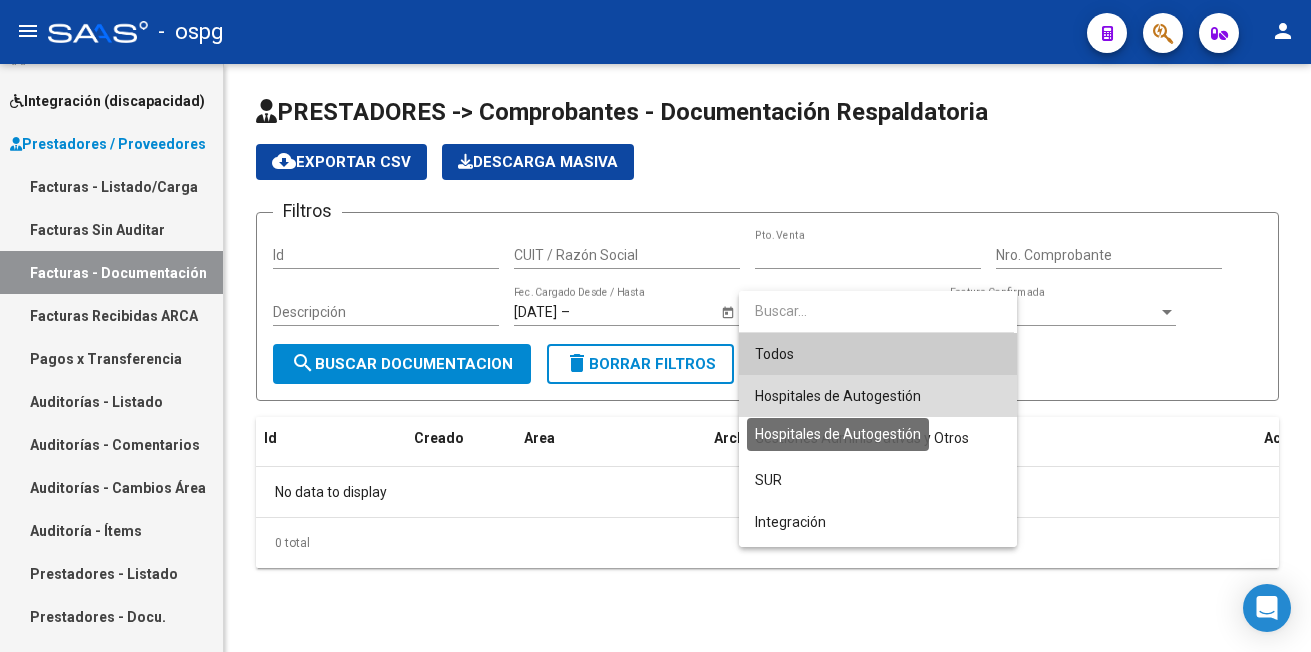 click on "Hospitales de Autogestión" at bounding box center (838, 396) 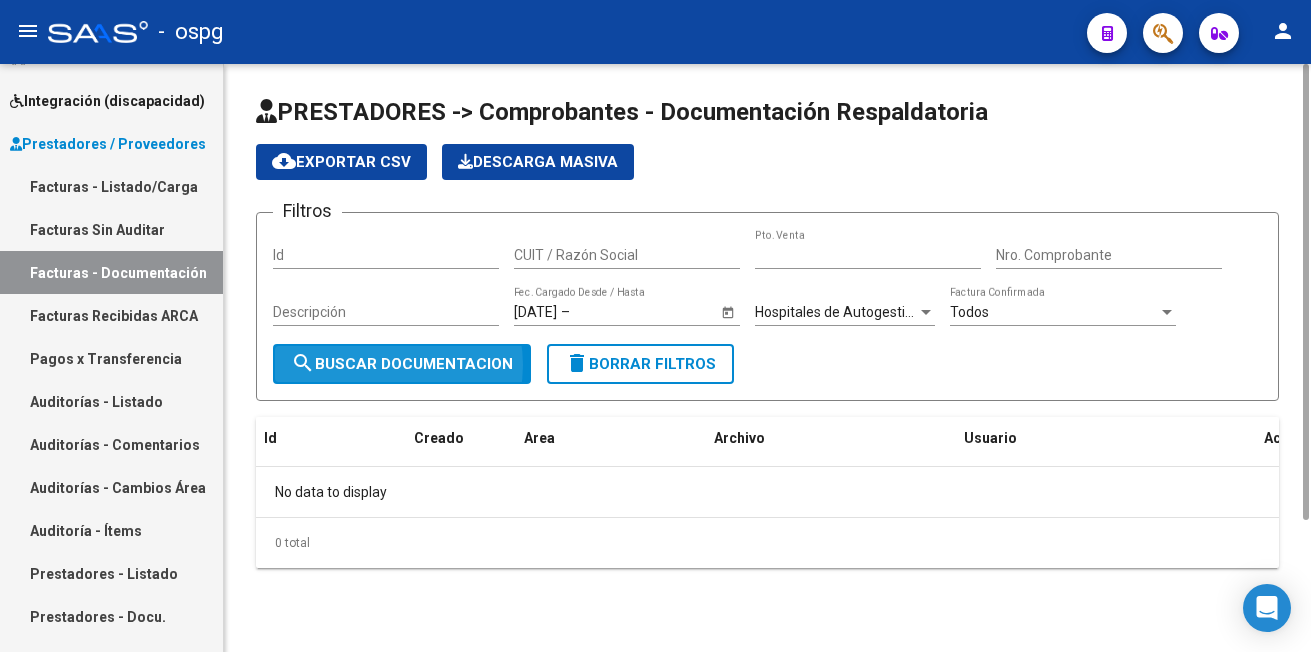 click on "search  Buscar Documentacion" 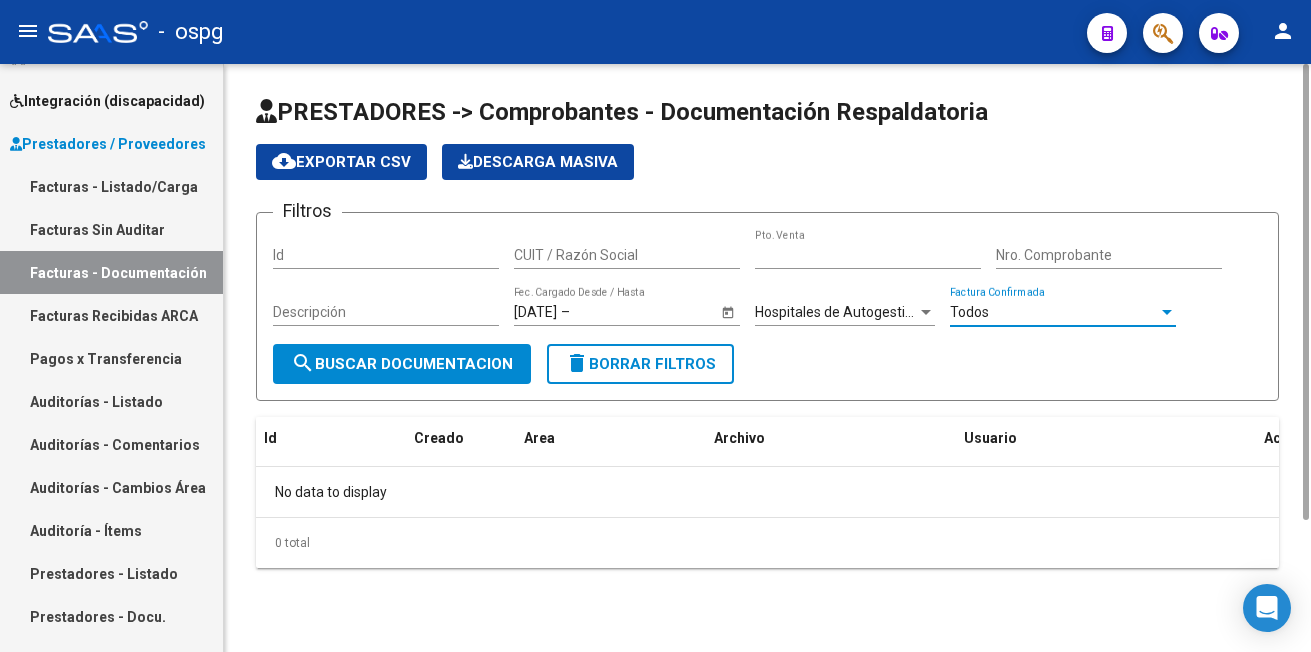 click at bounding box center [1167, 312] 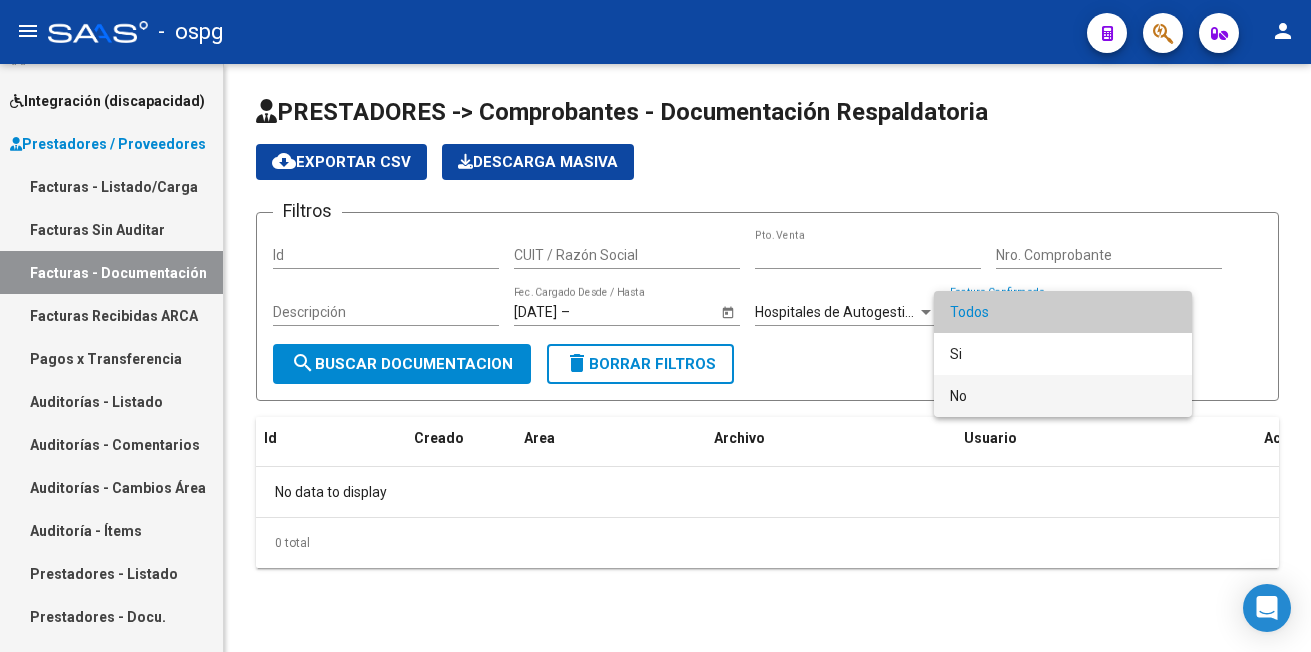 click on "No" at bounding box center [1063, 396] 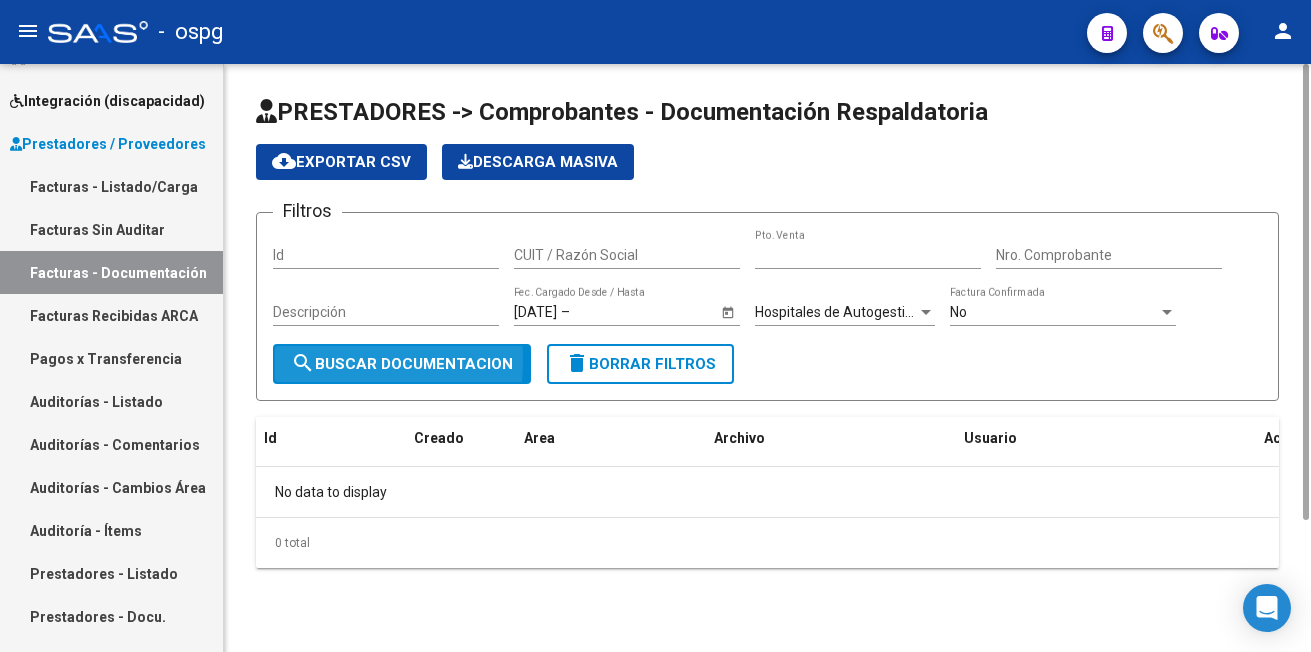 click on "search  Buscar Documentacion" 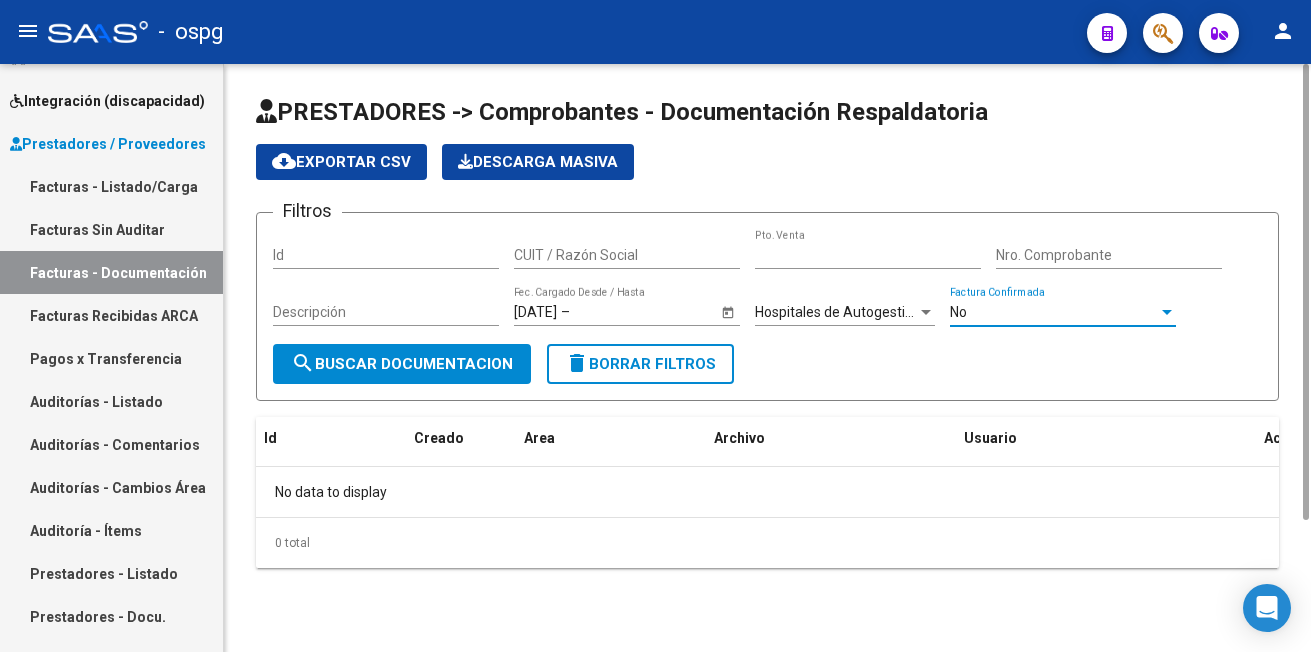 click on "No" at bounding box center (1054, 312) 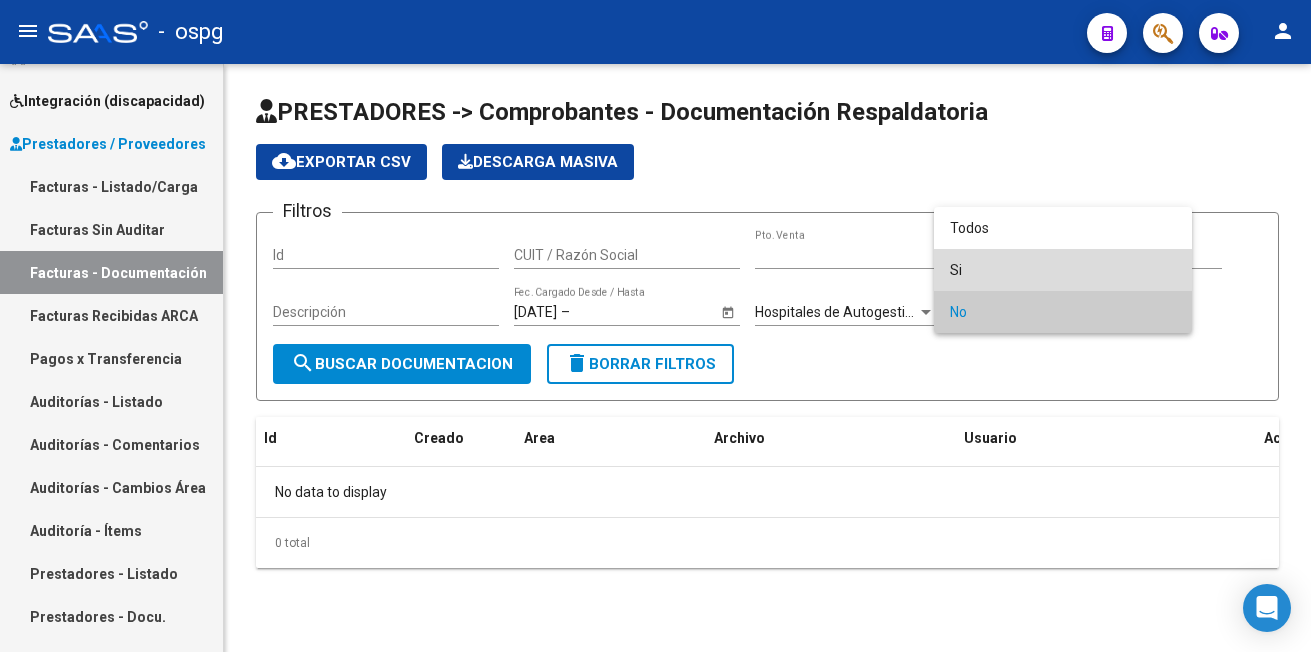 click on "Si" at bounding box center (1063, 270) 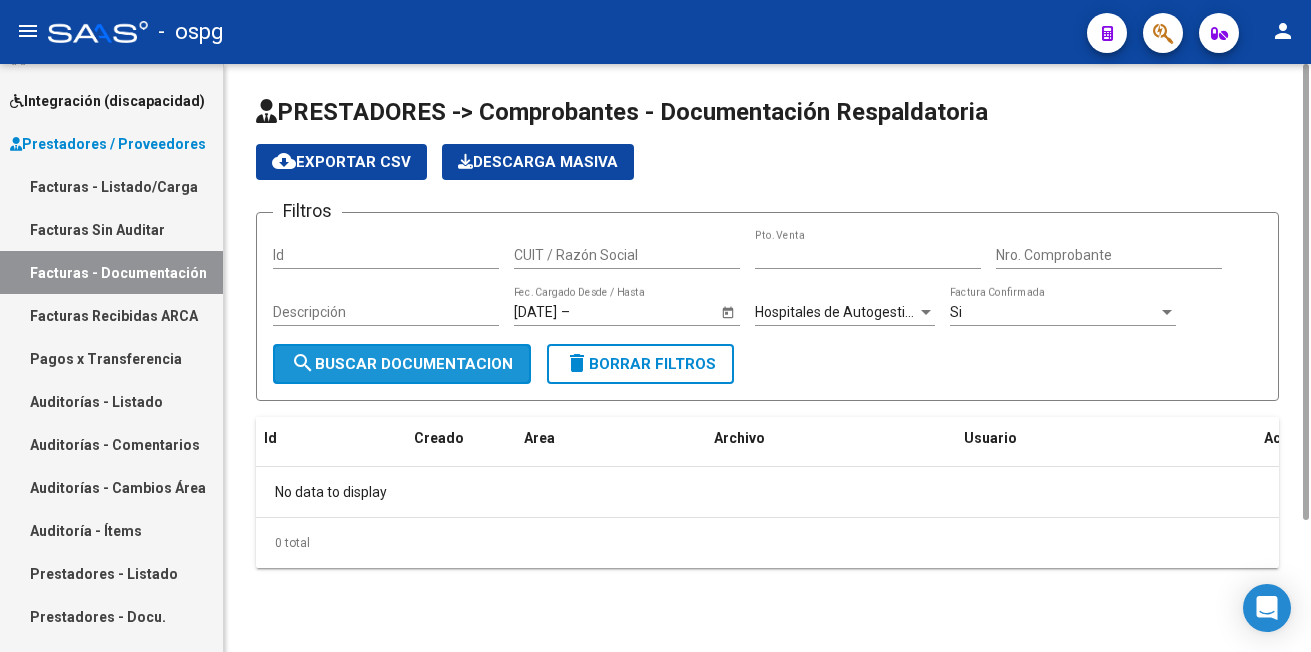 click on "search  Buscar Documentacion" 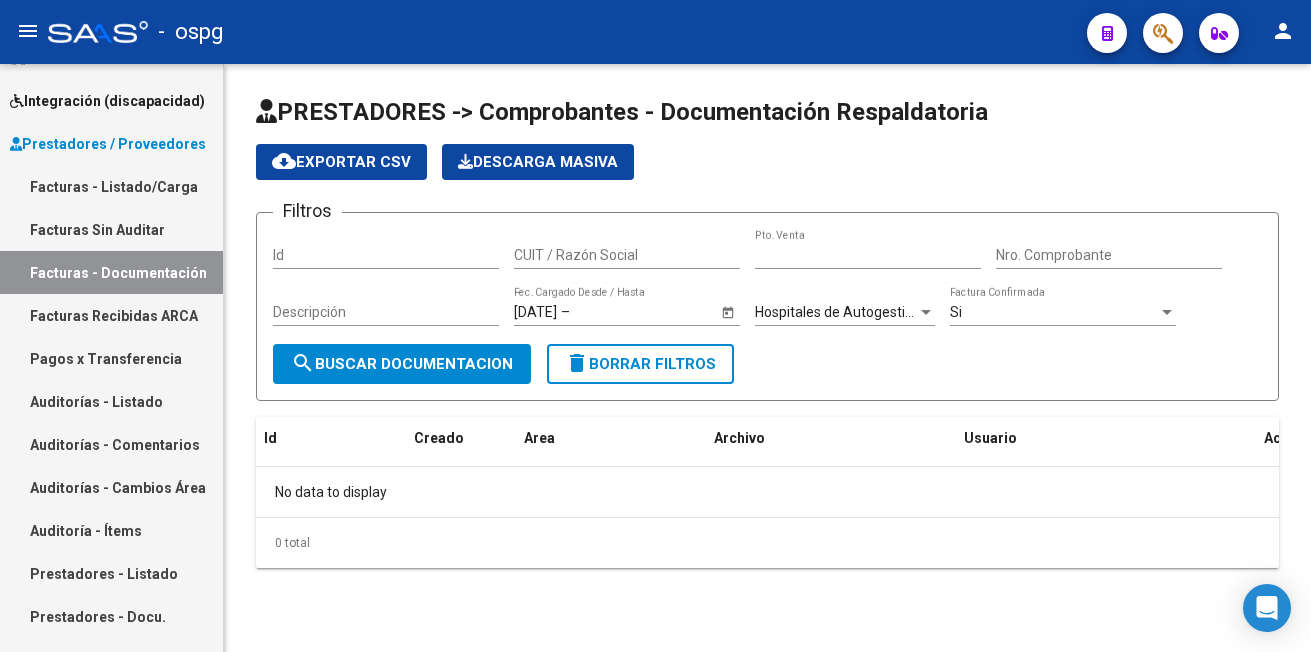 click on "delete  Borrar Filtros" 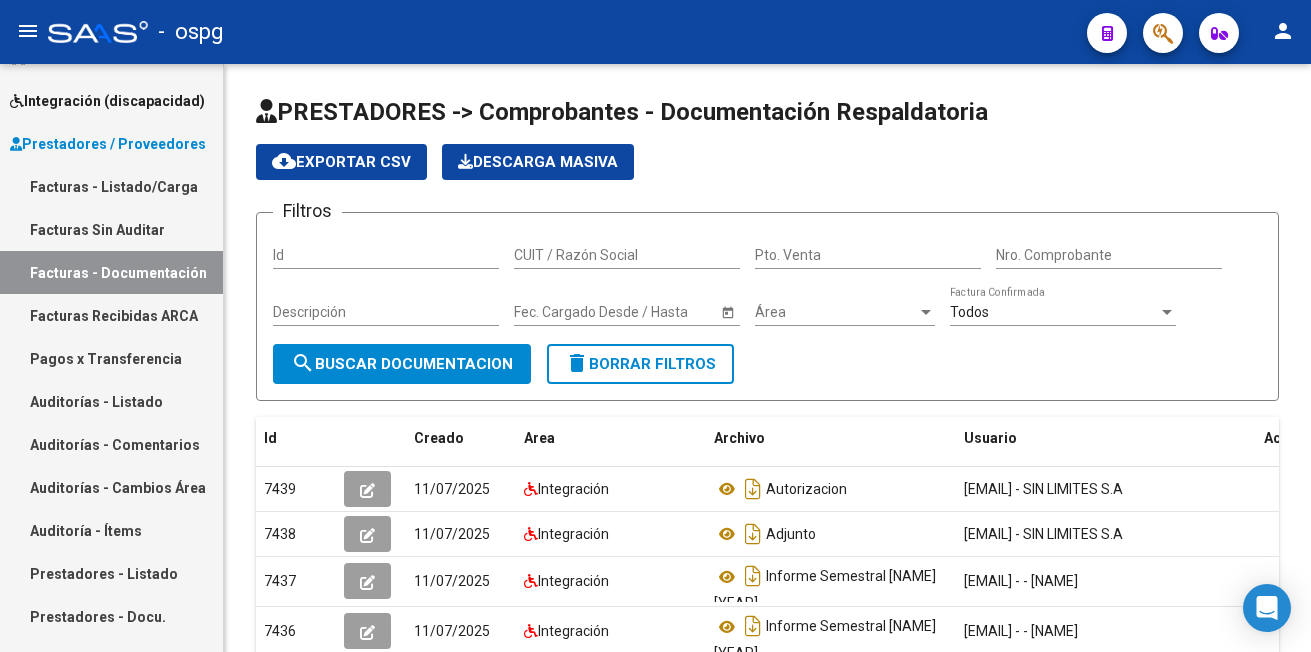 click on "Pto. Venta" at bounding box center (868, 255) 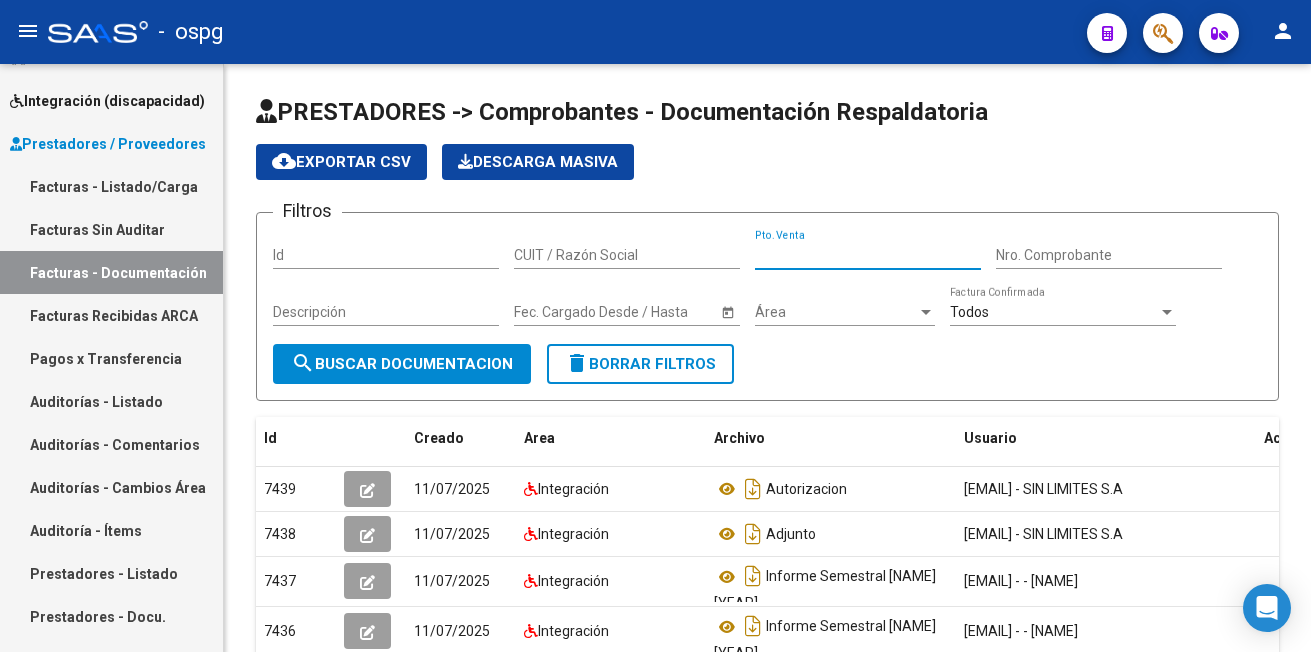 type on "[NUMBER]" 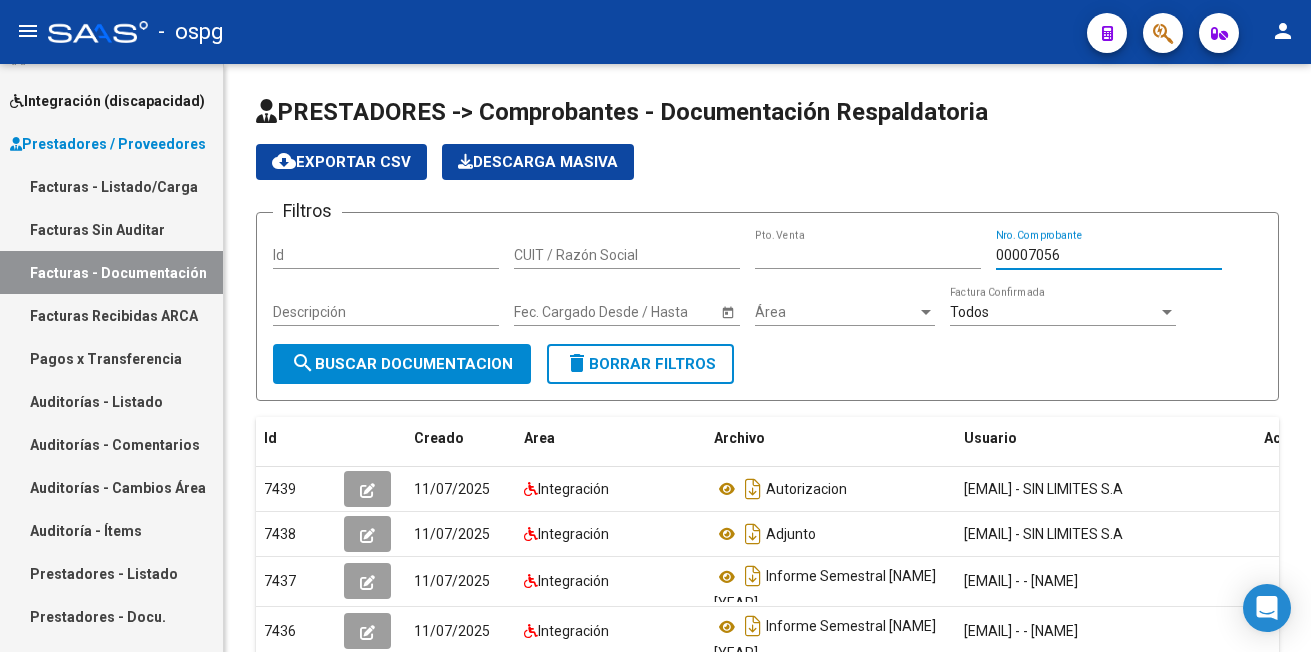 type on "00007056" 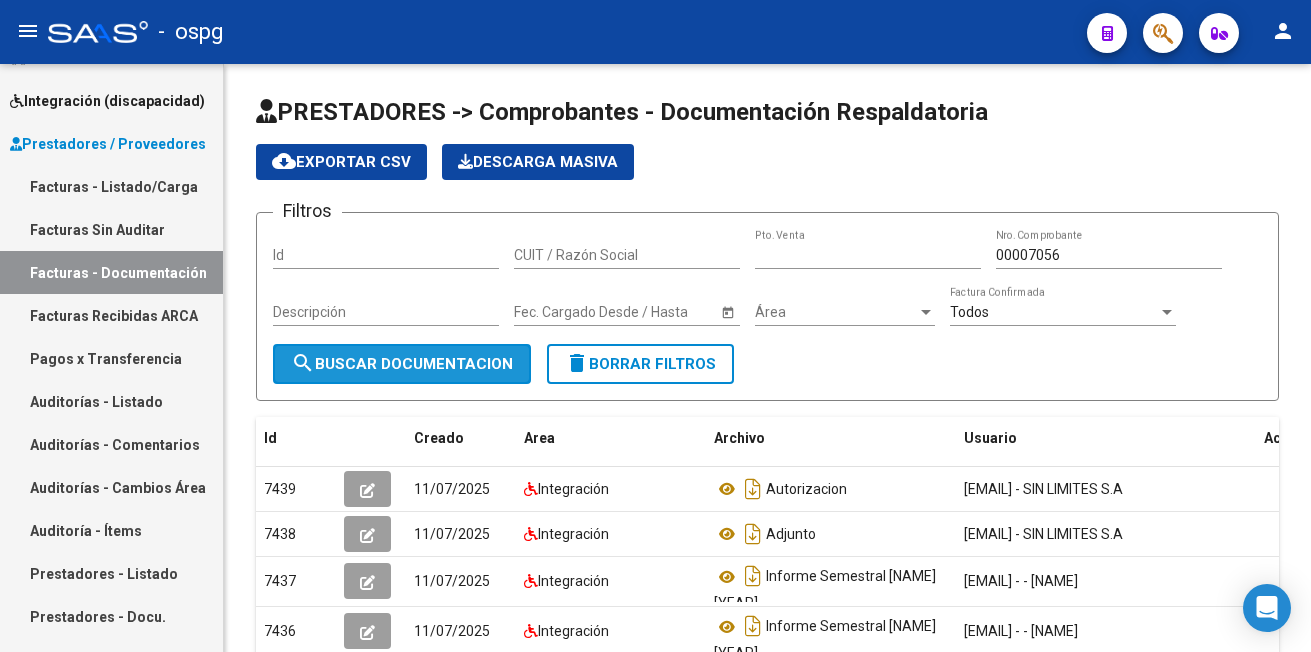 click on "search  Buscar Documentacion" 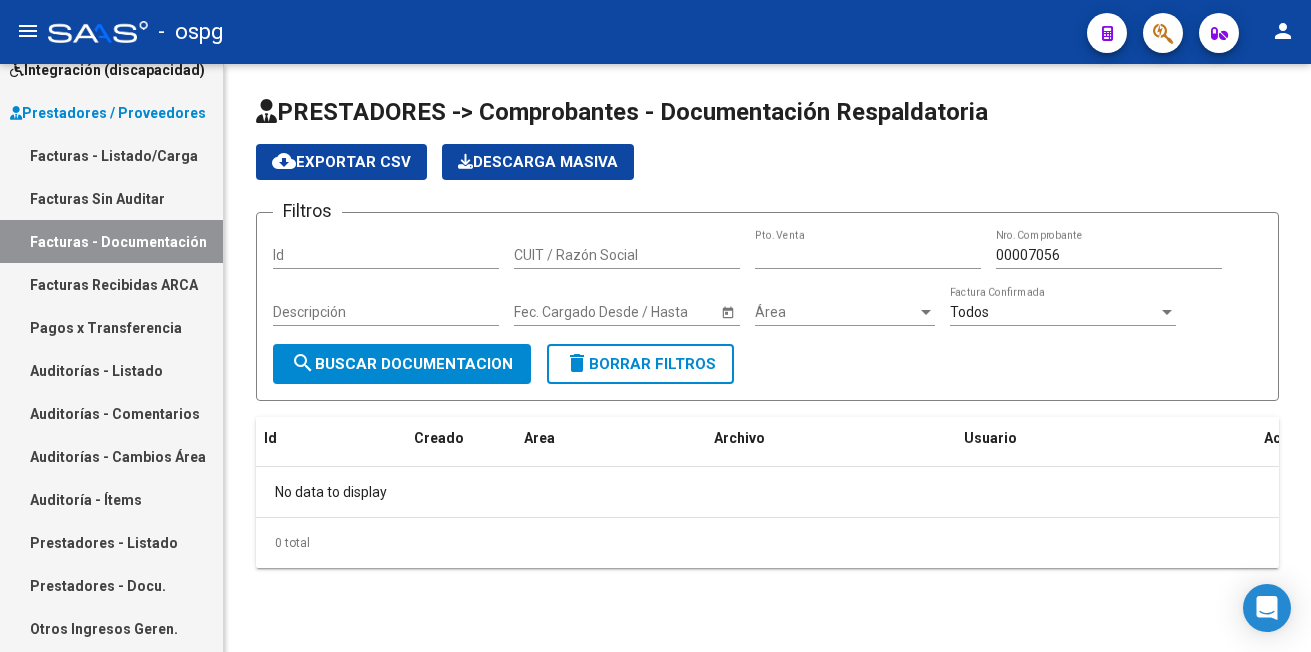 scroll, scrollTop: 251, scrollLeft: 0, axis: vertical 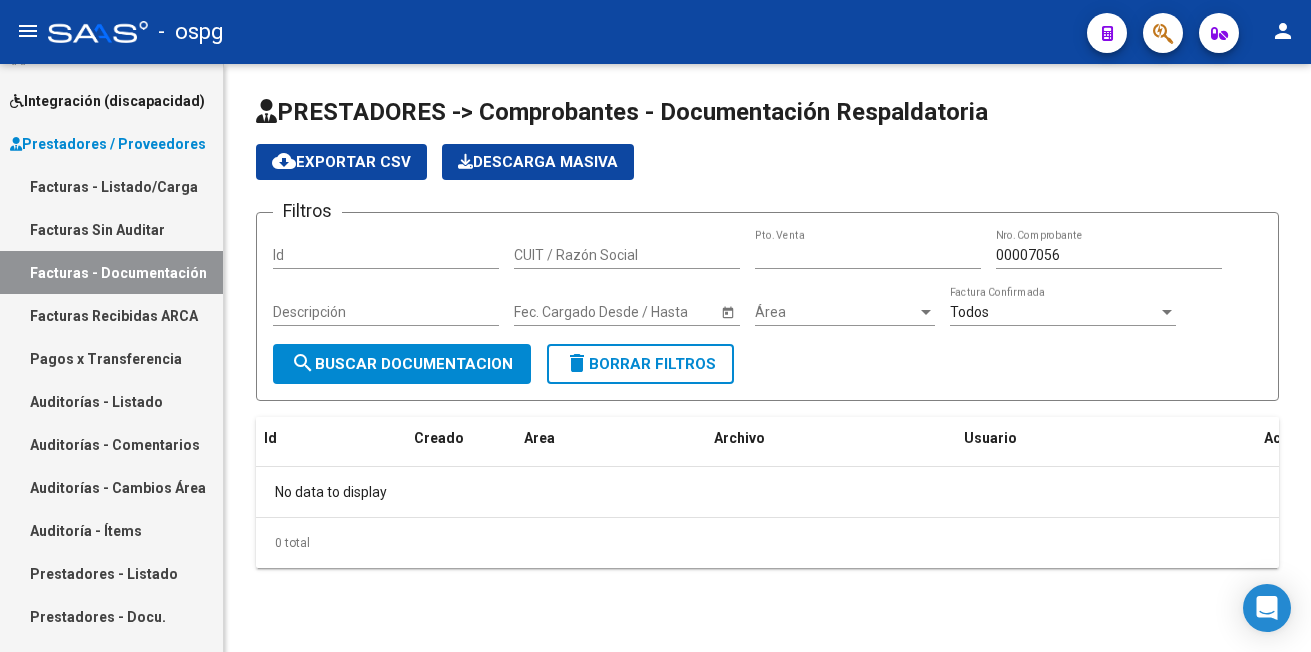 click on "Facturas - Listado/Carga" at bounding box center [111, 186] 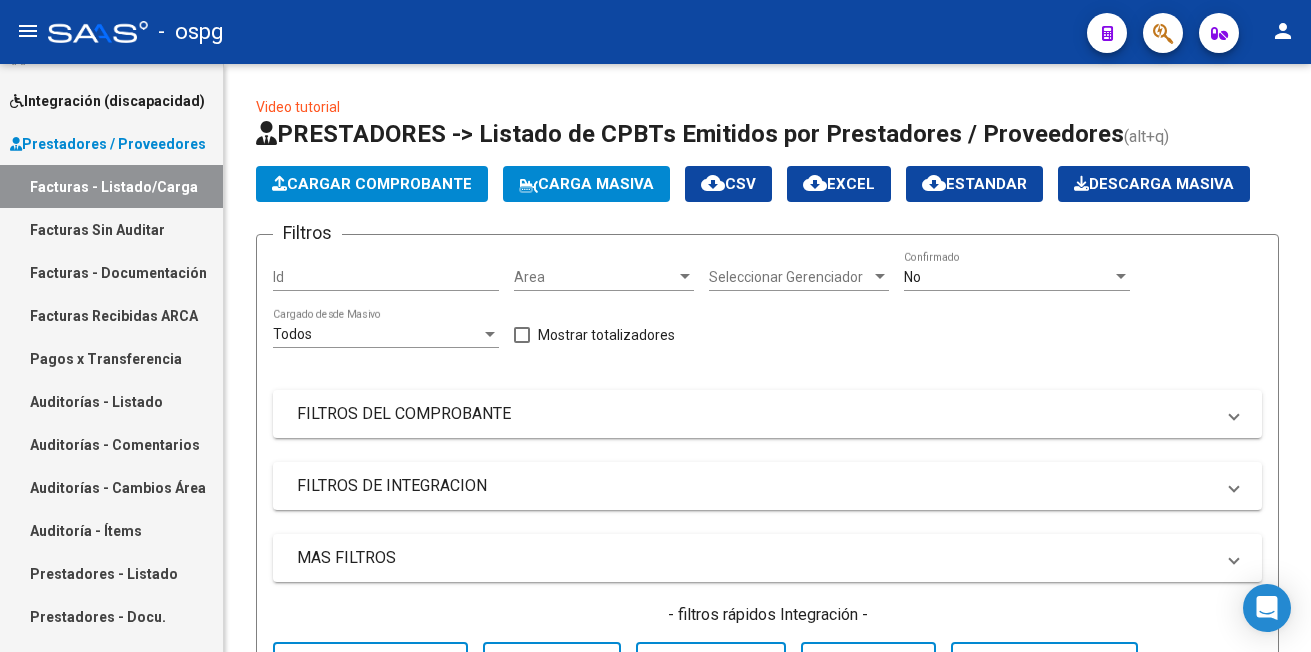 click on "Area" at bounding box center [595, 277] 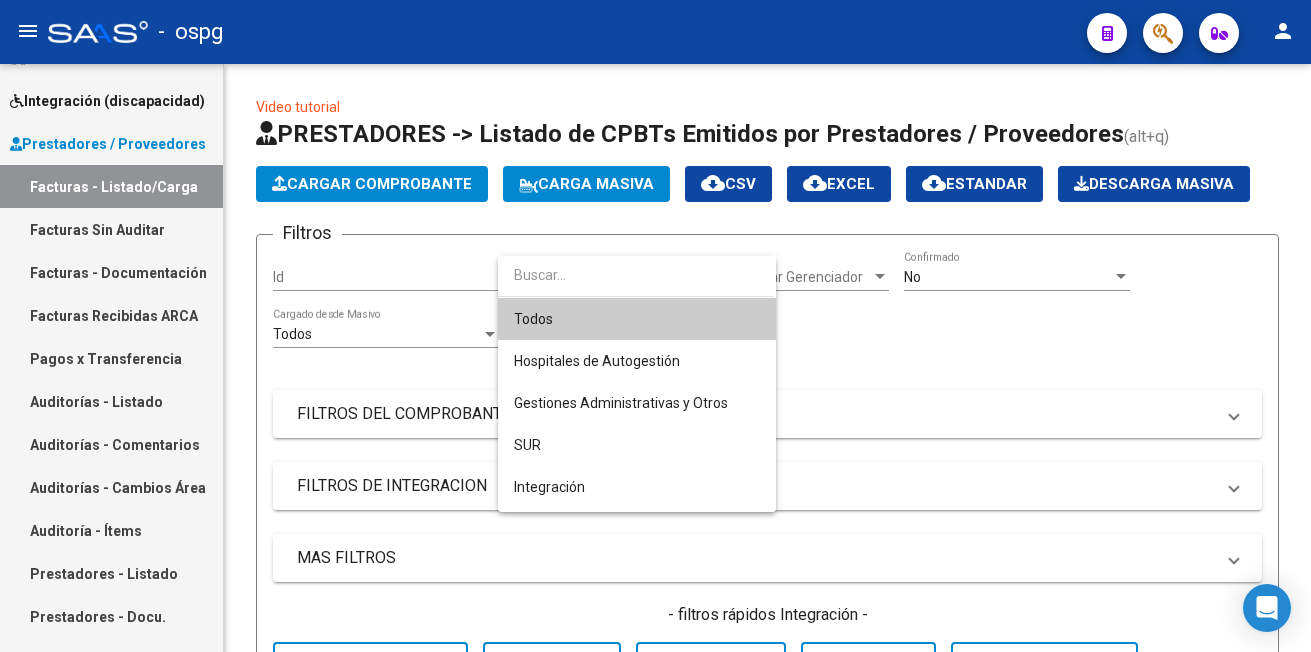 click at bounding box center [655, 326] 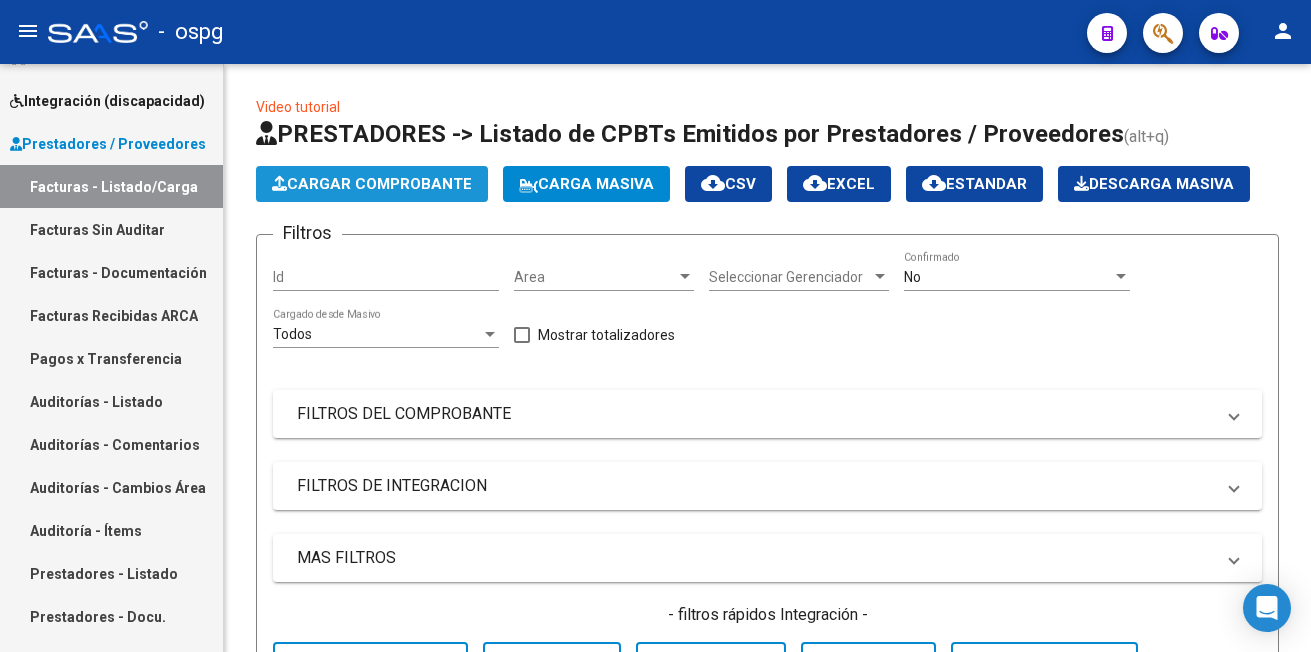 click on "Cargar Comprobante" 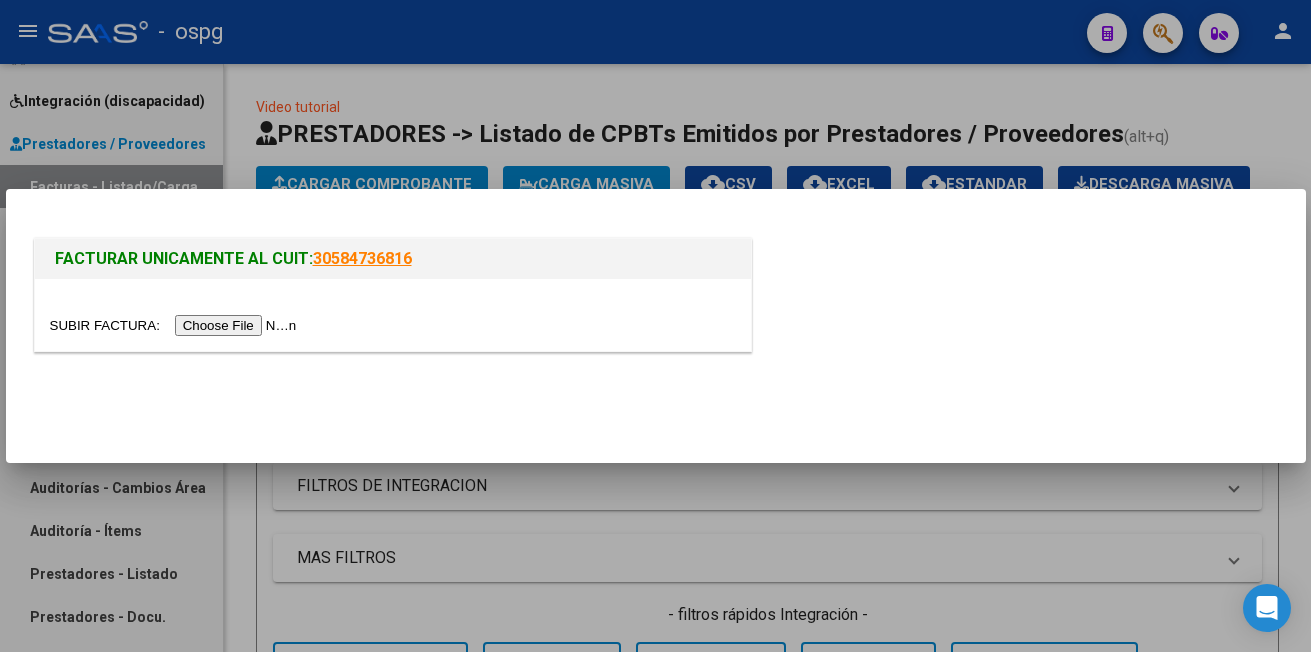 click 